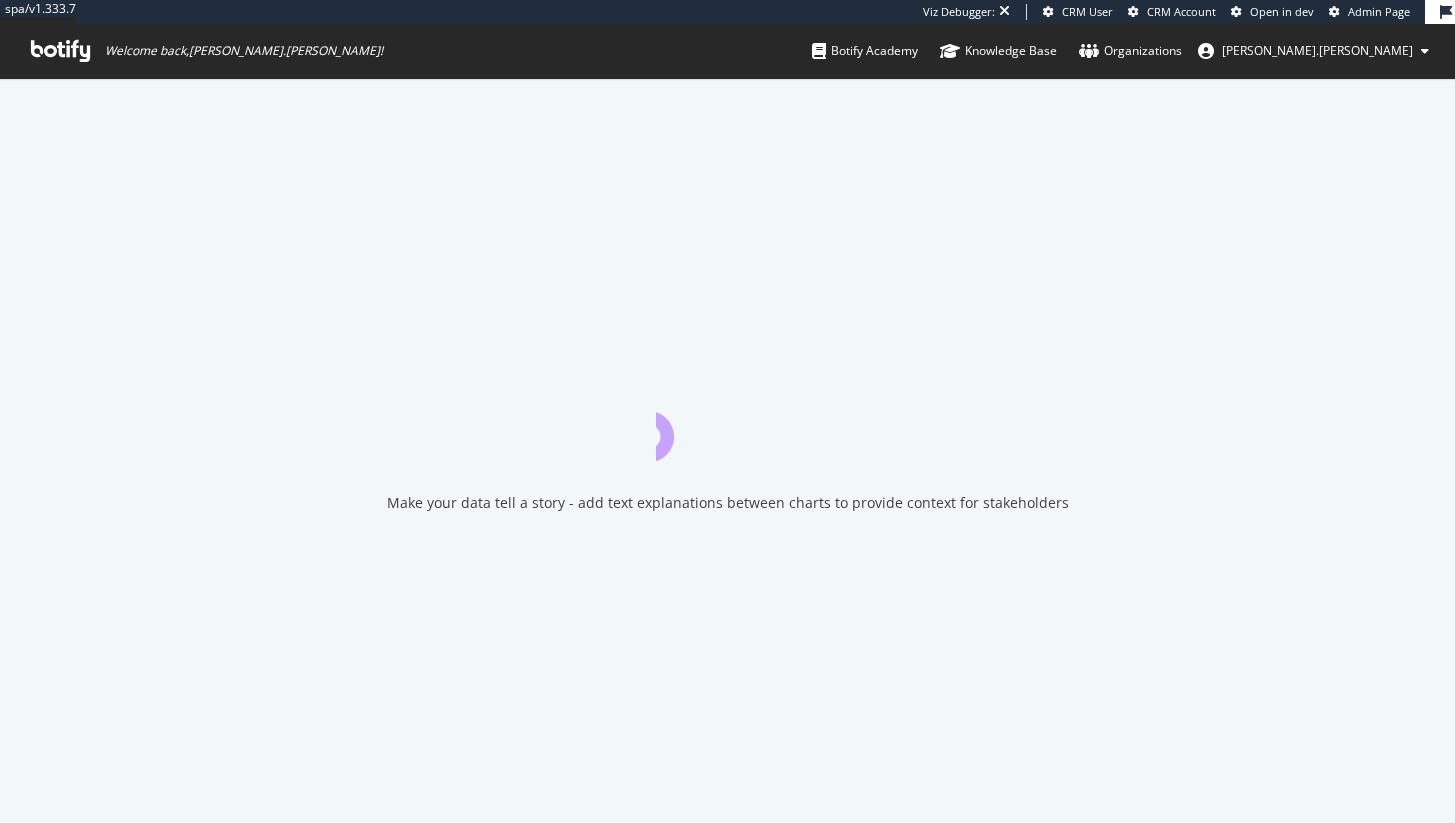 scroll, scrollTop: 0, scrollLeft: 0, axis: both 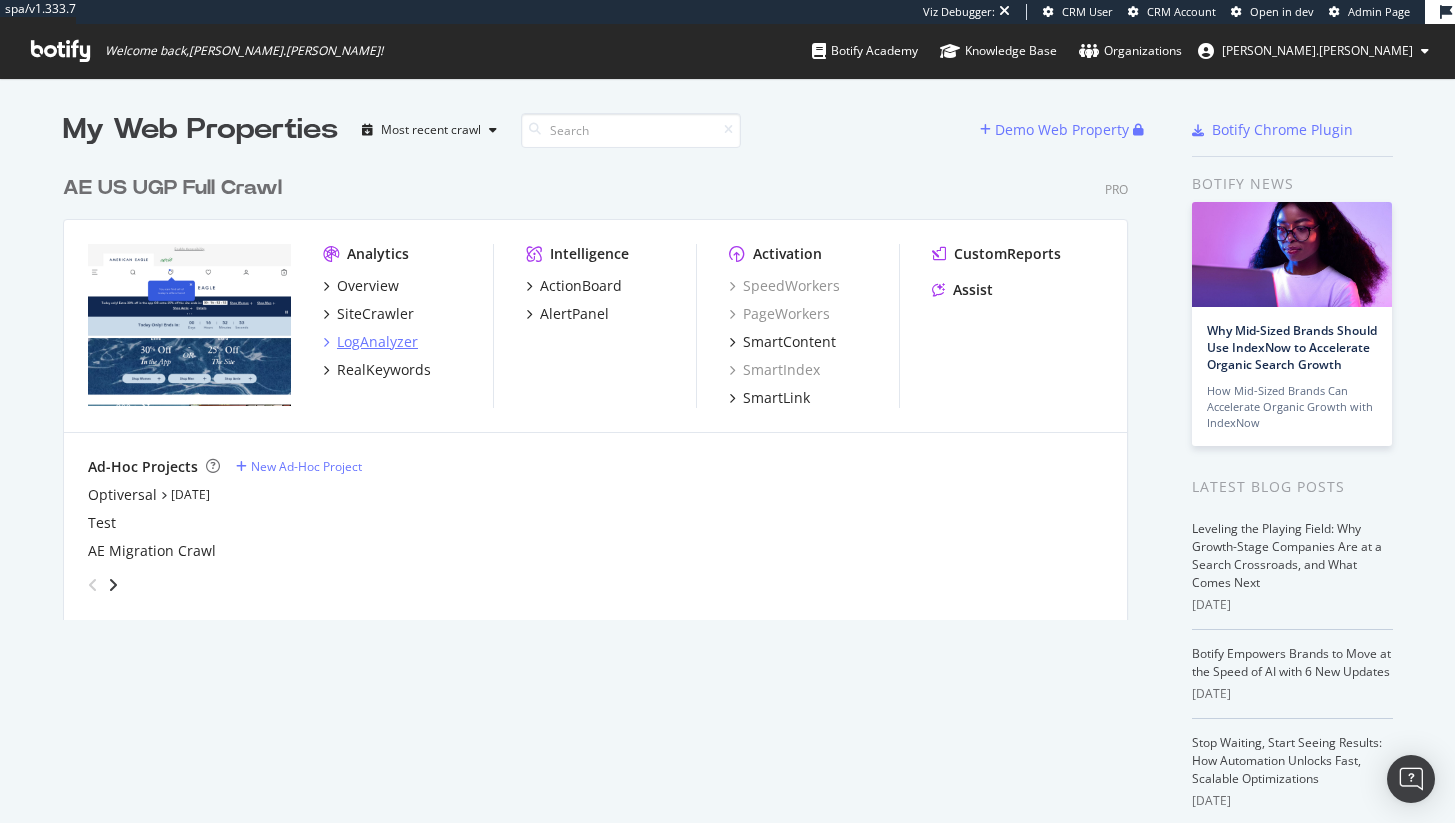 click on "LogAnalyzer" at bounding box center [377, 342] 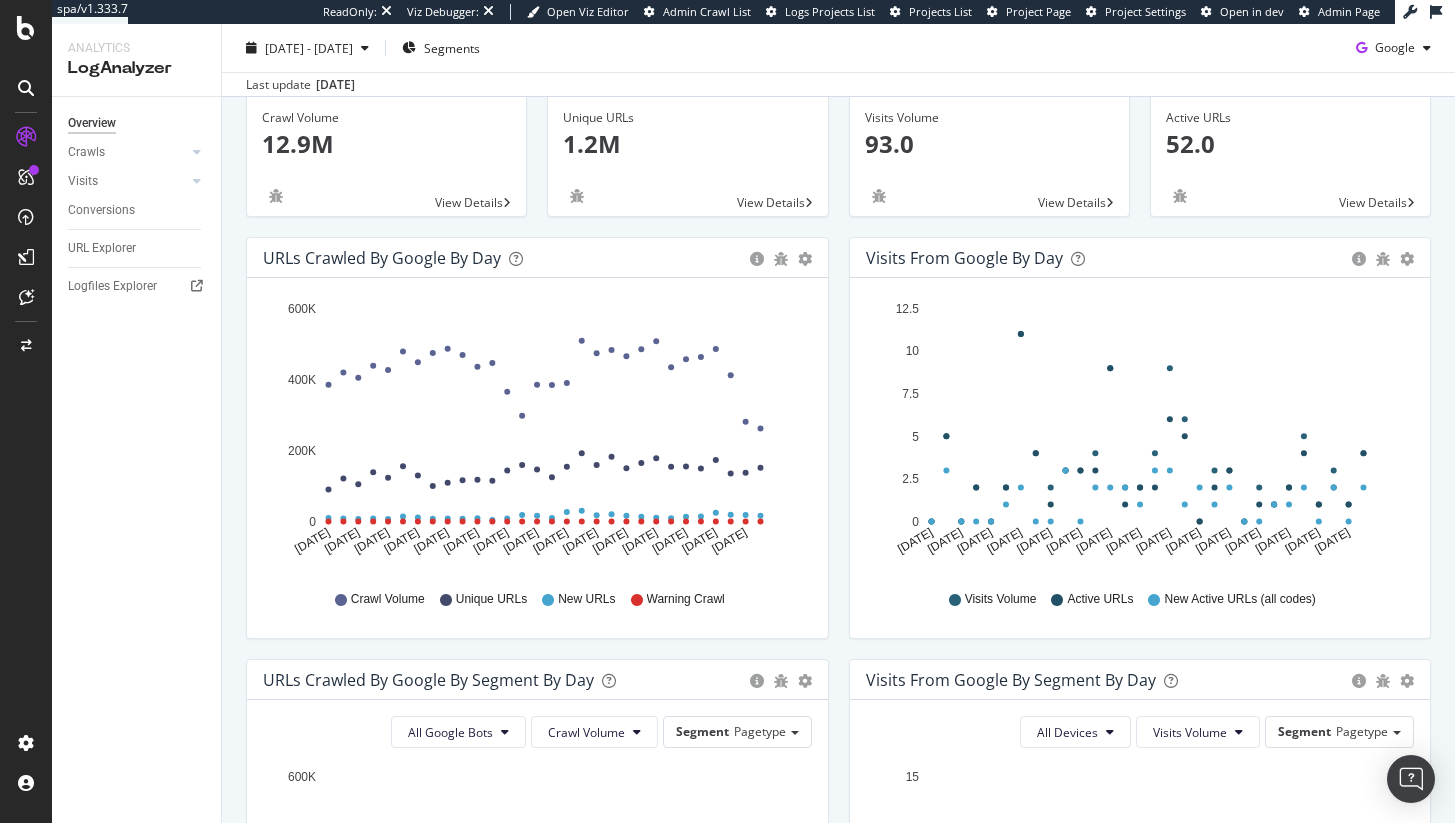 scroll, scrollTop: 0, scrollLeft: 0, axis: both 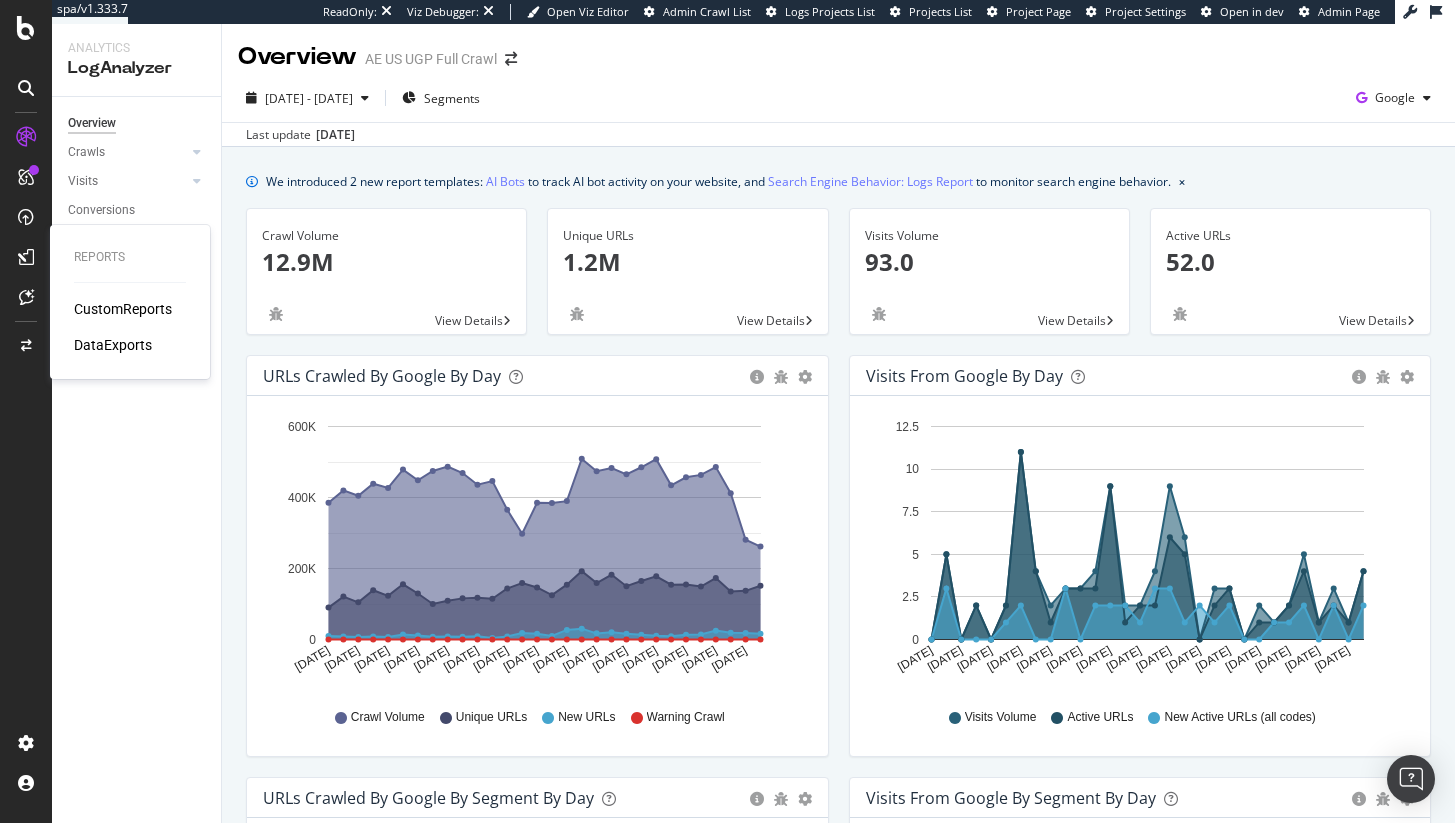 click on "CustomReports" at bounding box center [123, 309] 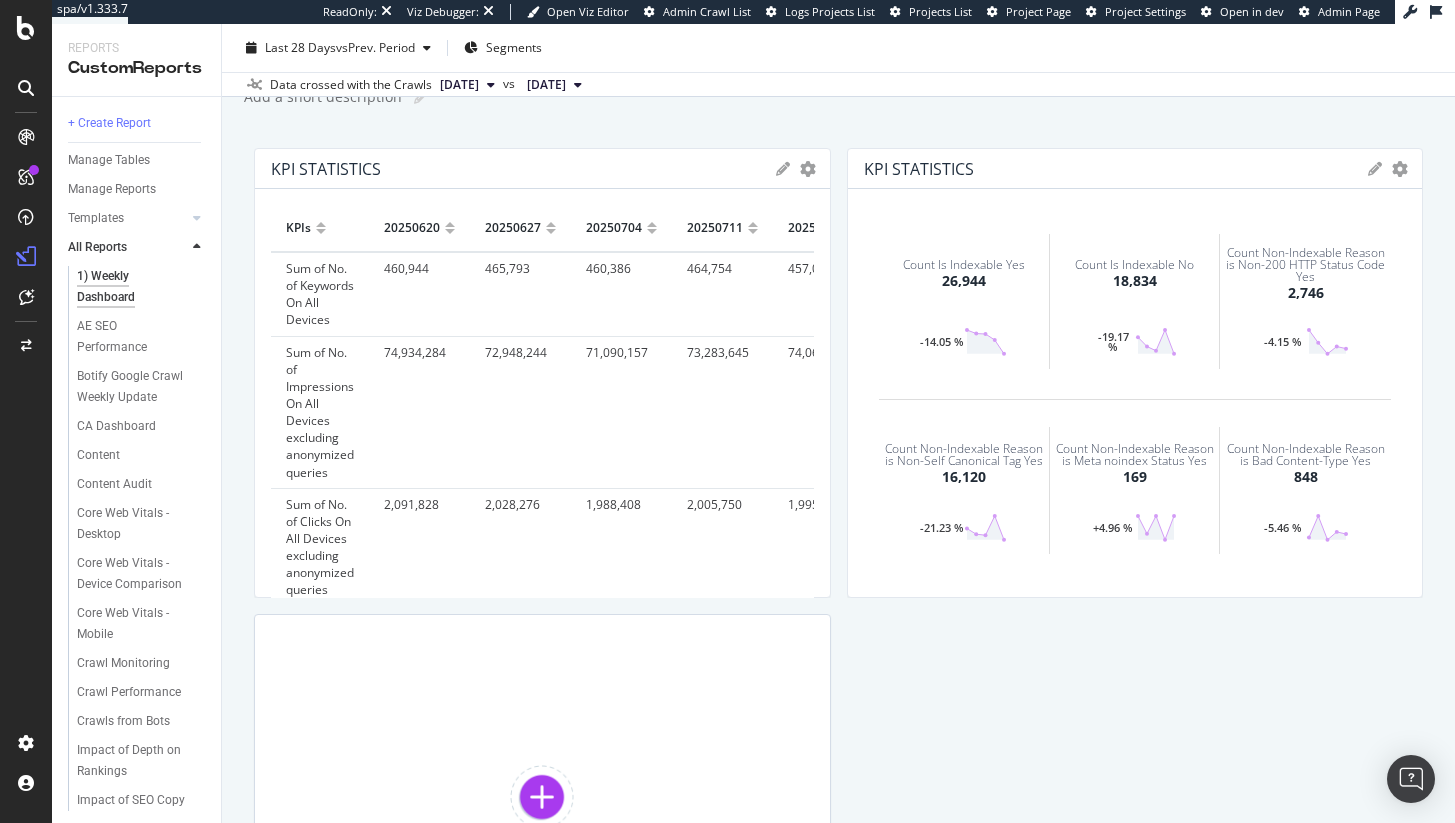 scroll, scrollTop: 144, scrollLeft: 0, axis: vertical 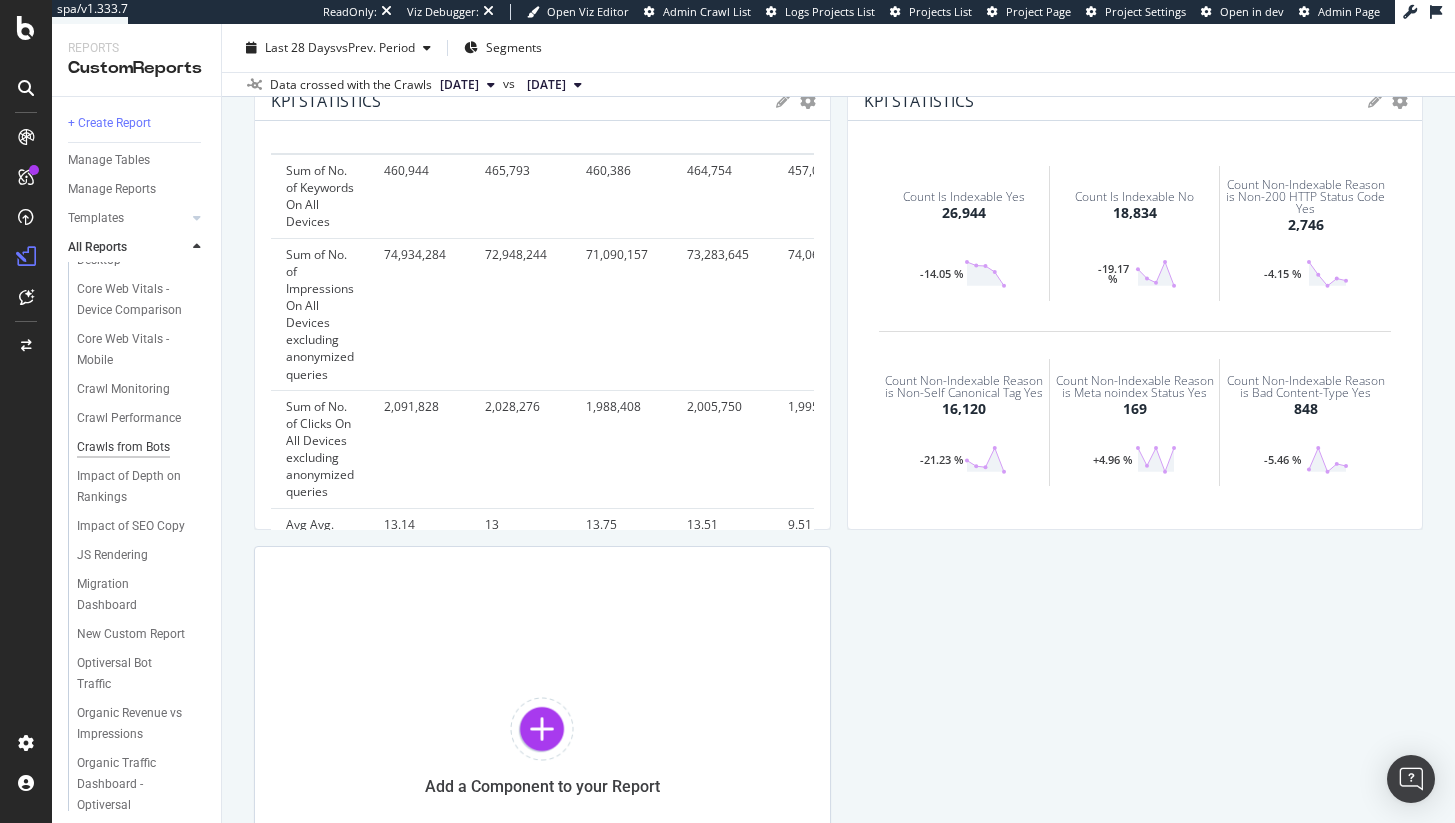 click on "Crawls from Bots" at bounding box center (123, 447) 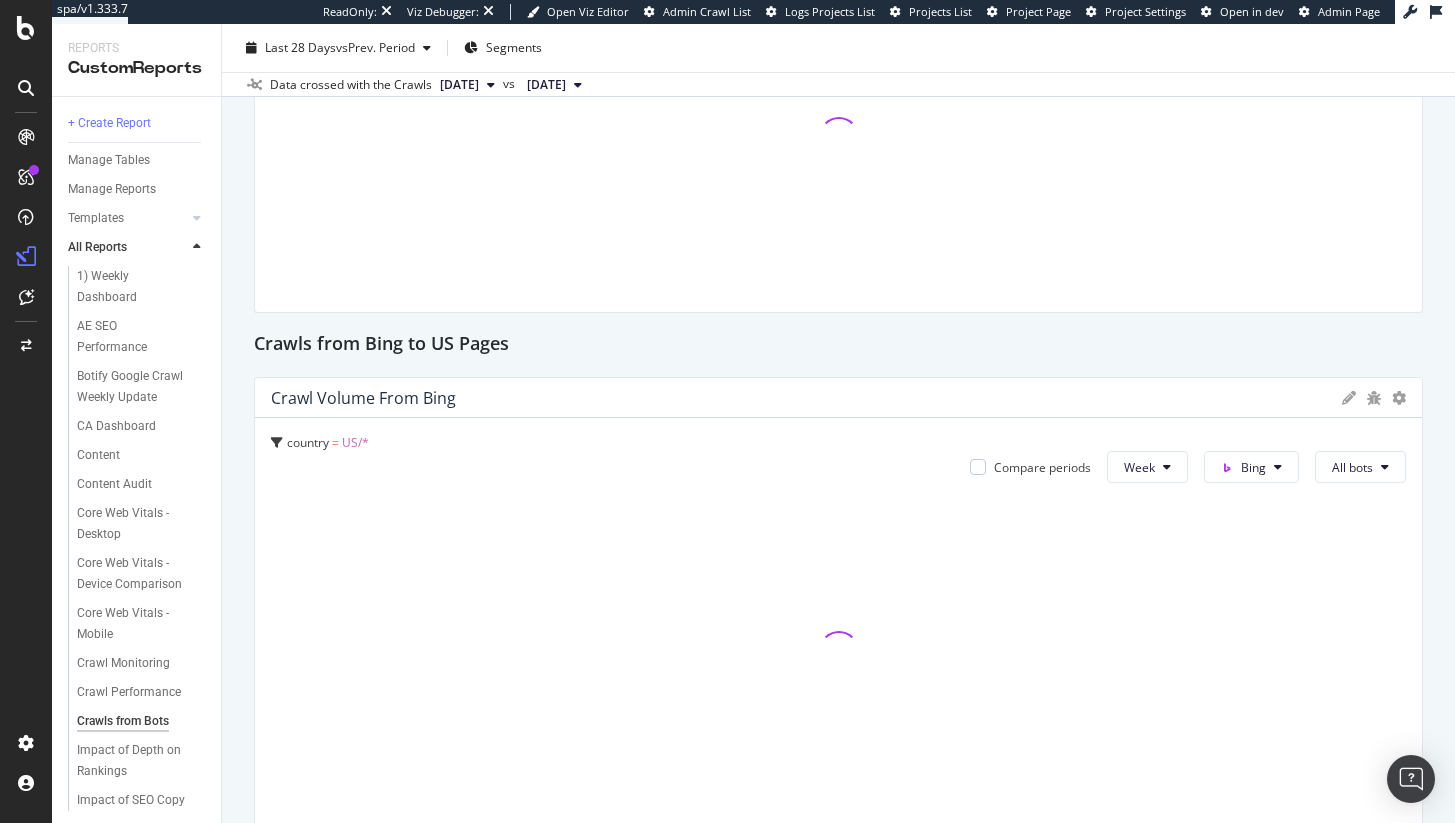 scroll, scrollTop: 4015, scrollLeft: 0, axis: vertical 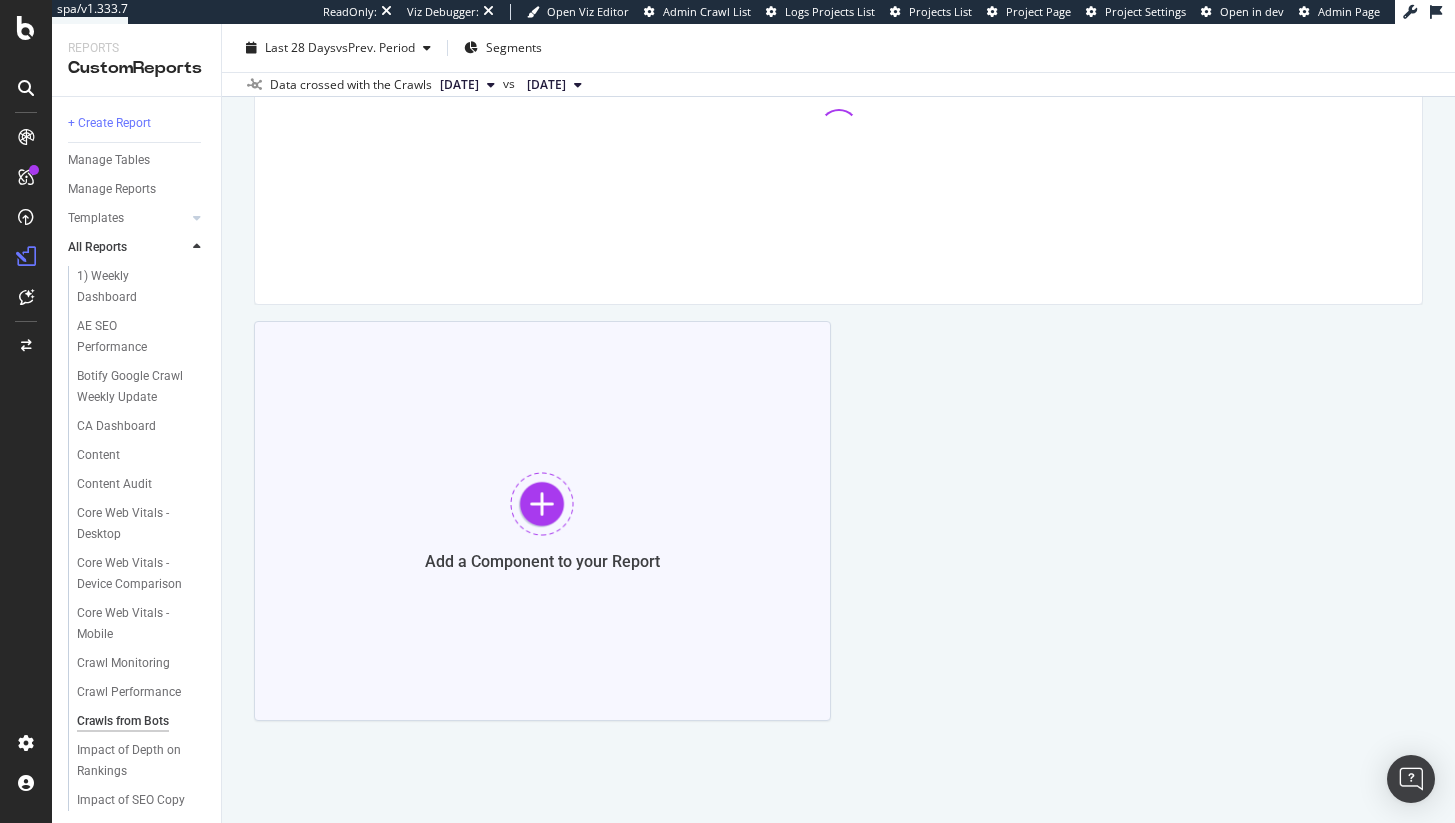 click on "Add a Component to your Report" at bounding box center [542, 521] 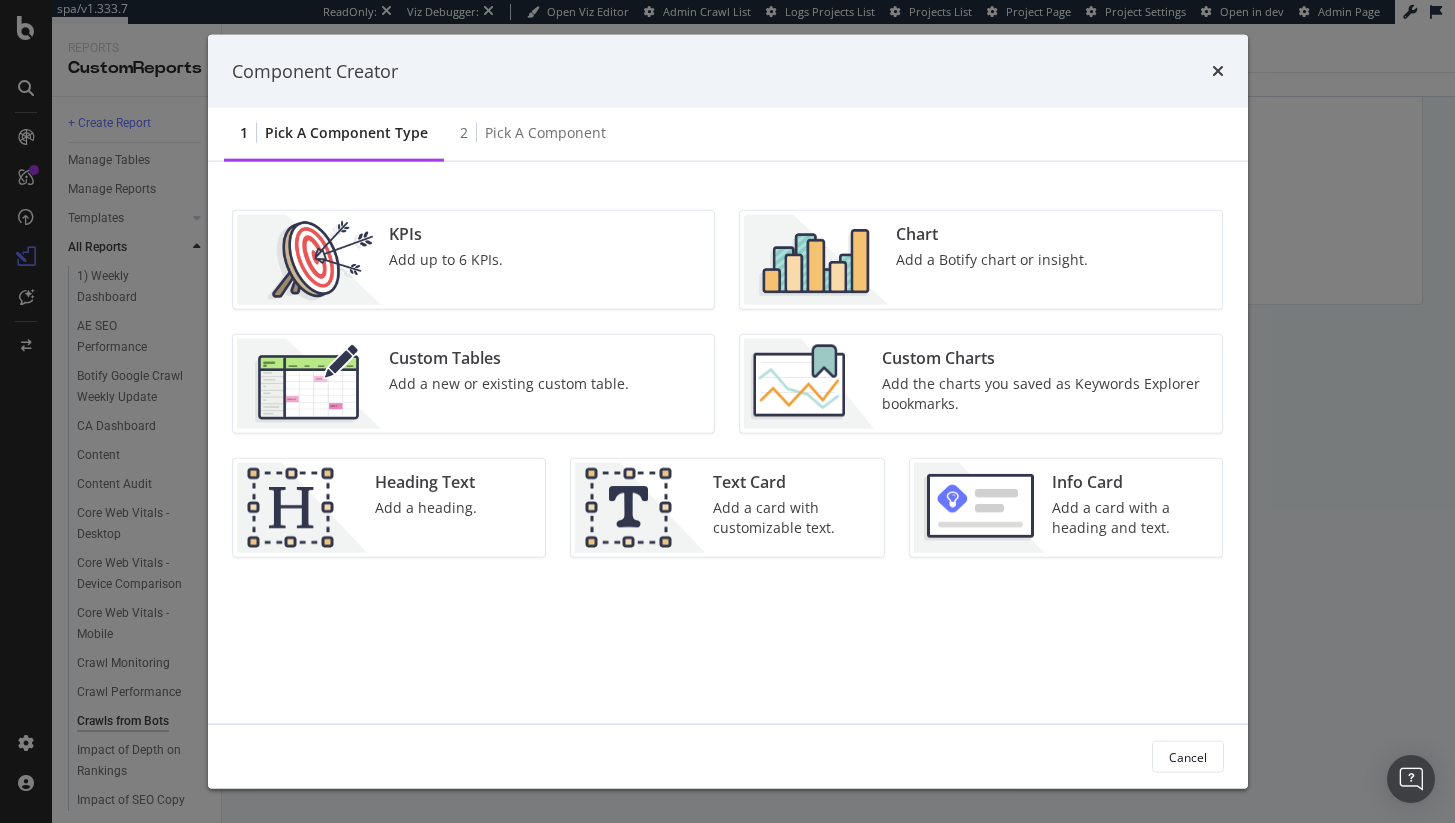 click on "Chart" at bounding box center (992, 234) 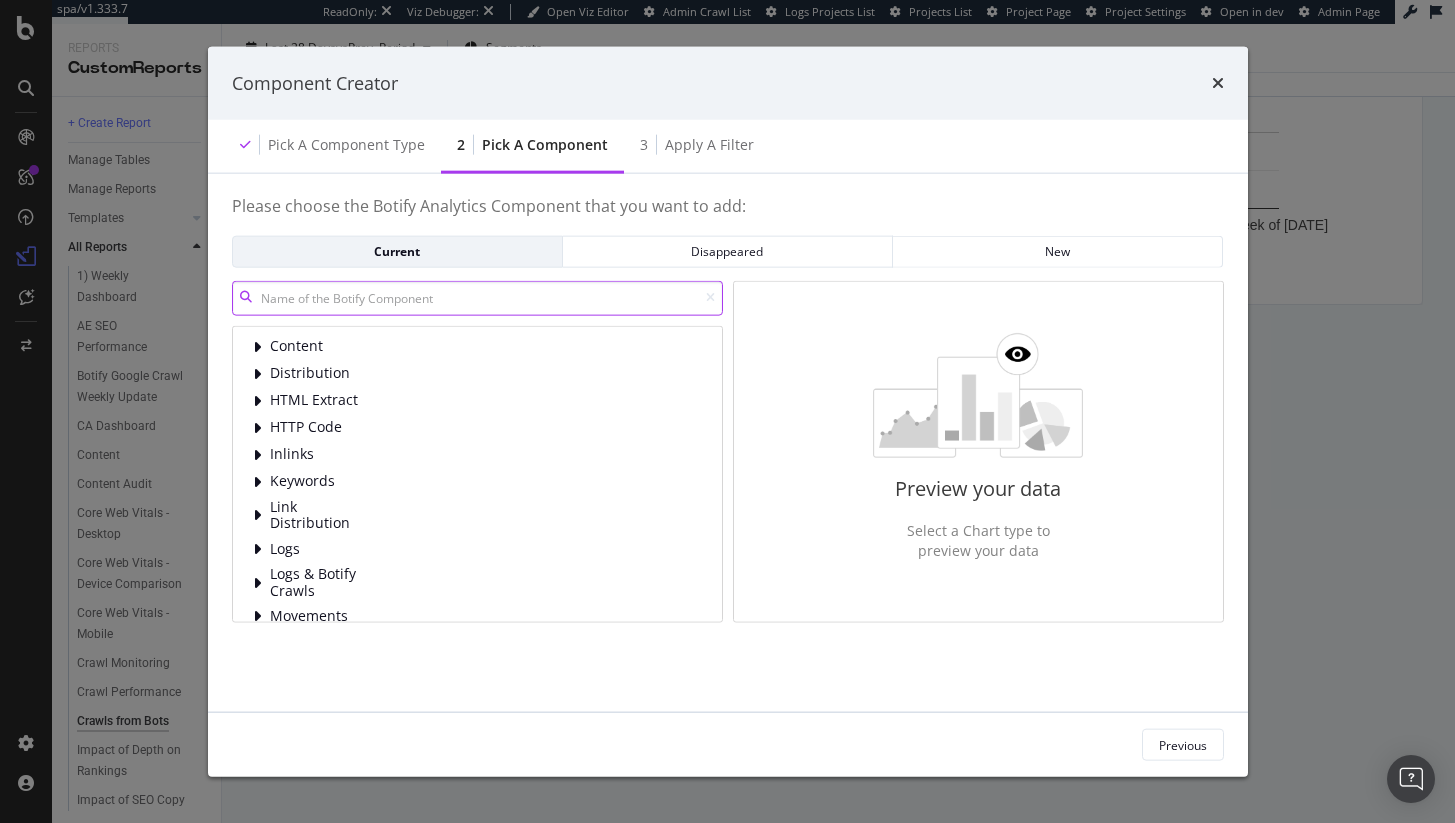click at bounding box center [477, 297] 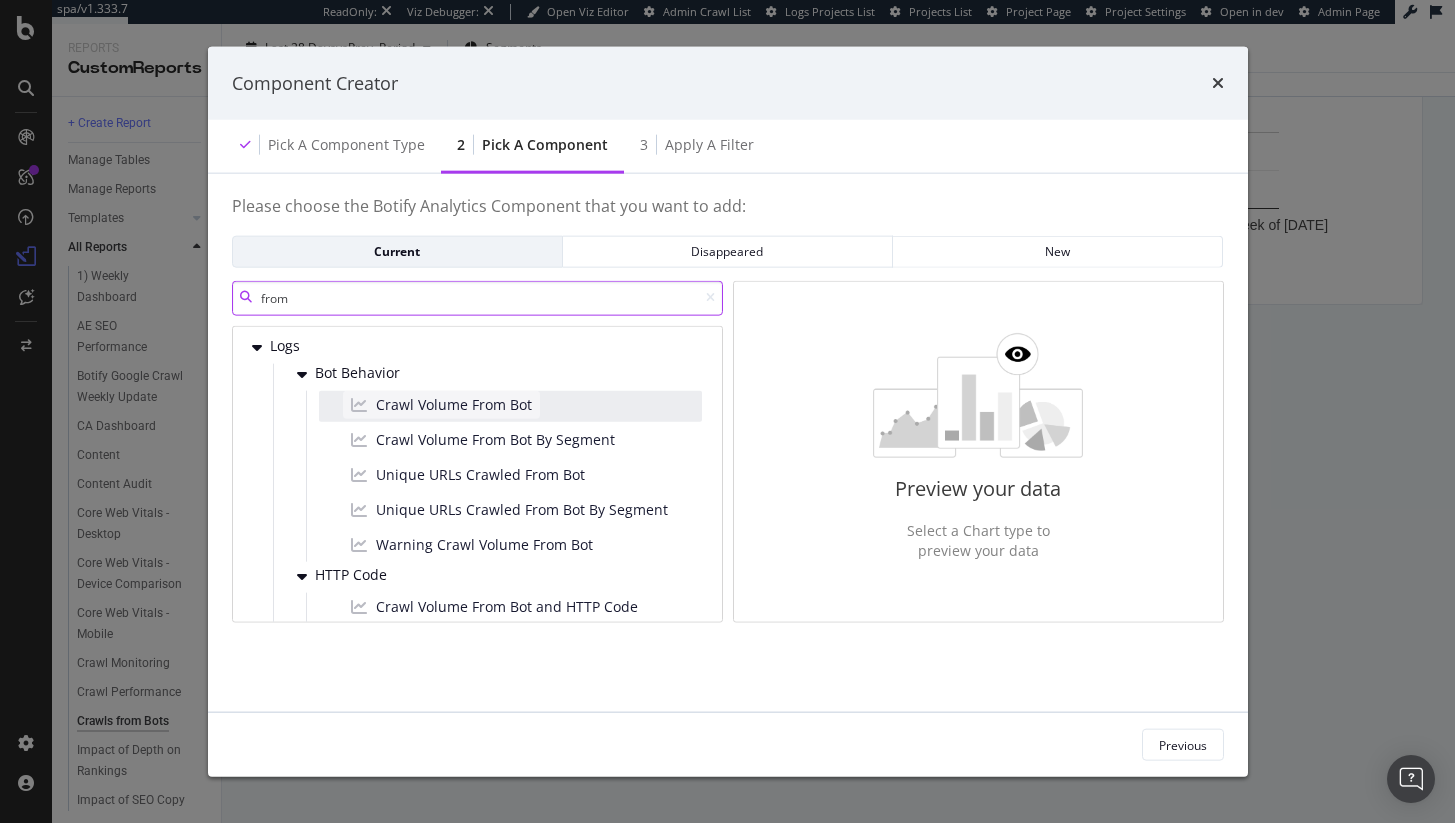type on "from" 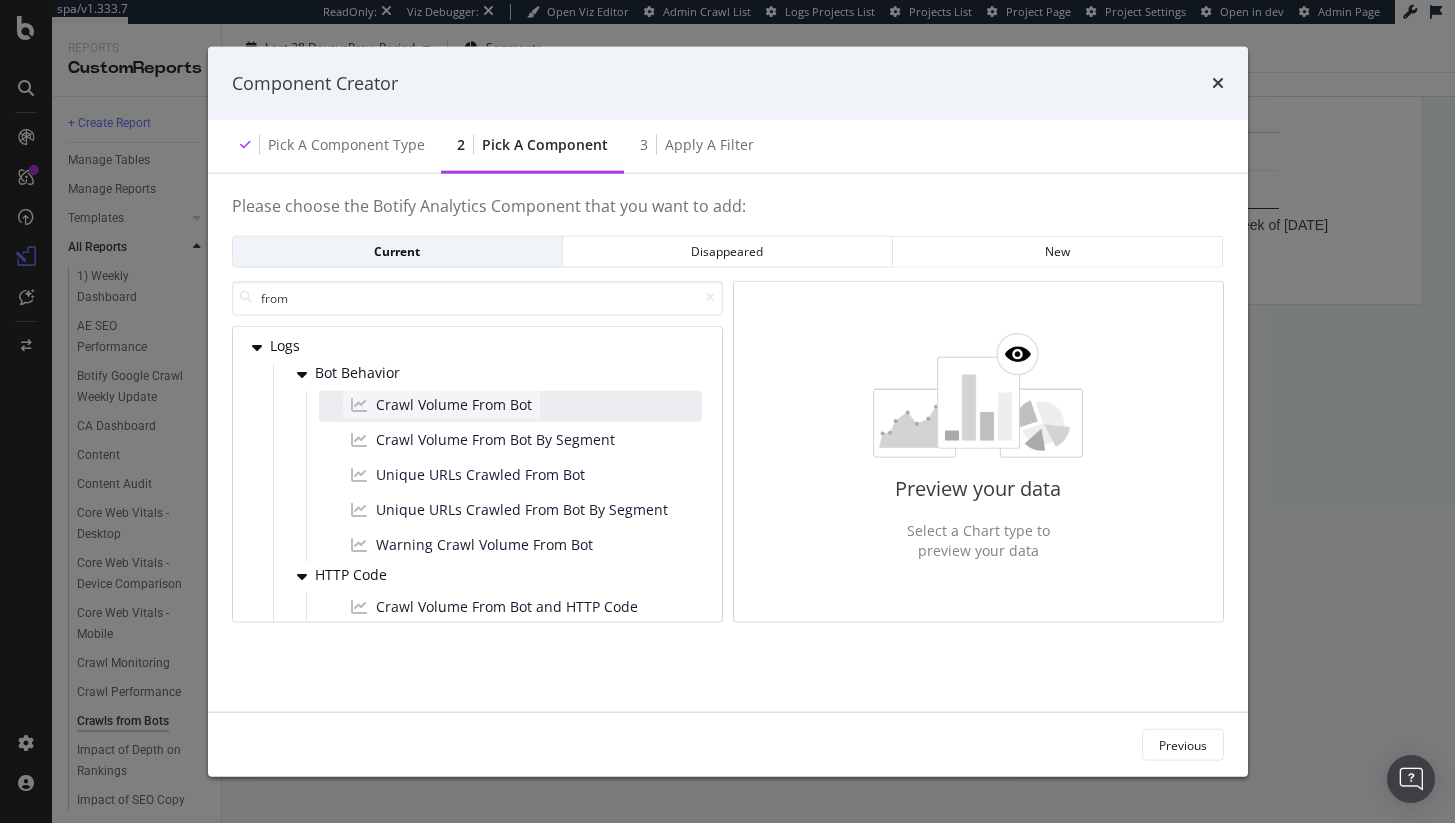 click on "Crawl Volume From Bot" at bounding box center (454, 404) 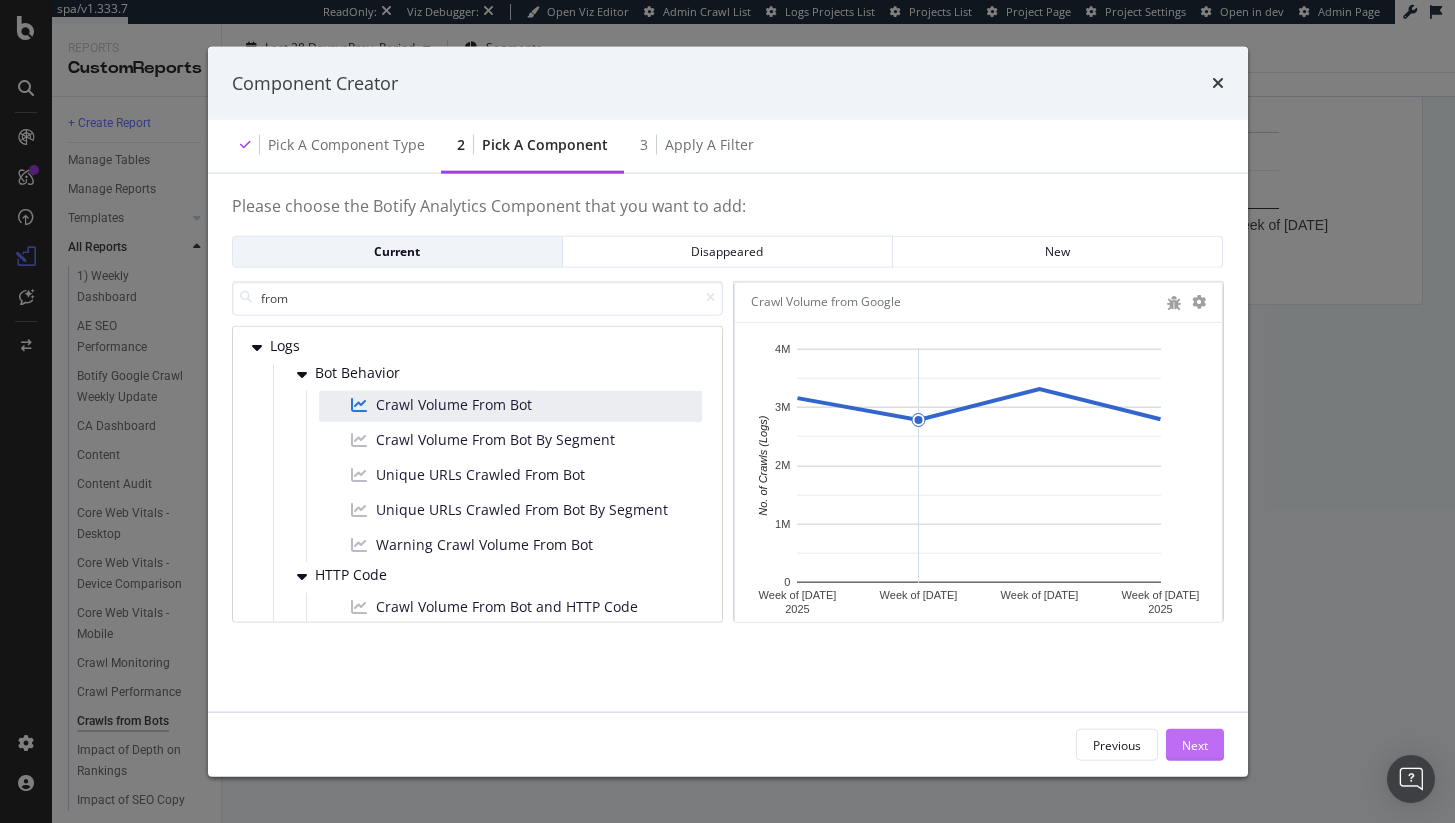 click on "Next" at bounding box center [1195, 744] 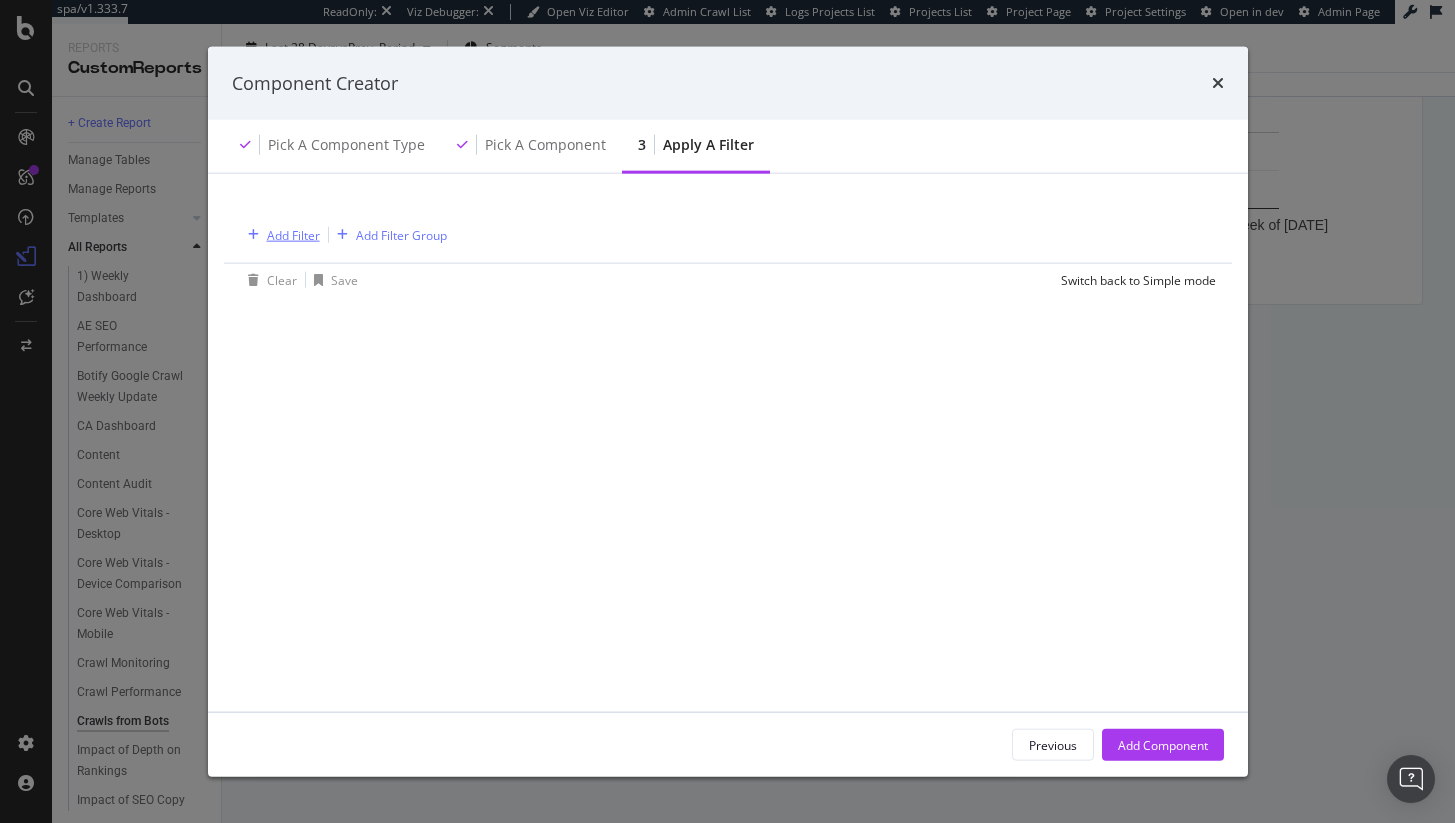 click on "Add Filter" at bounding box center [293, 234] 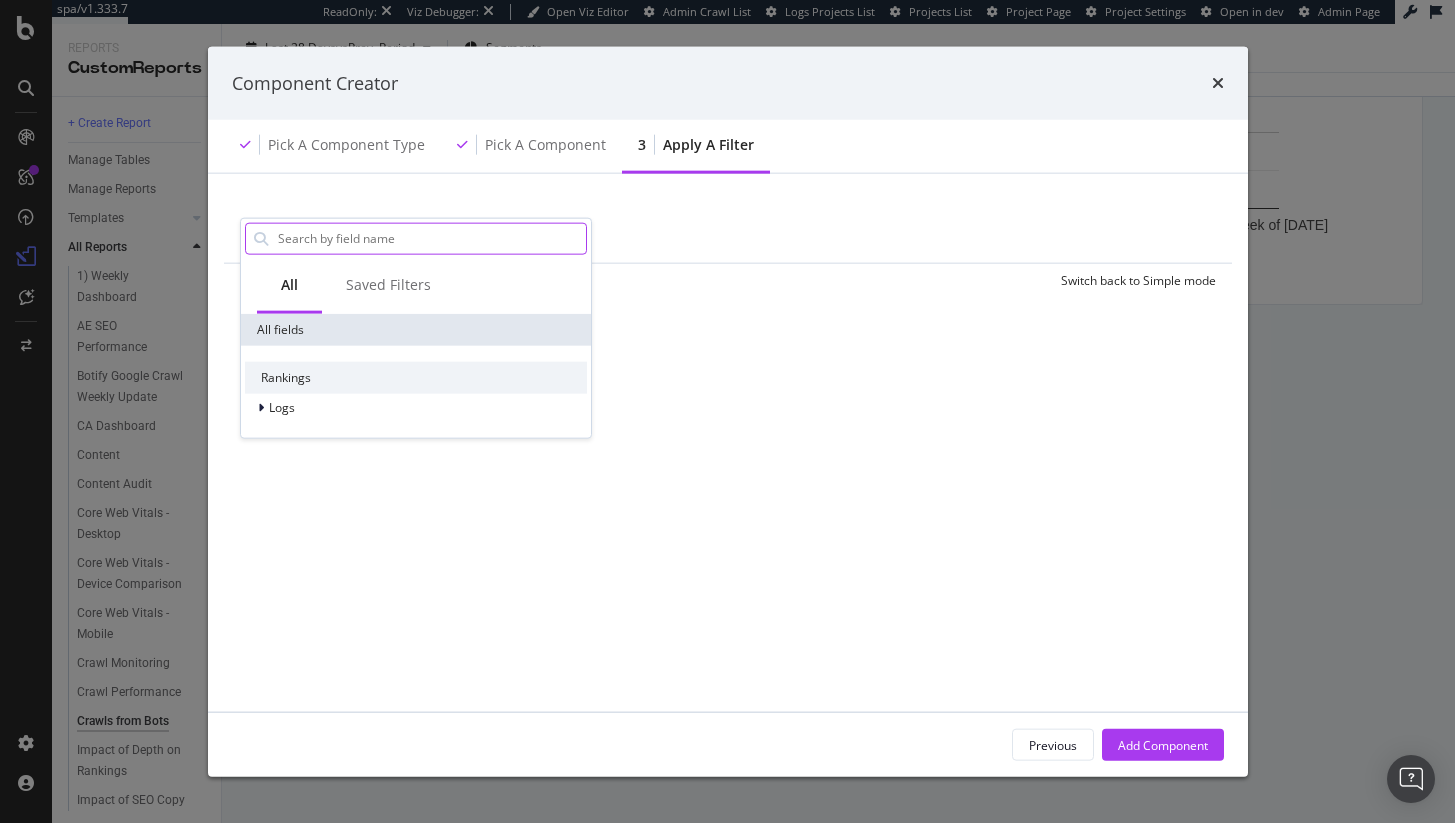 click at bounding box center (431, 238) 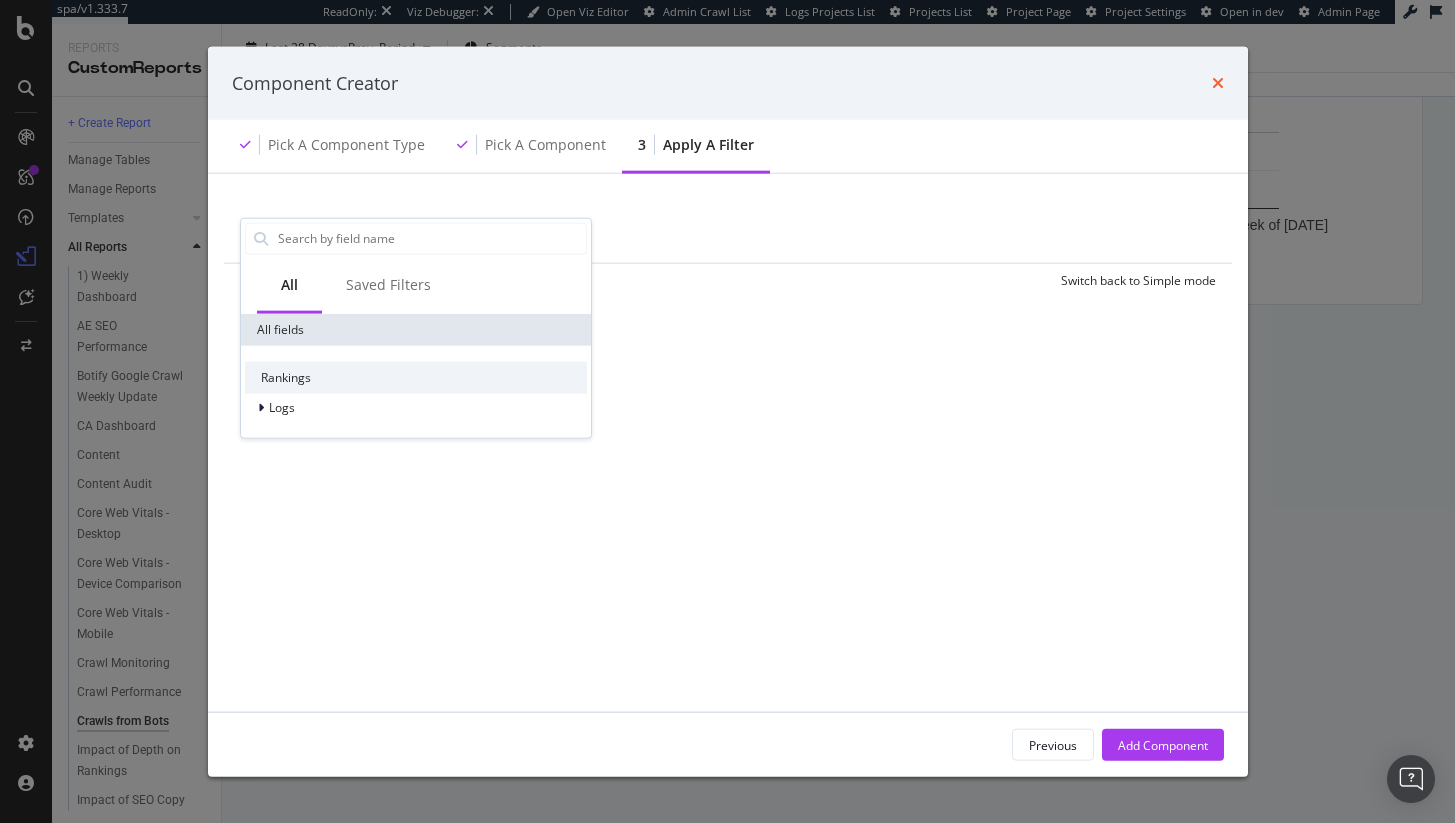 click at bounding box center [1218, 83] 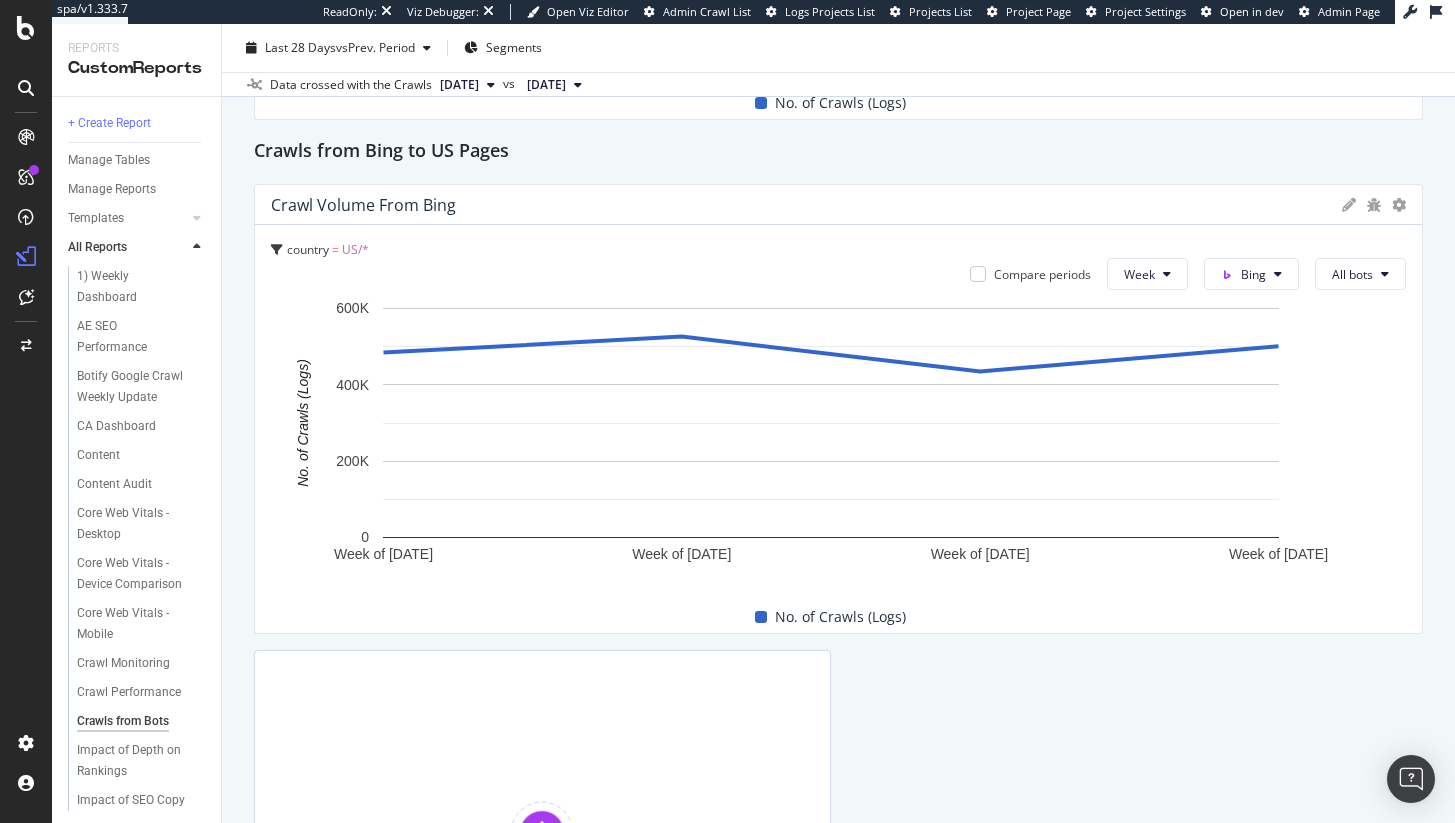 scroll, scrollTop: 4015, scrollLeft: 0, axis: vertical 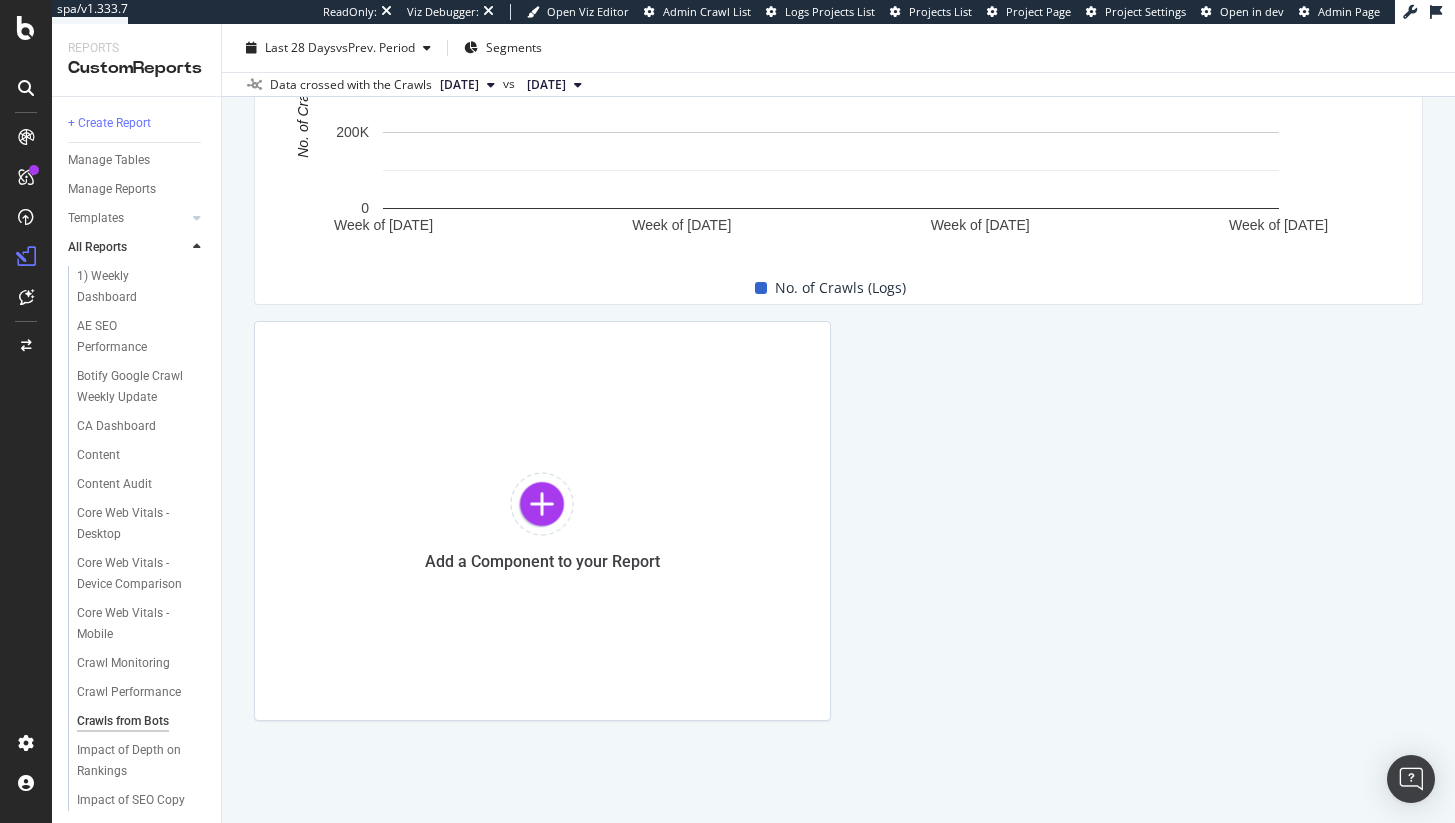 click on "Add a Component to your Report" at bounding box center [542, 561] 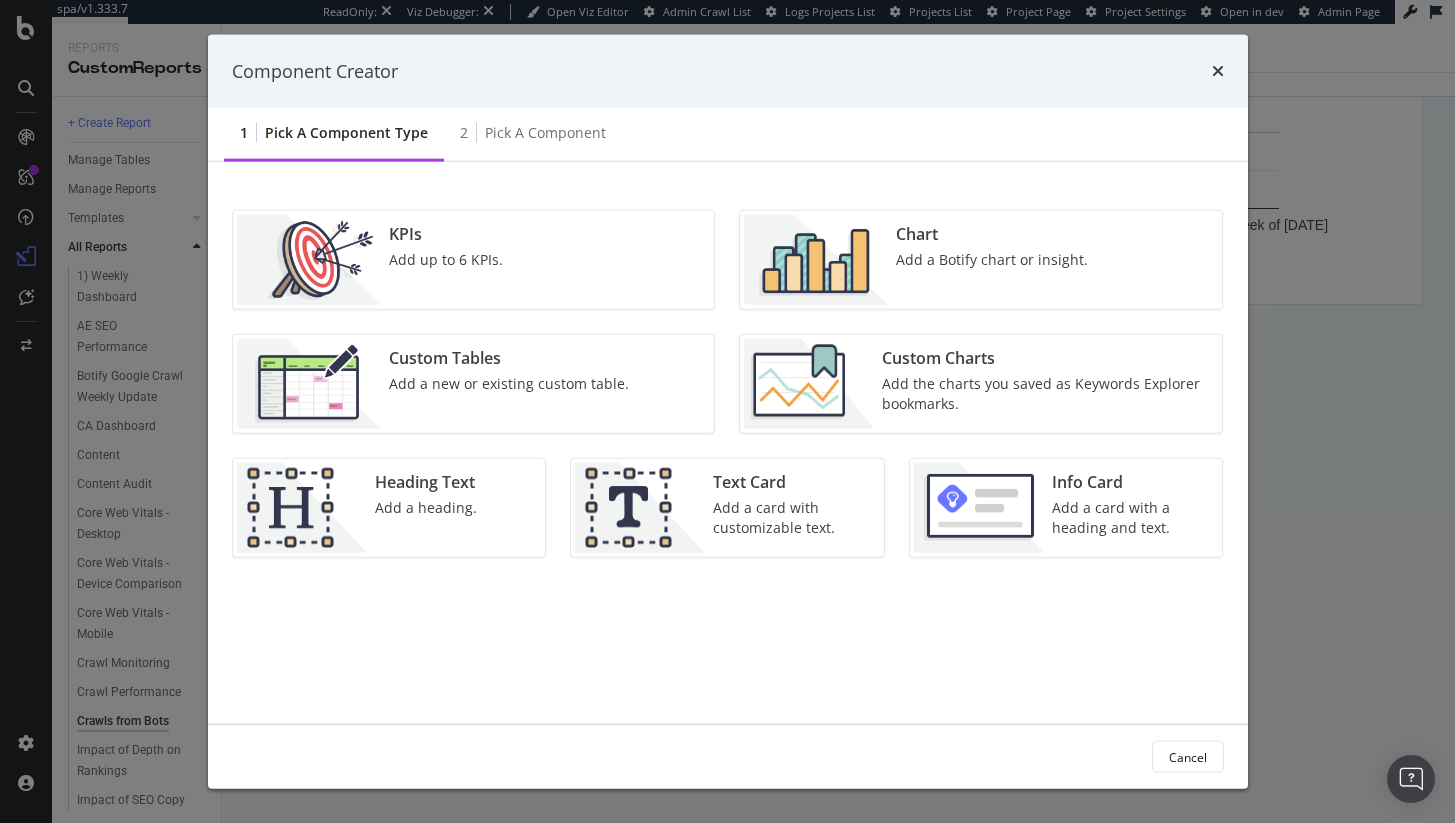 click on "Chart Add a Botify chart or insight." at bounding box center [992, 260] 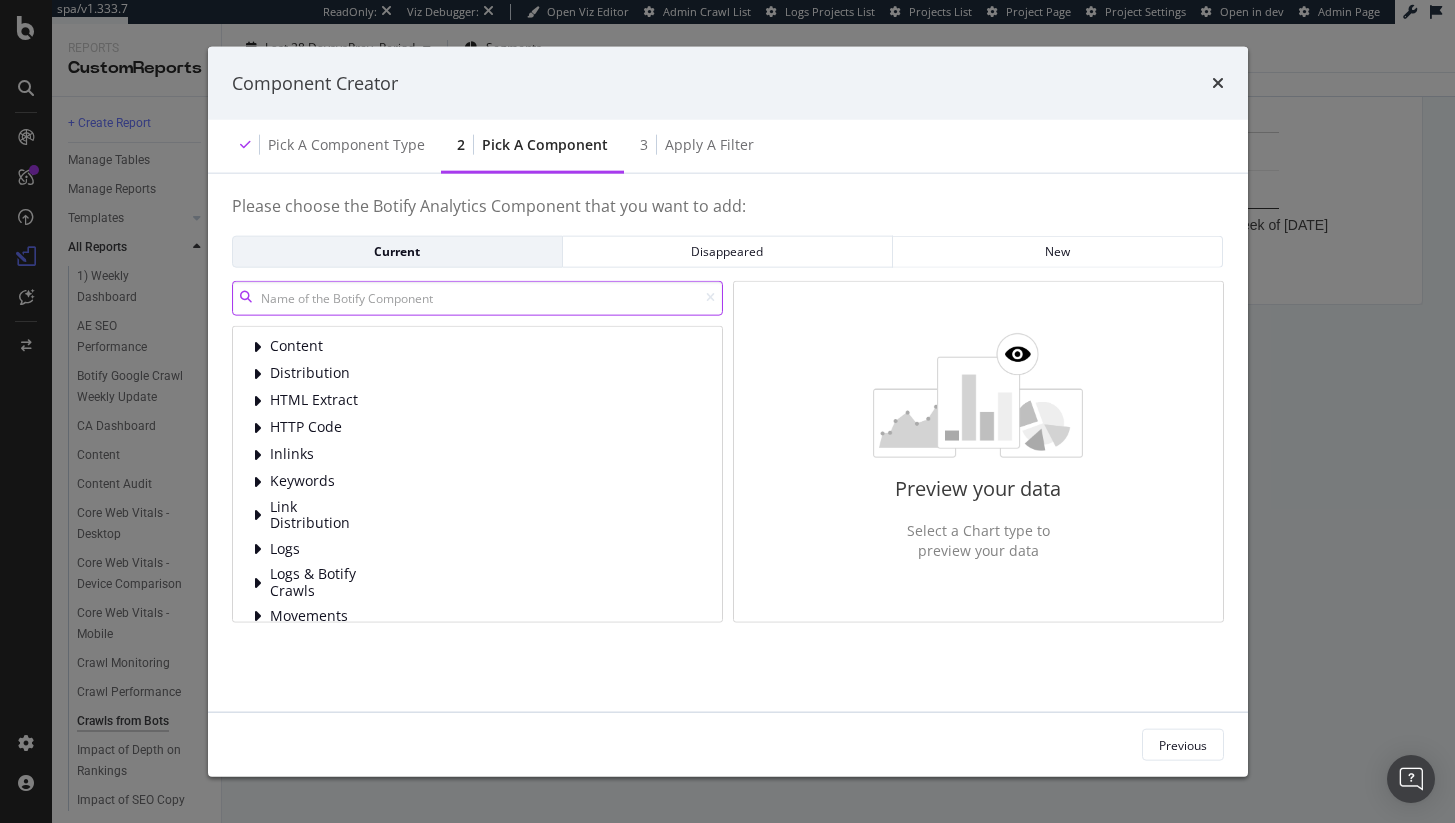 click at bounding box center [477, 297] 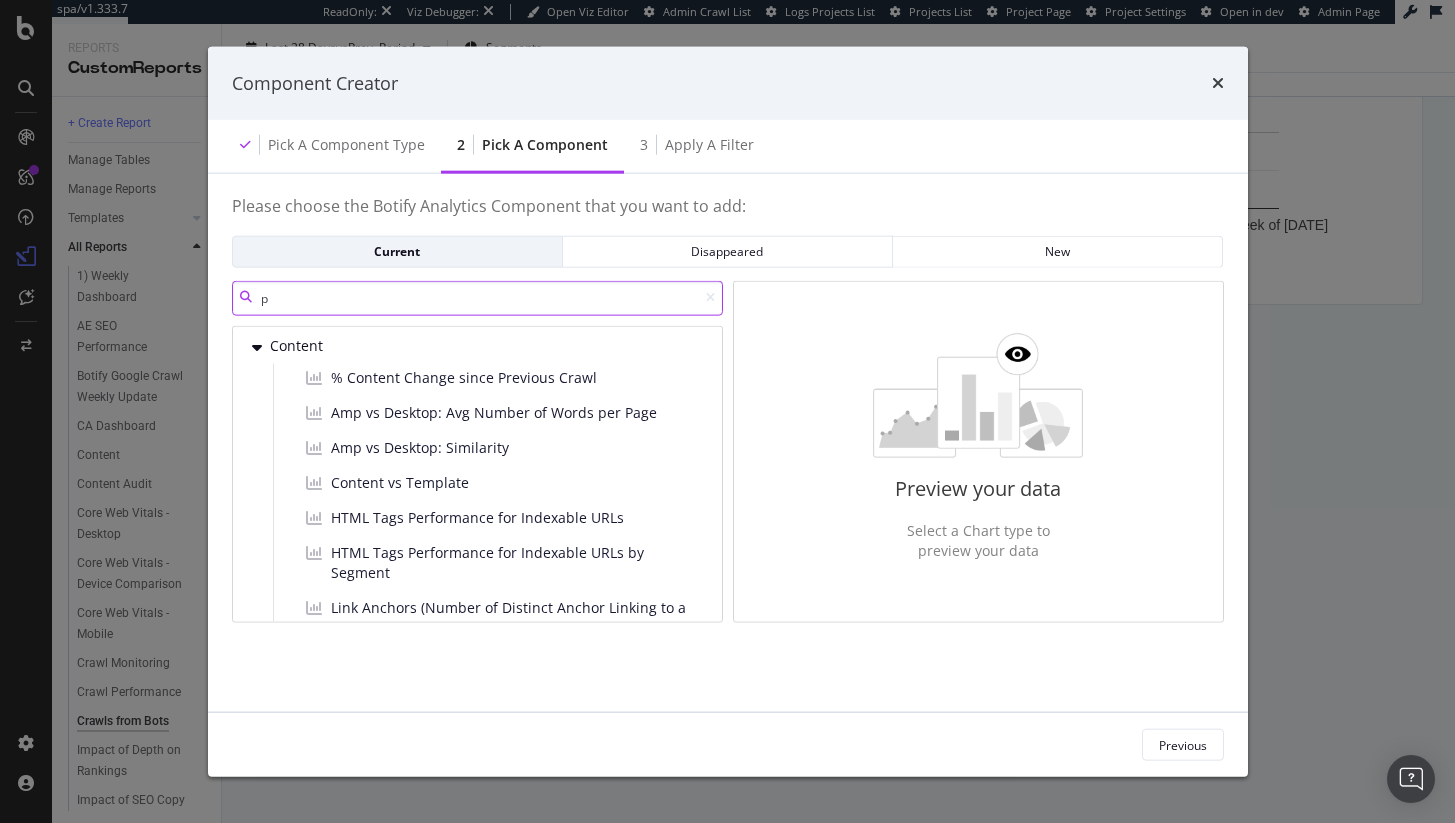 click on "p" at bounding box center [477, 297] 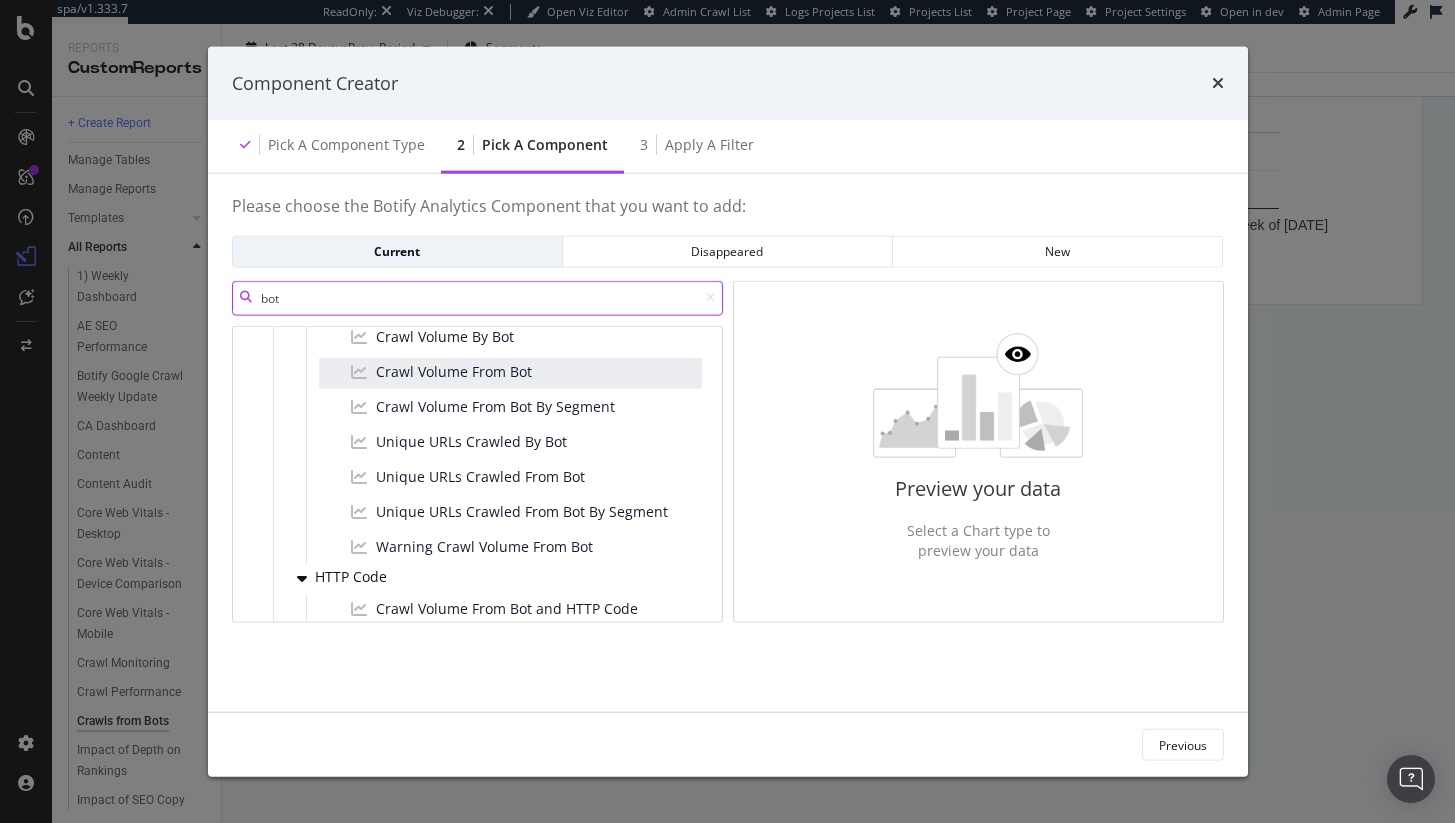 scroll, scrollTop: 70, scrollLeft: 0, axis: vertical 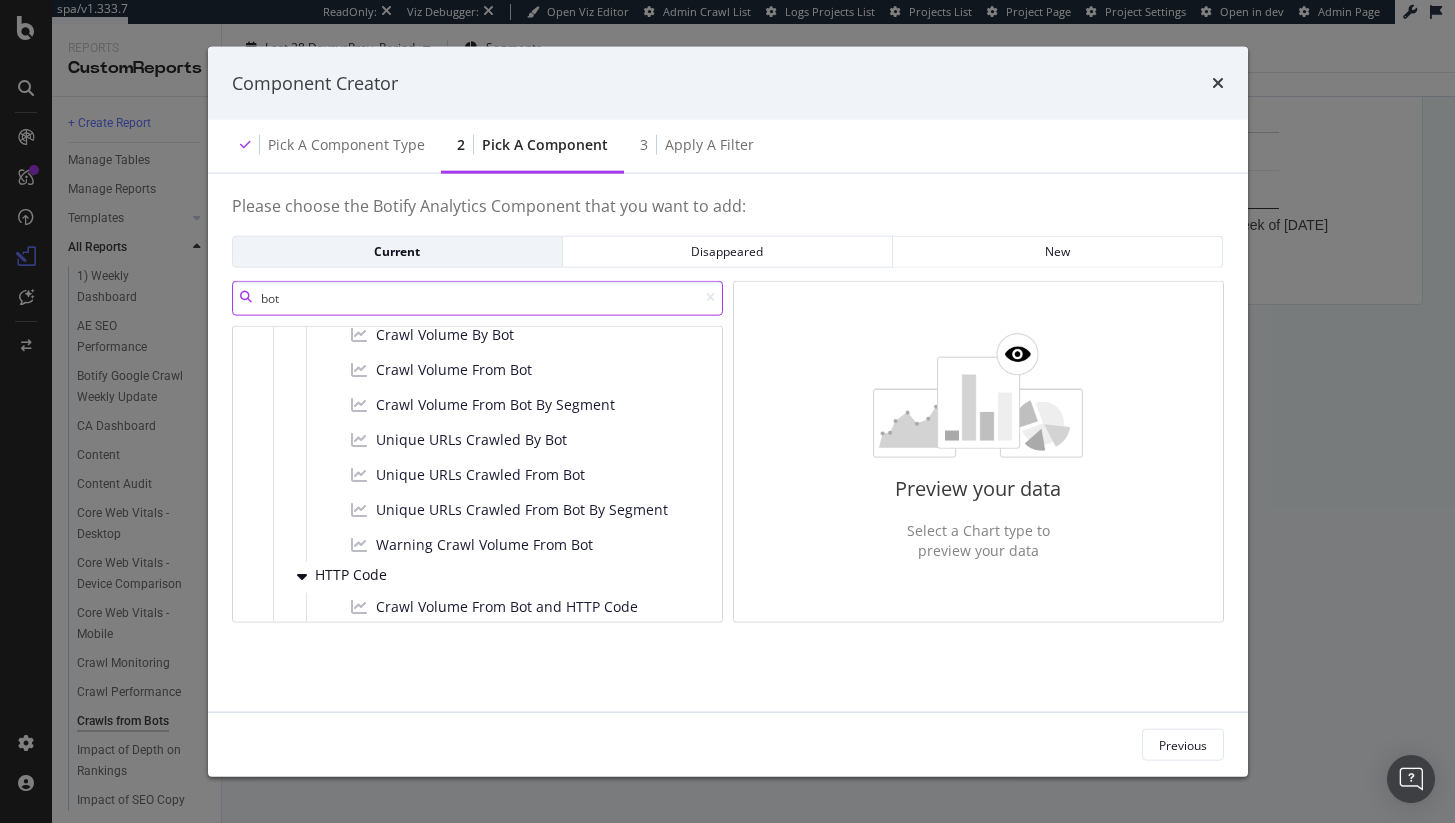 type on "bot" 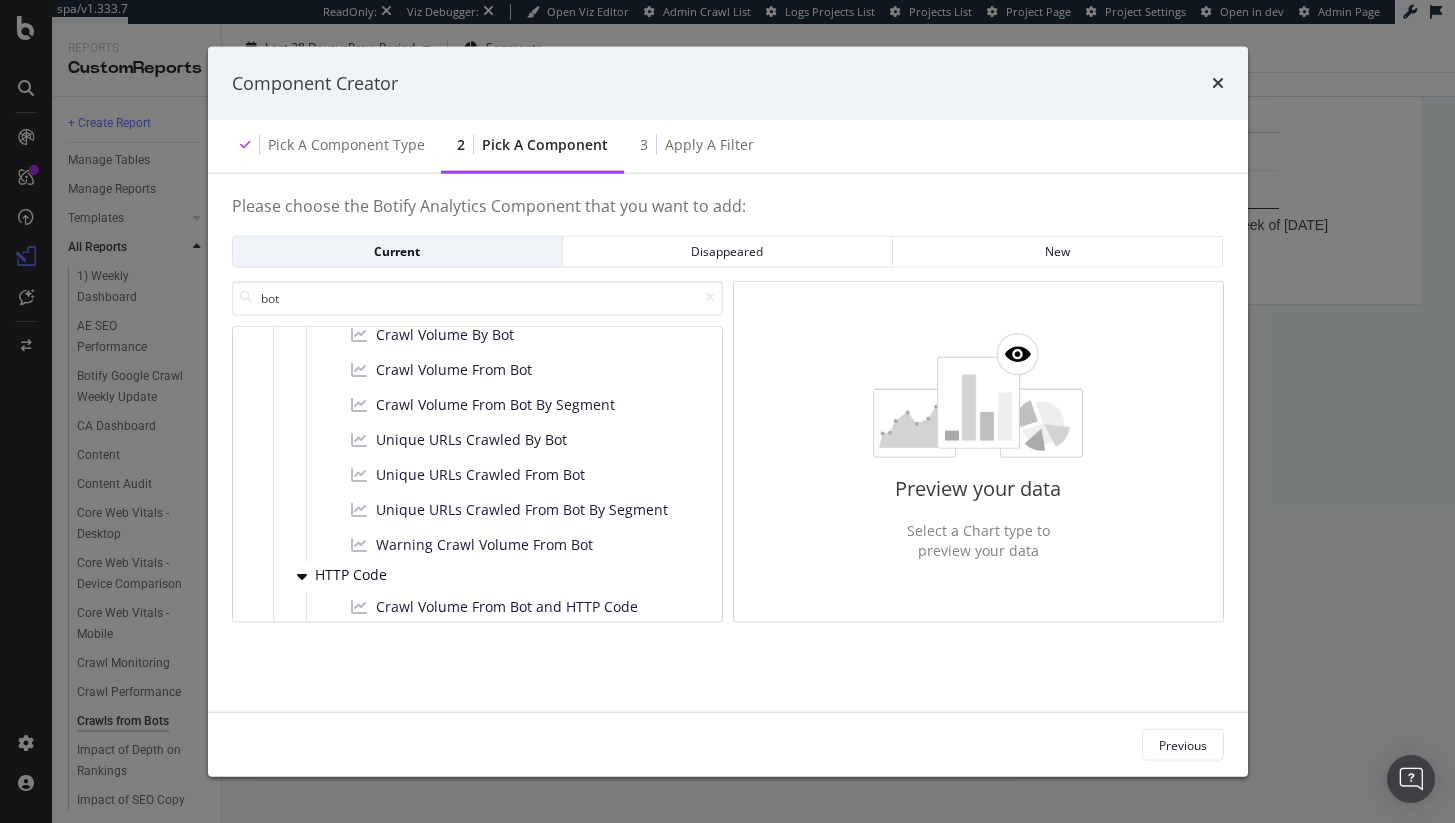 click on "Crawl Volume By Bot Crawl Volume From Bot Crawl Volume From Bot By Segment Unique URLs Crawled By Bot Unique URLs Crawled From Bot Unique URLs Crawled From Bot By Segment Warning Crawl Volume From Bot" at bounding box center [504, 440] 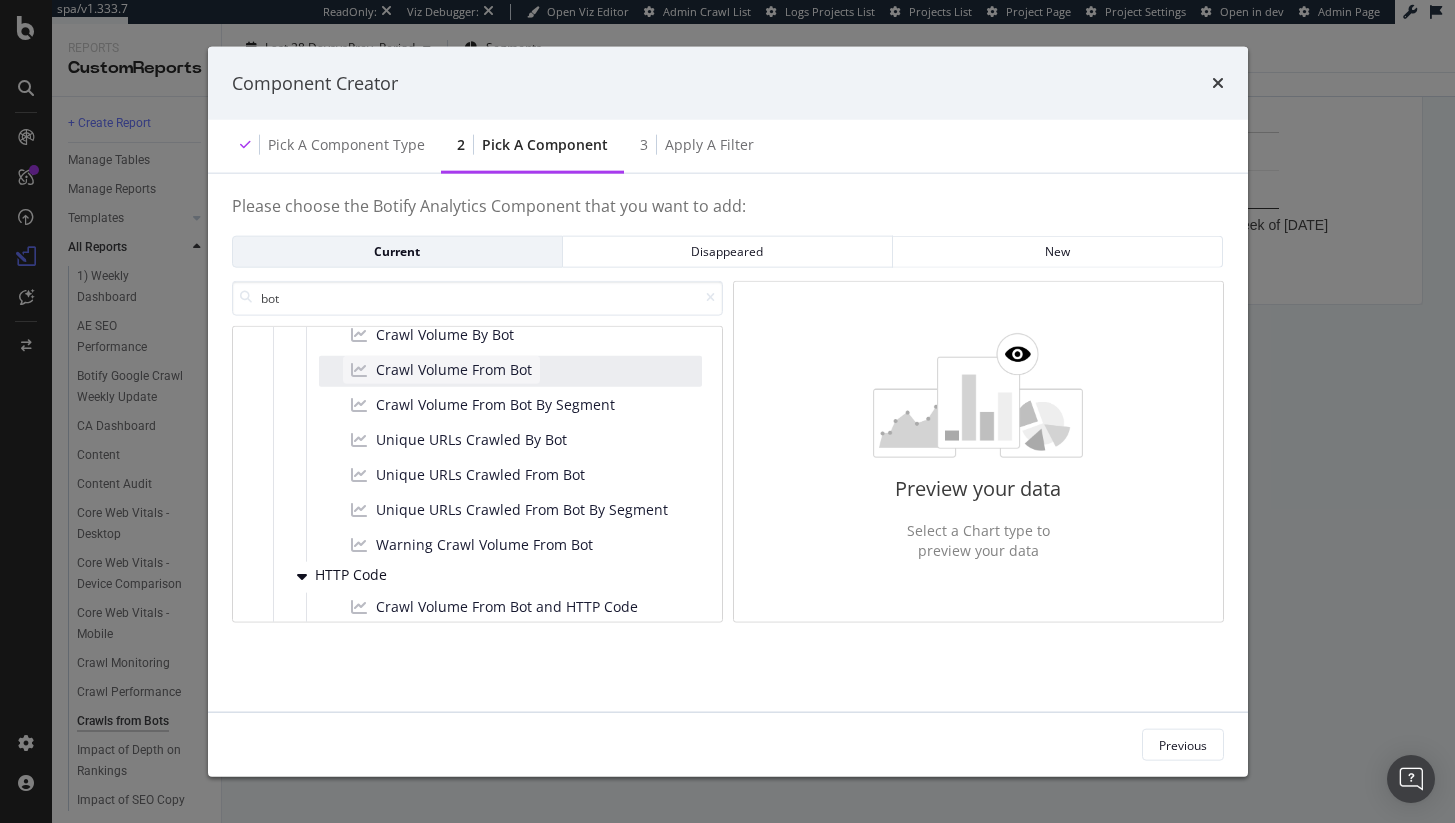 click on "Crawl Volume From Bot" at bounding box center (441, 369) 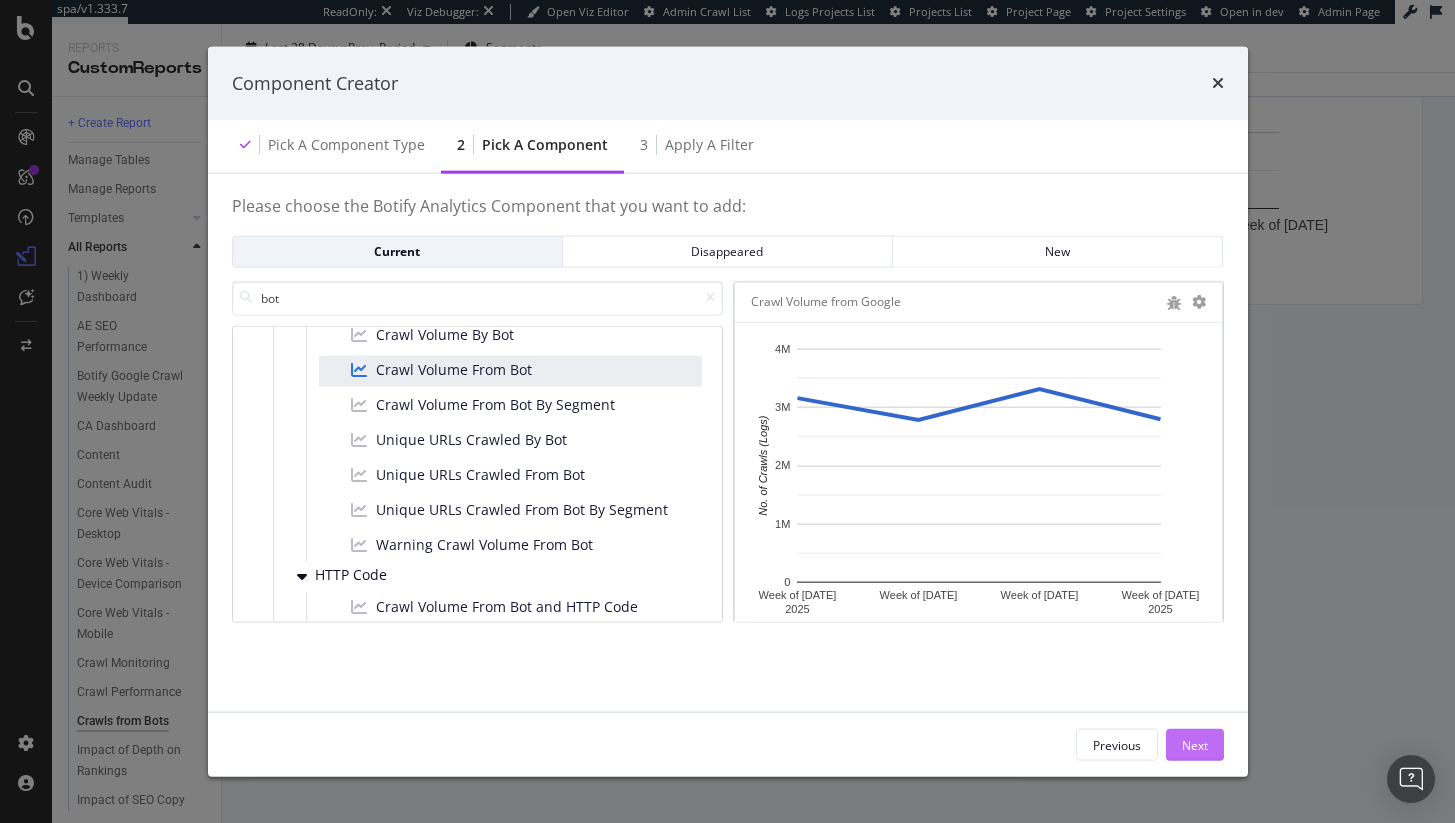 click on "Next" at bounding box center [1195, 744] 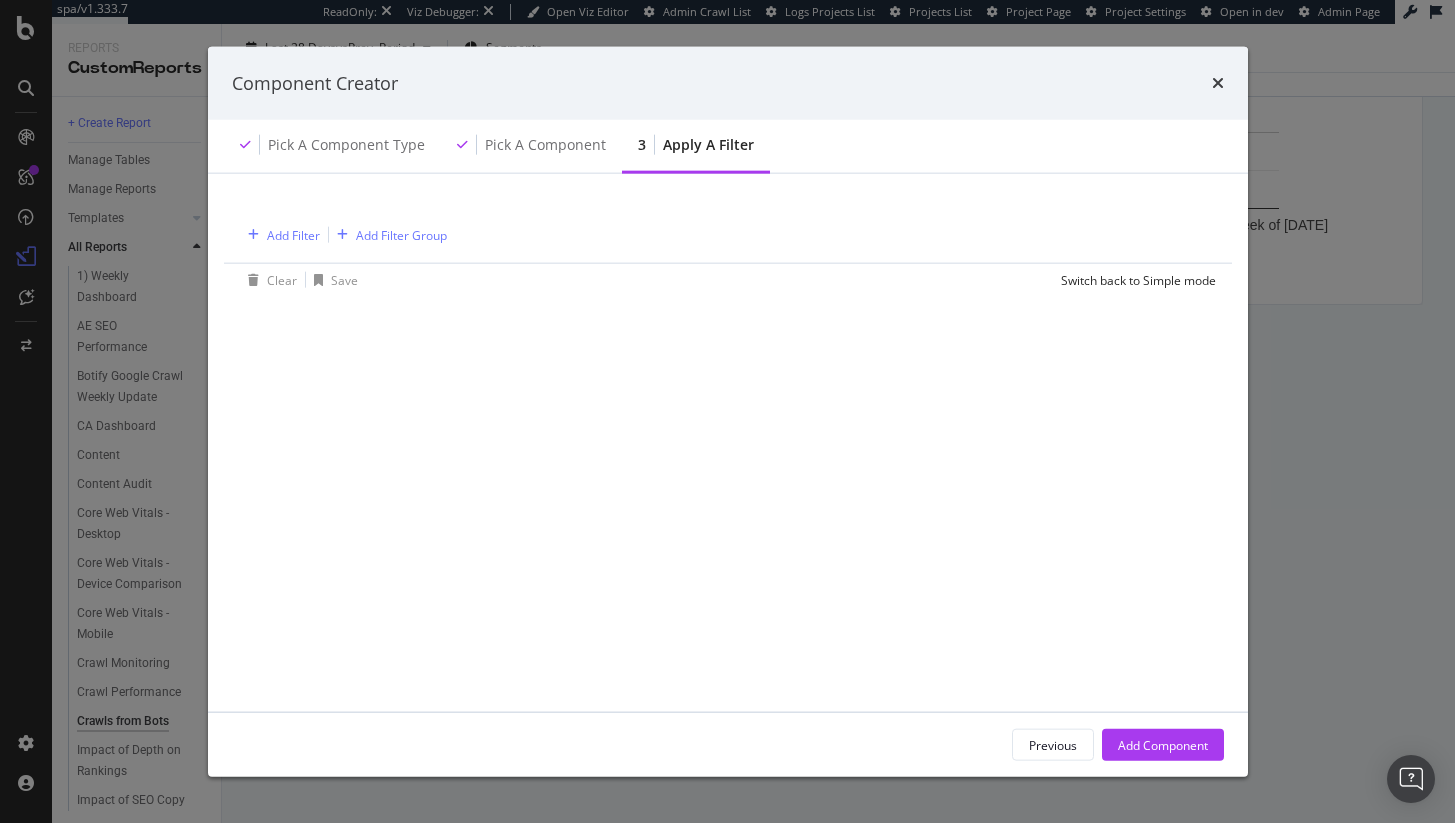 click on "Add Filter Add Filter Group" at bounding box center (728, 234) 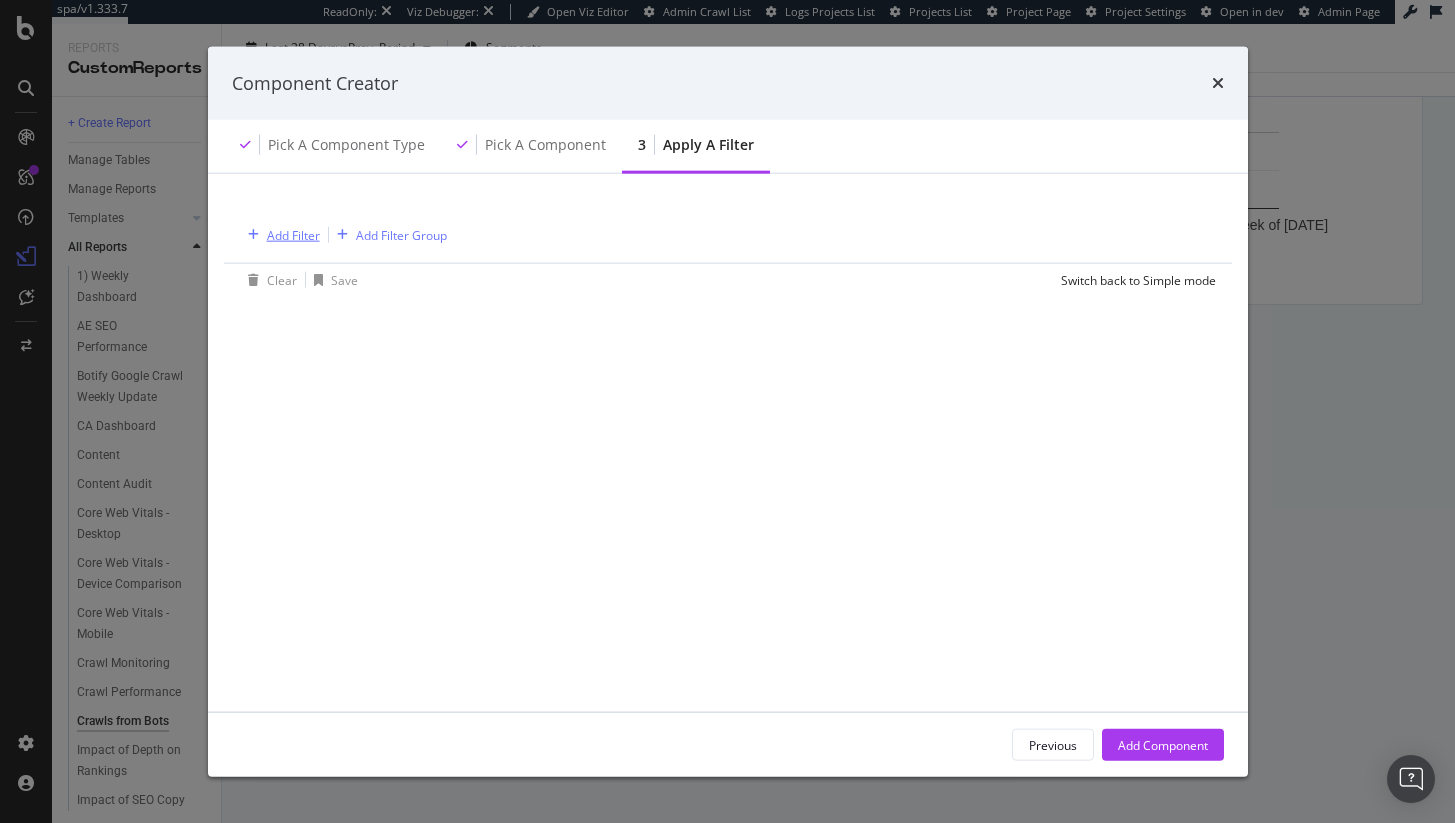 click on "Add Filter" at bounding box center [293, 234] 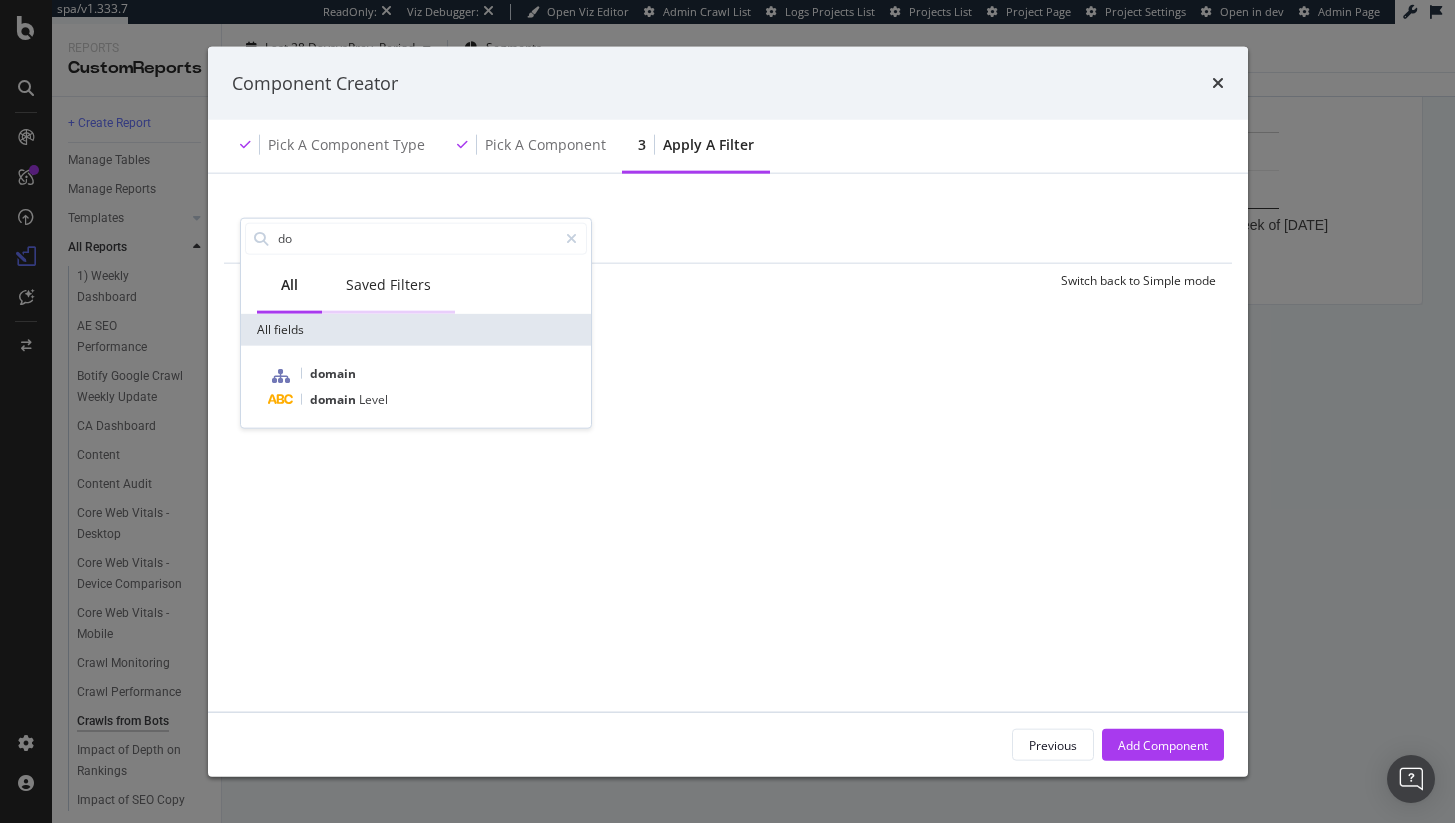 type on "d" 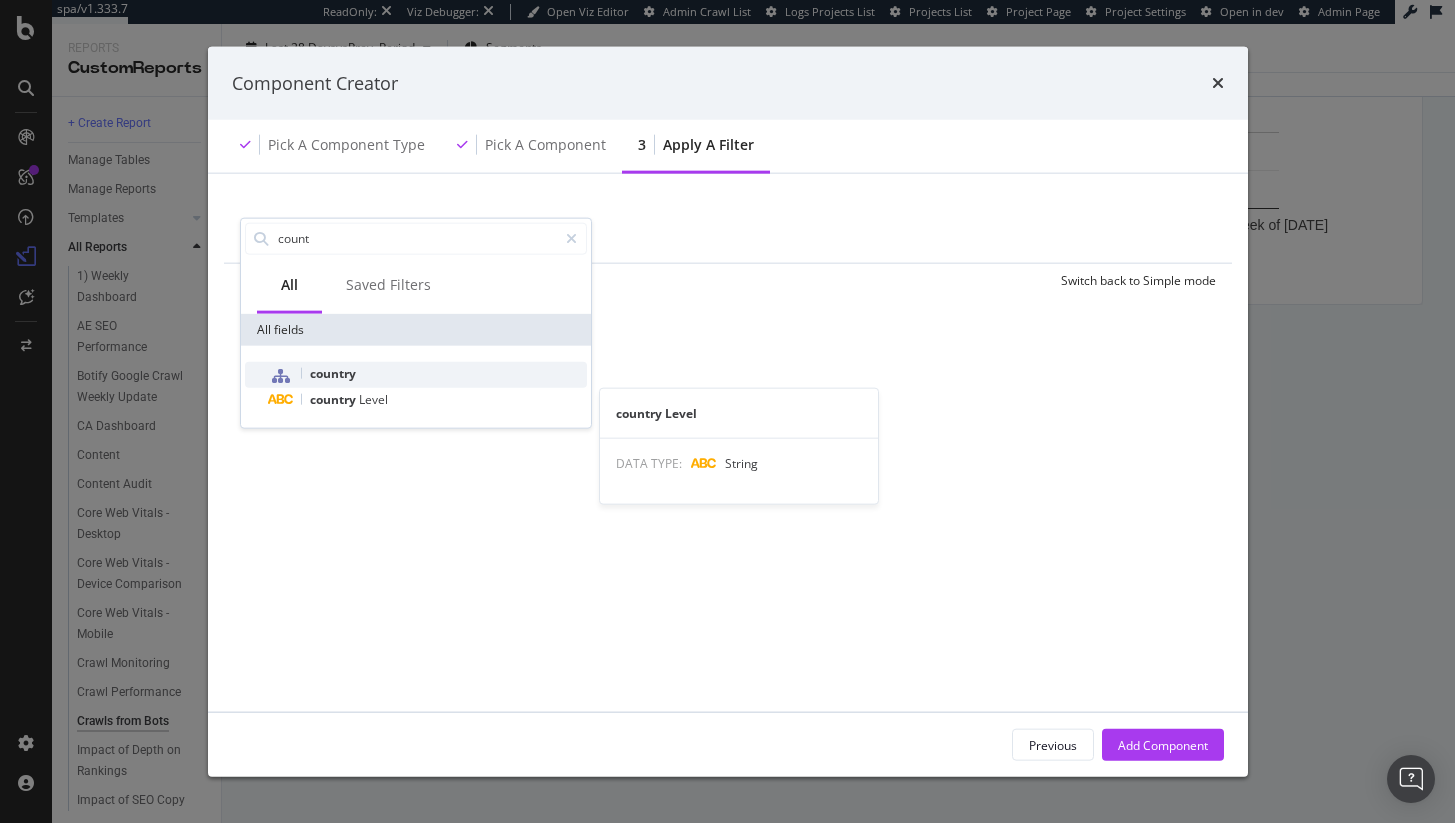 type on "count" 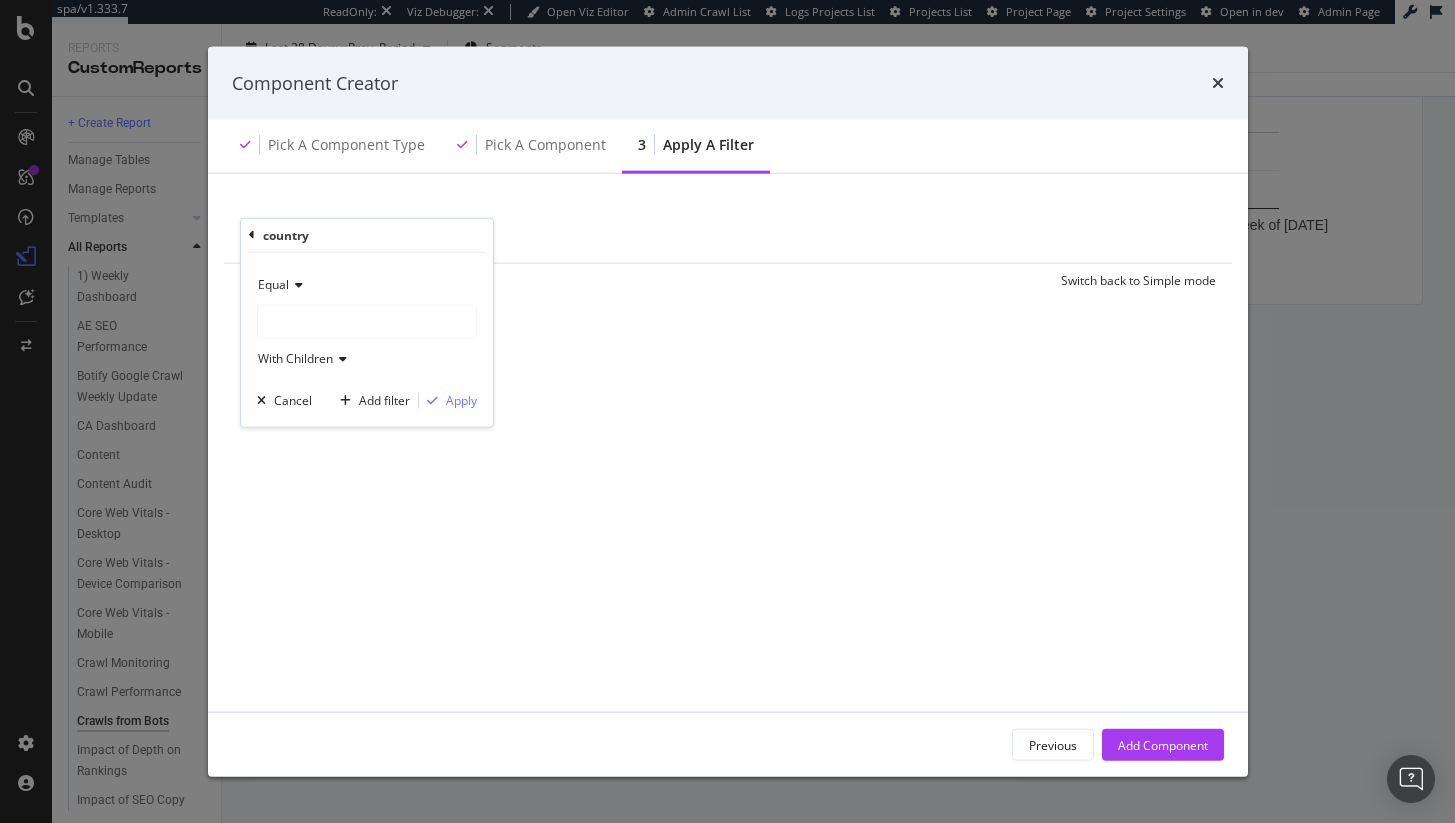 click at bounding box center [367, 321] 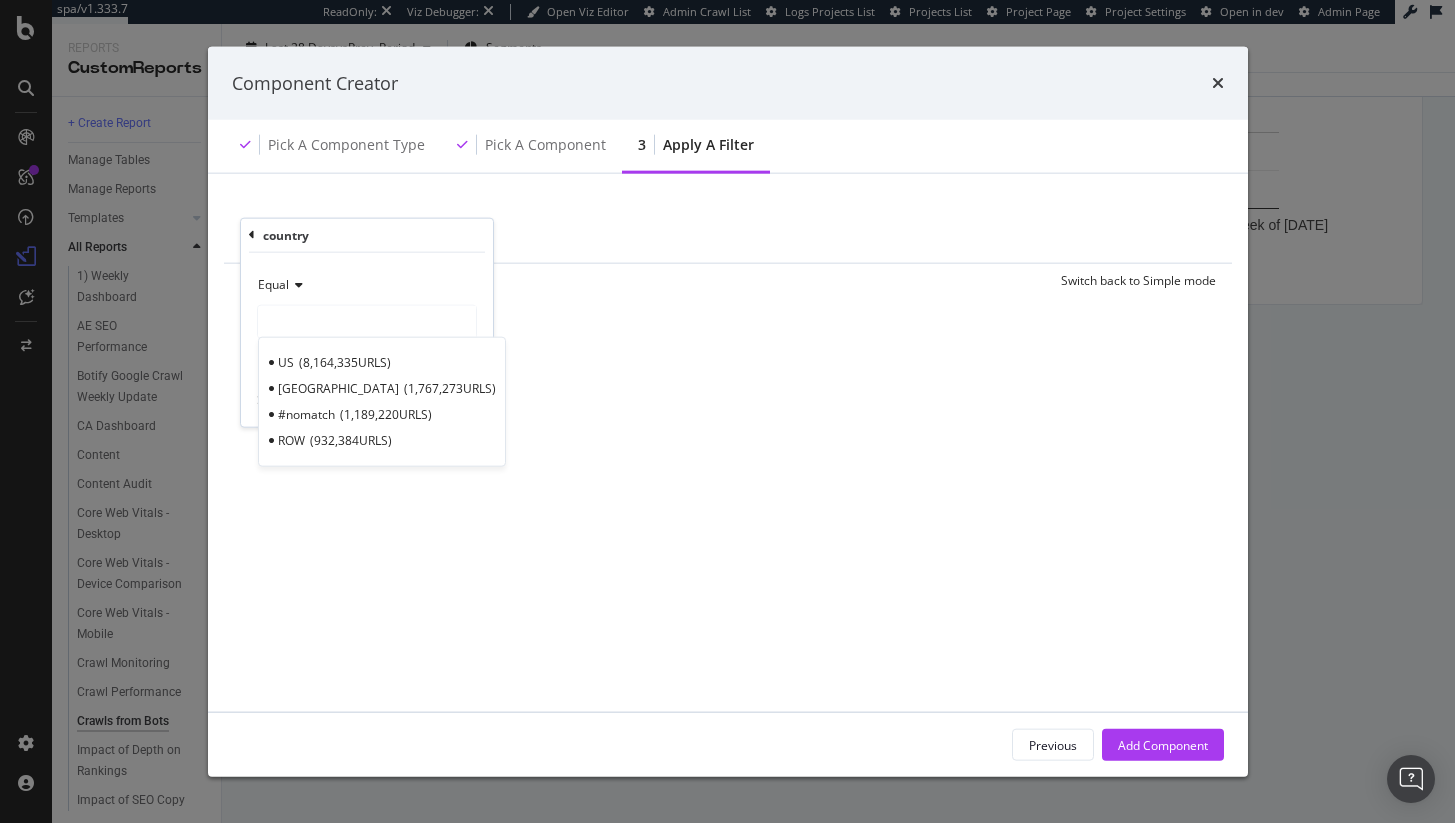 click on "8,164,335  URLS" at bounding box center (345, 362) 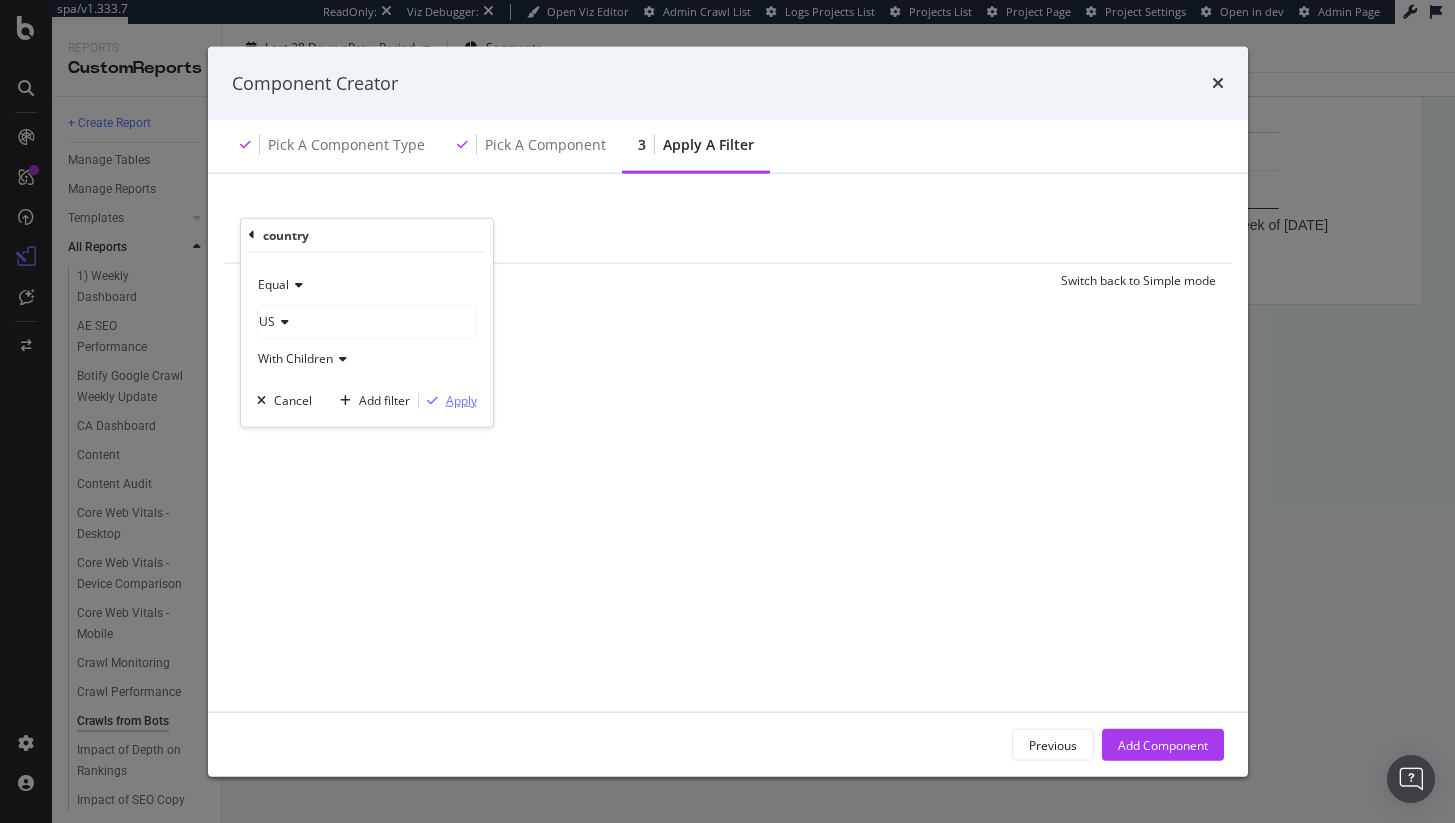 click on "Apply" at bounding box center (461, 400) 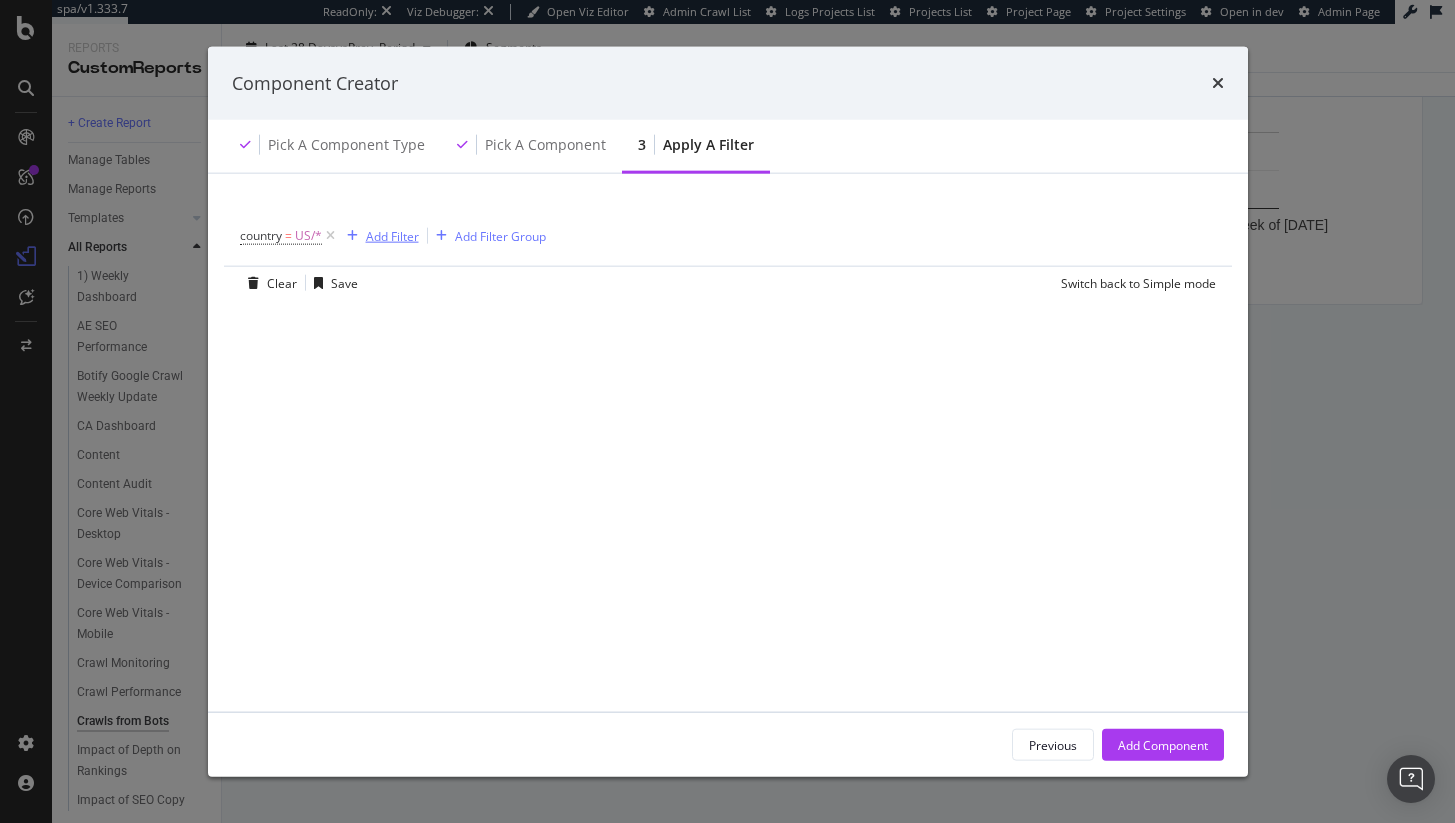 click on "Add Filter" at bounding box center (392, 235) 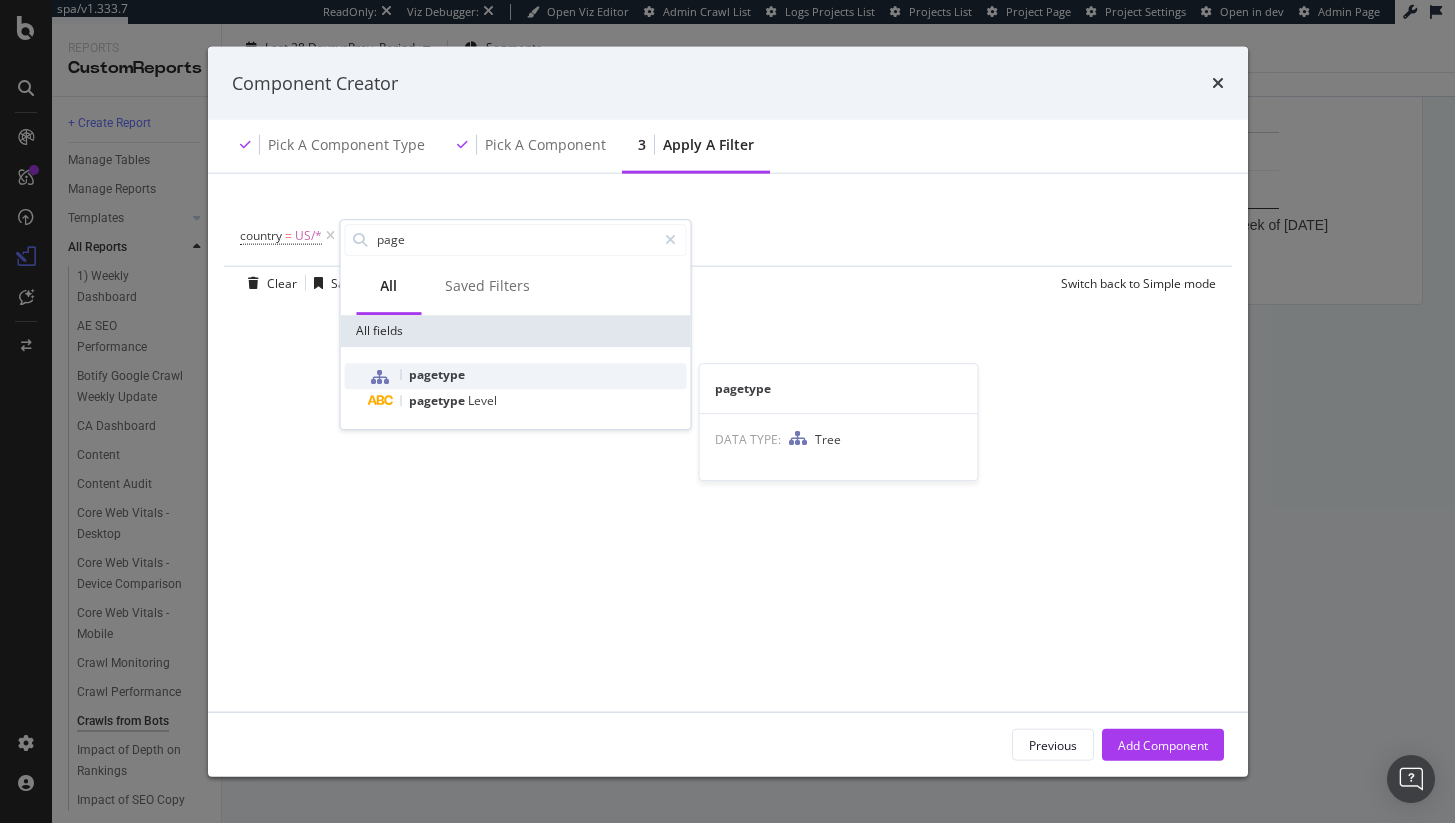 type on "page" 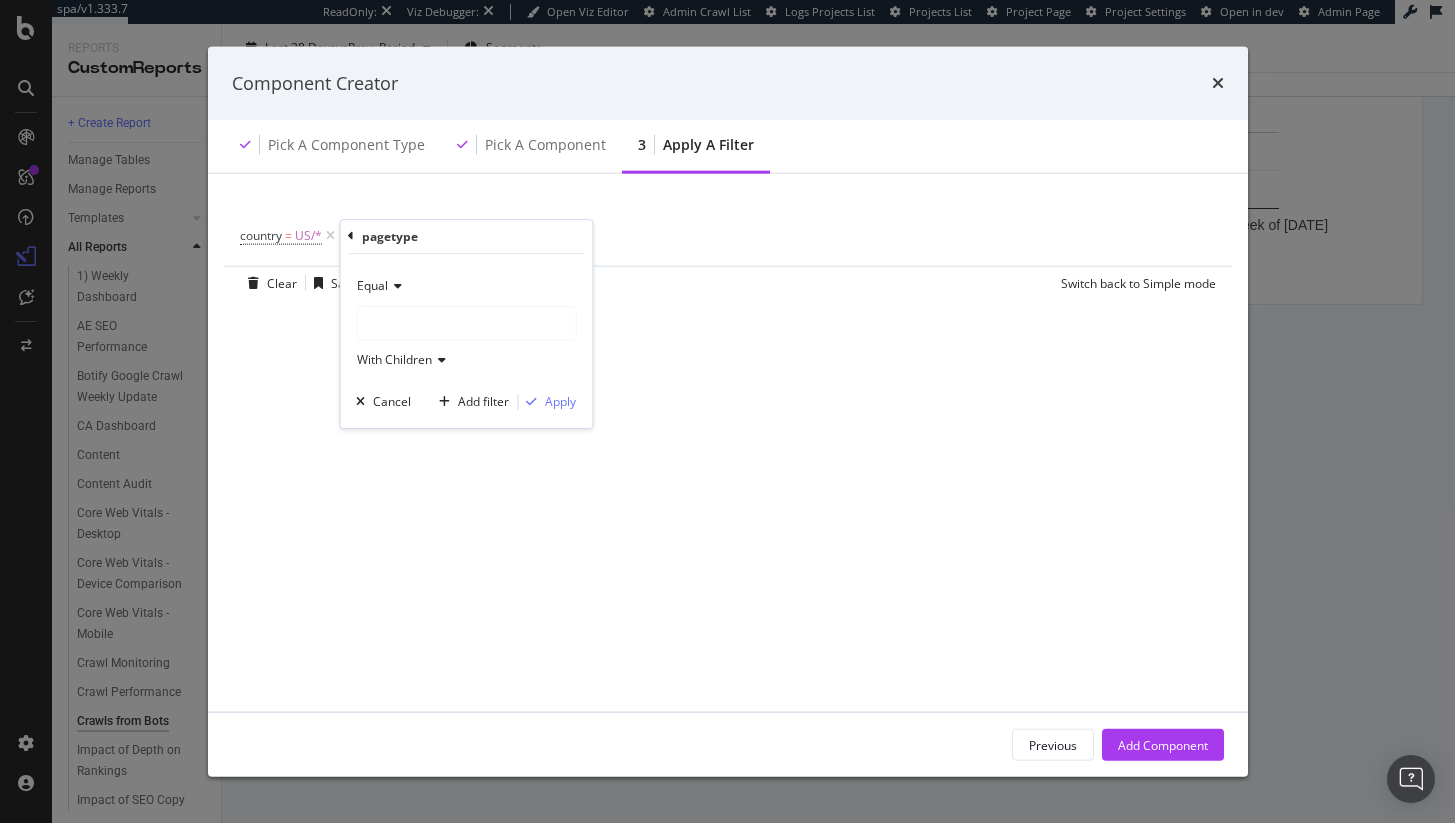 click at bounding box center [466, 323] 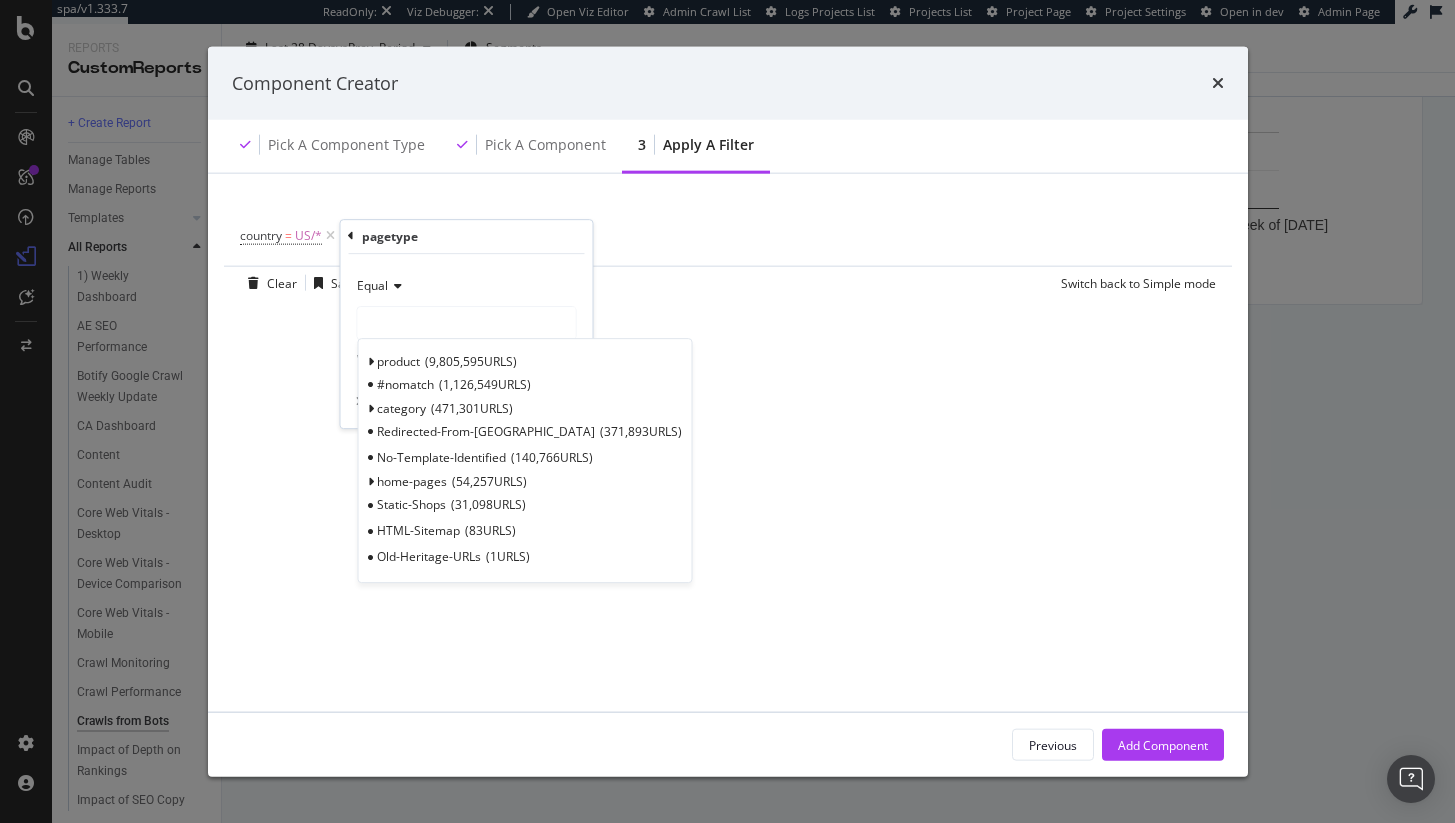 click on "Equal" at bounding box center [466, 286] 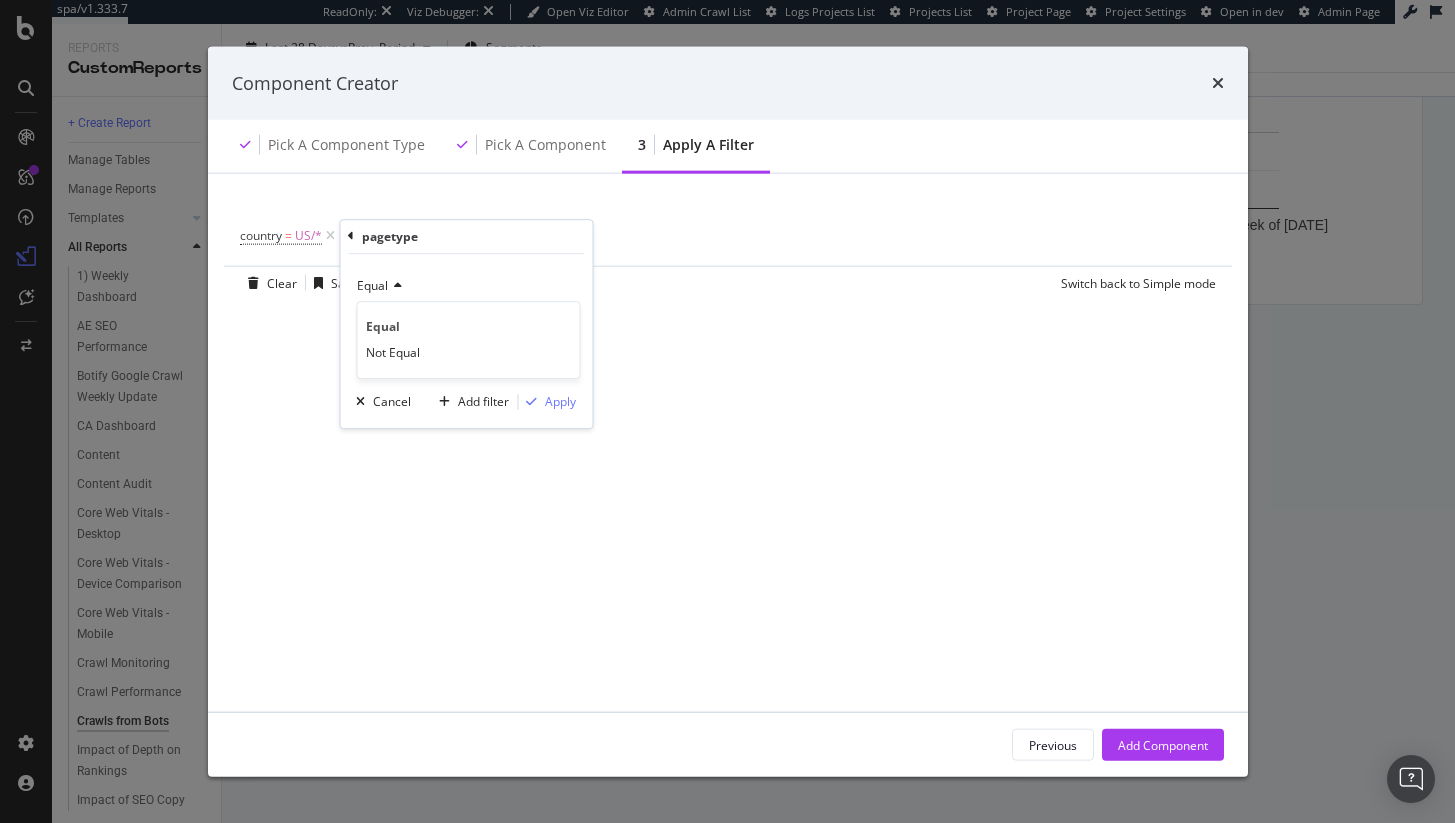 click at bounding box center (351, 236) 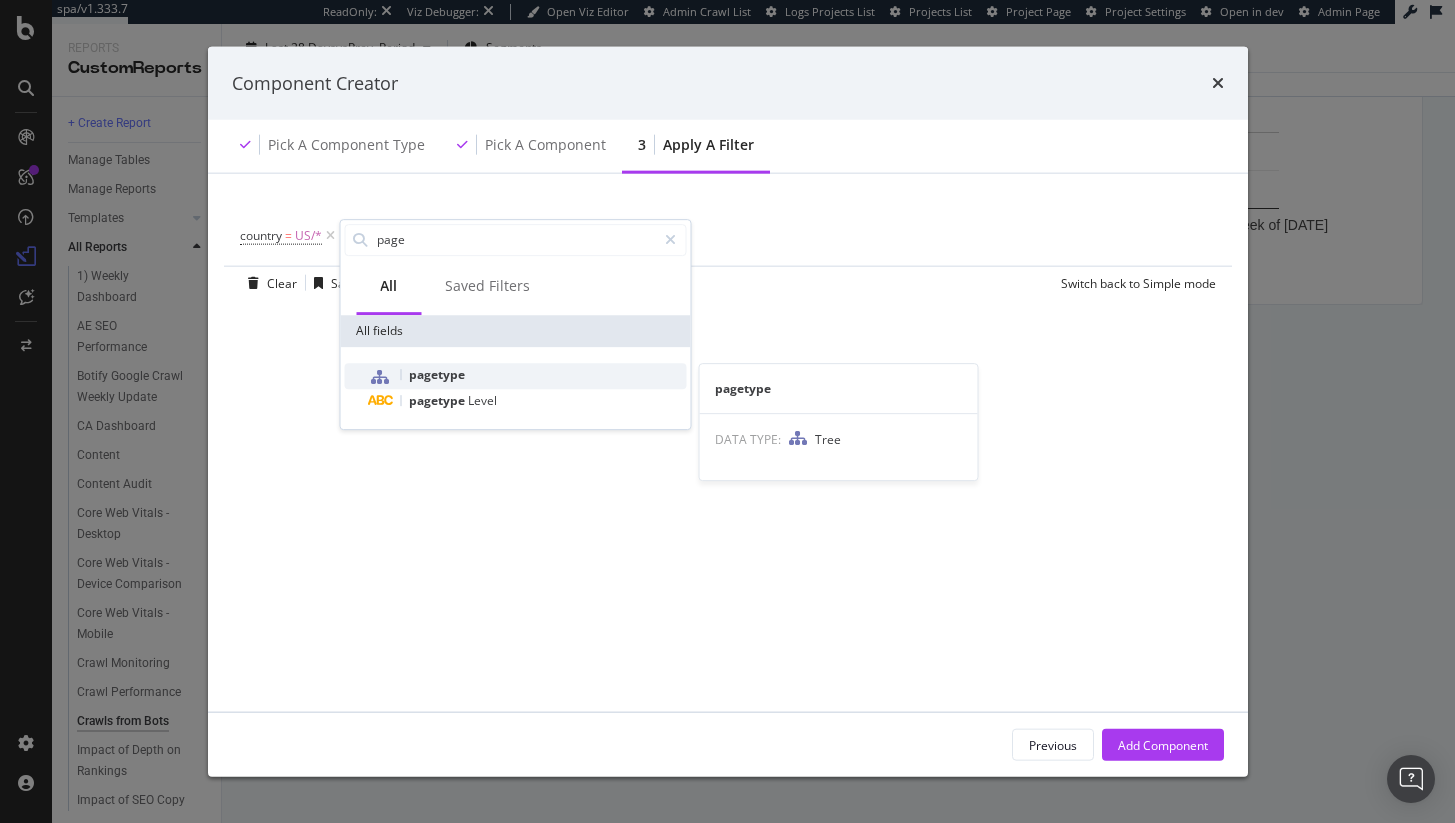 click on "pagetype" at bounding box center (437, 374) 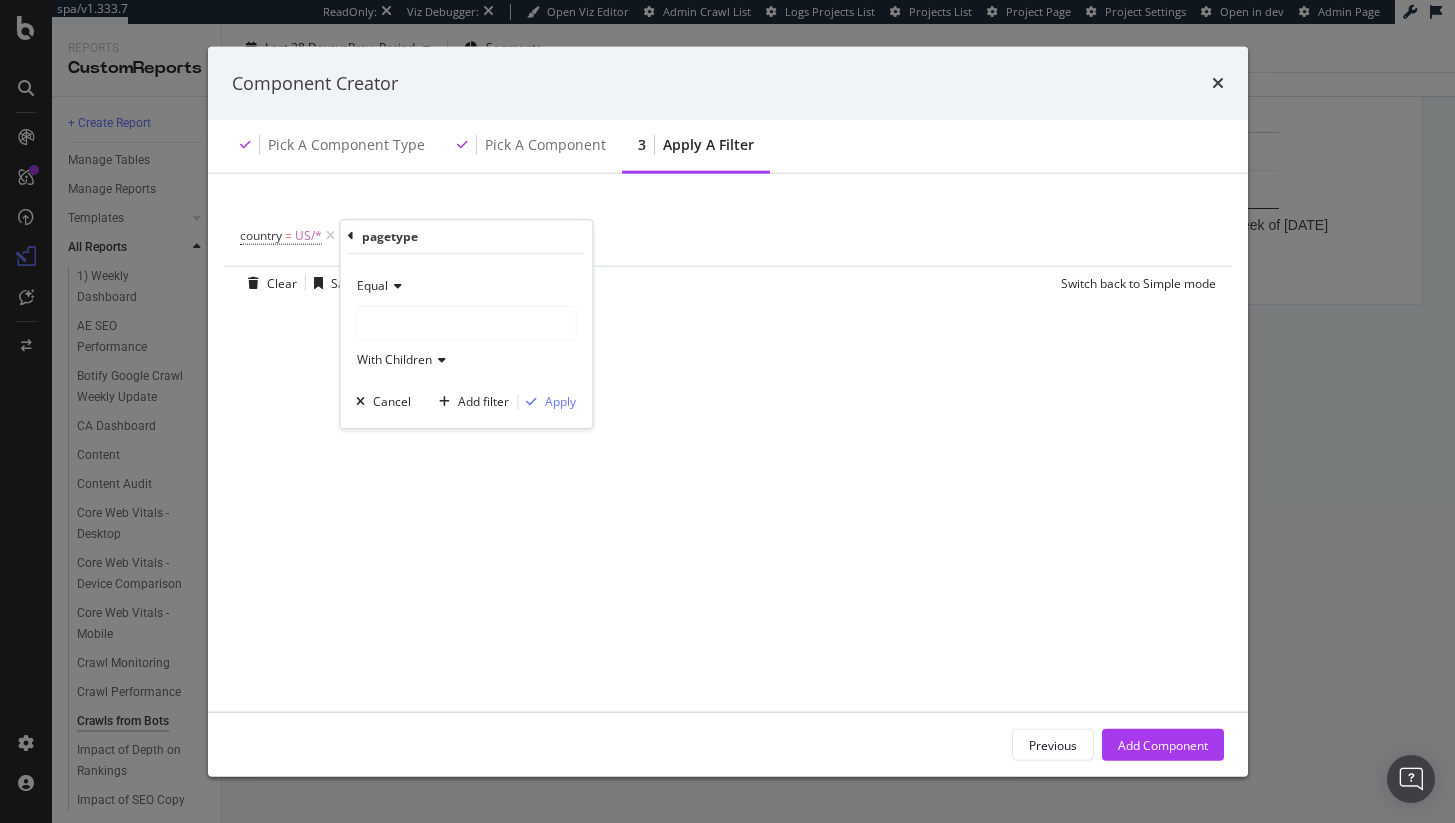 click at bounding box center [466, 323] 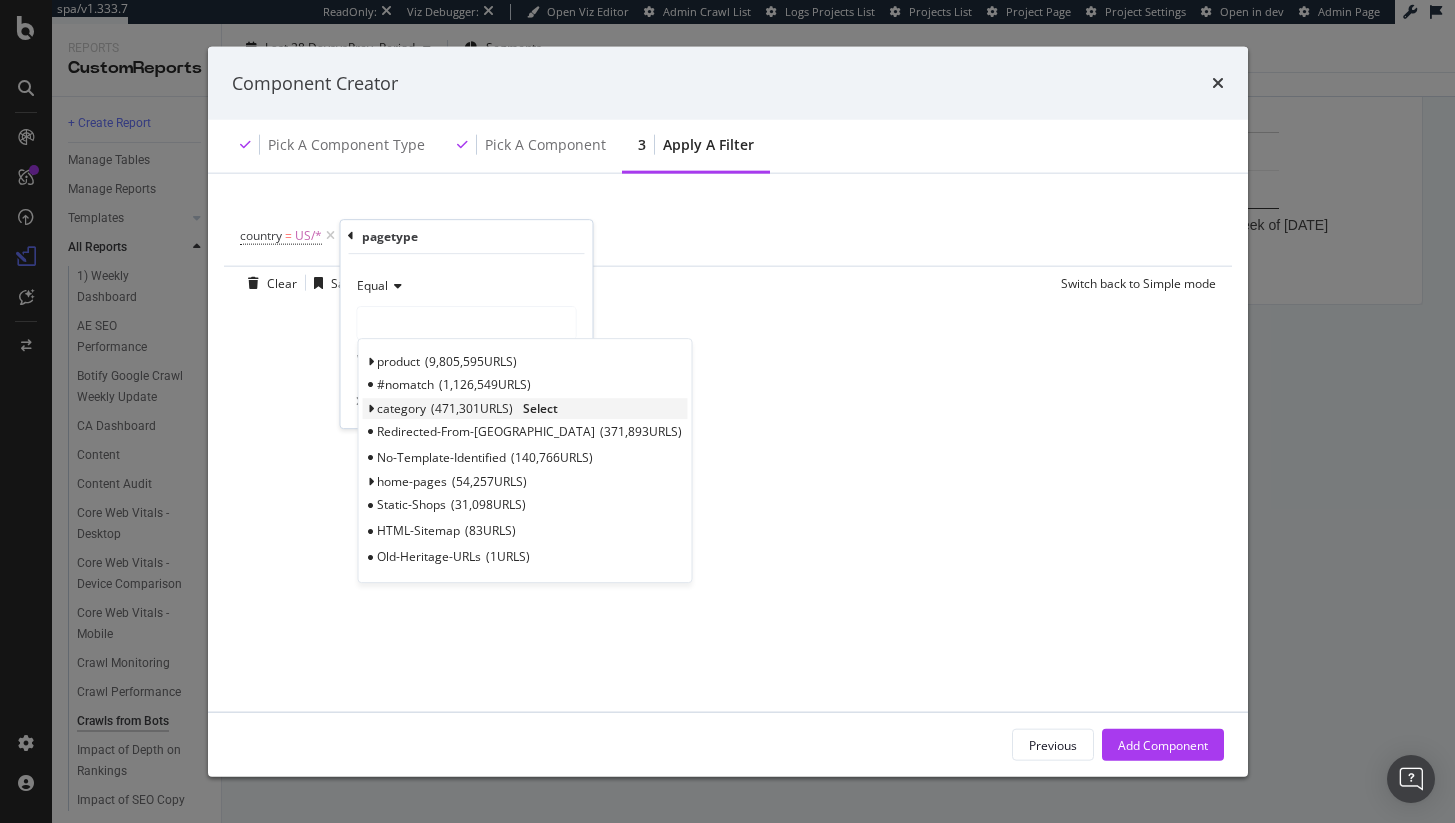 click on "category" at bounding box center [401, 408] 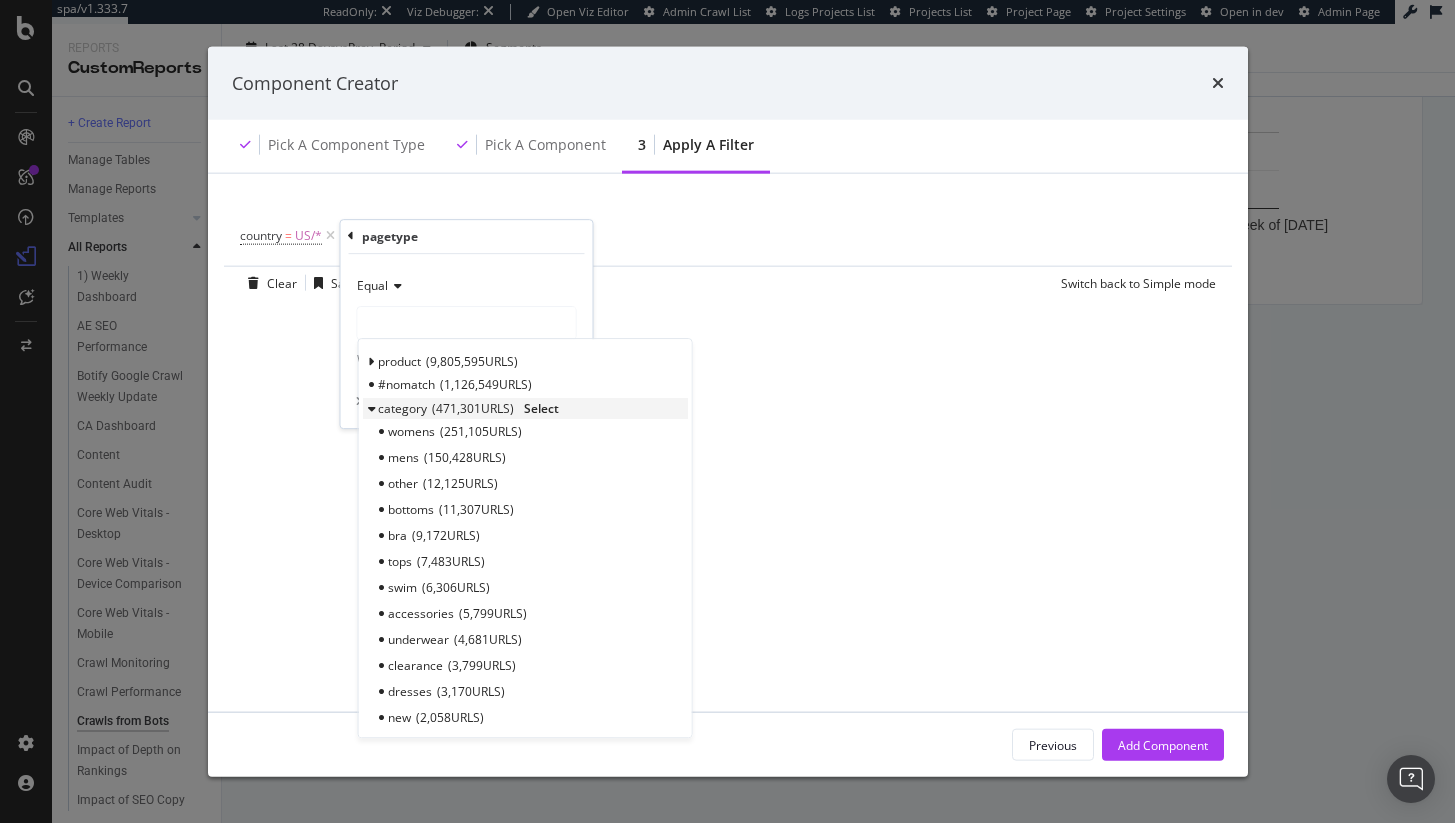 click on "category" at bounding box center [401, 408] 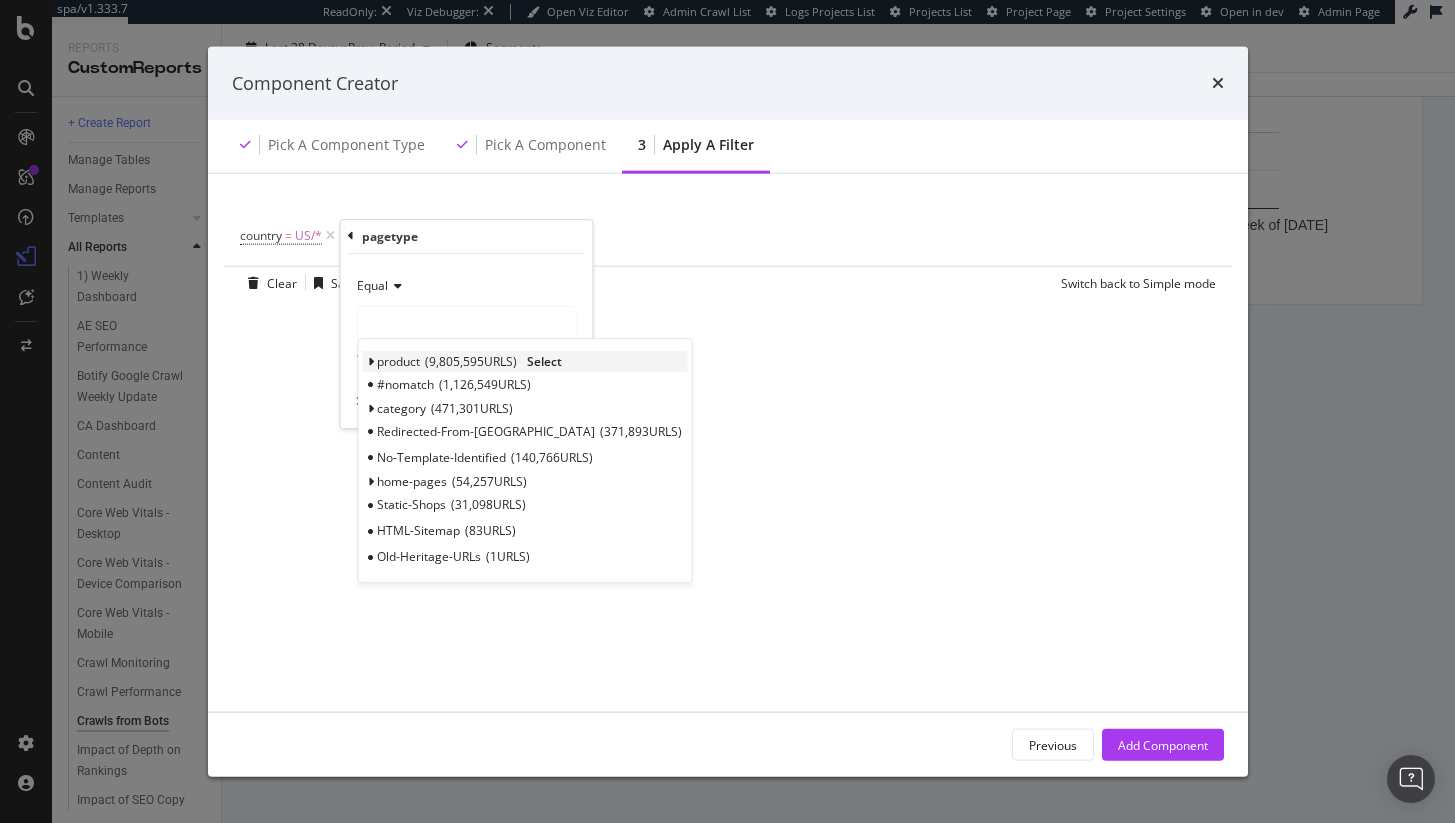 click on "product 9,805,595  URLS Select" at bounding box center (524, 361) 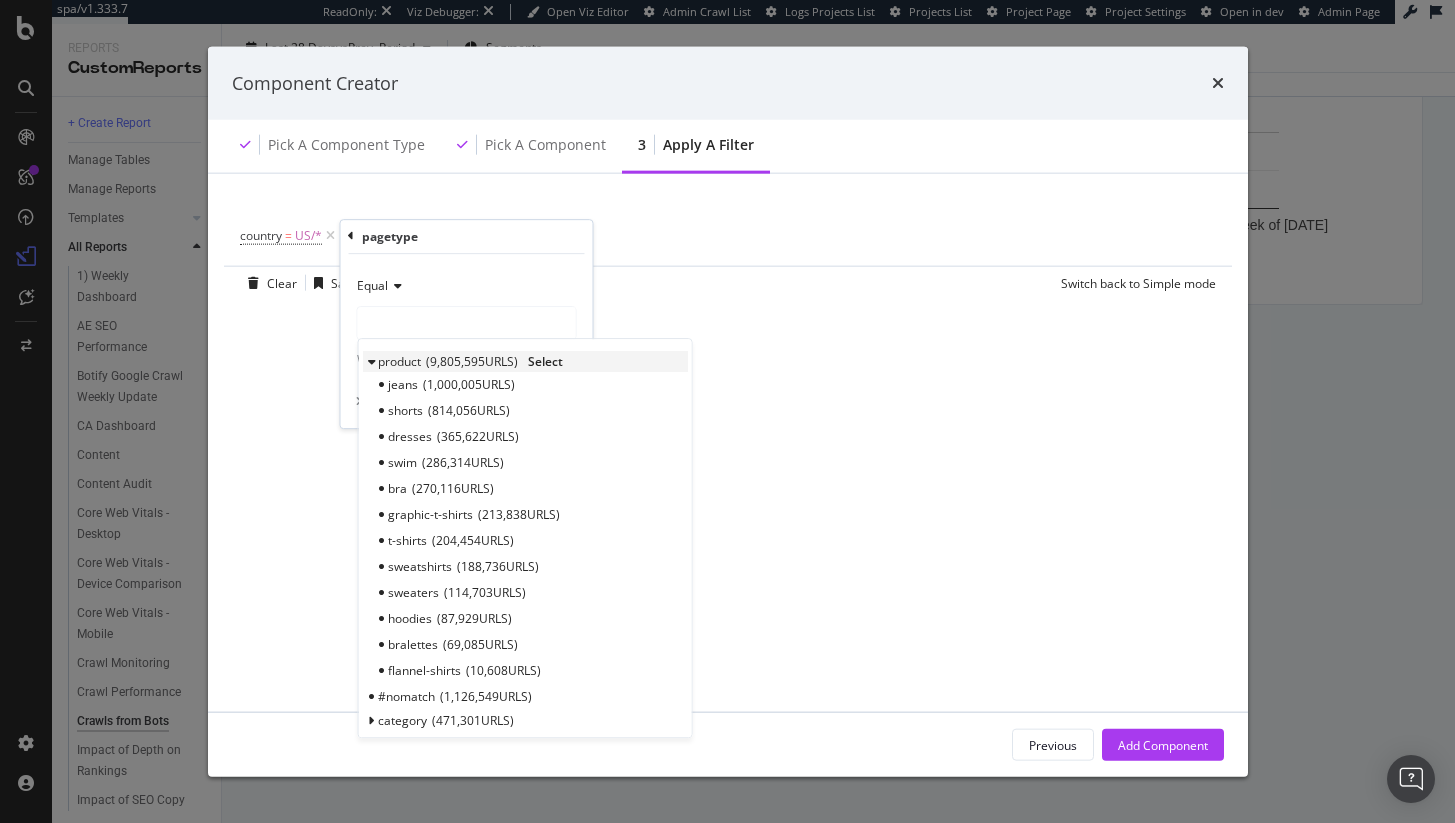 click at bounding box center (370, 362) 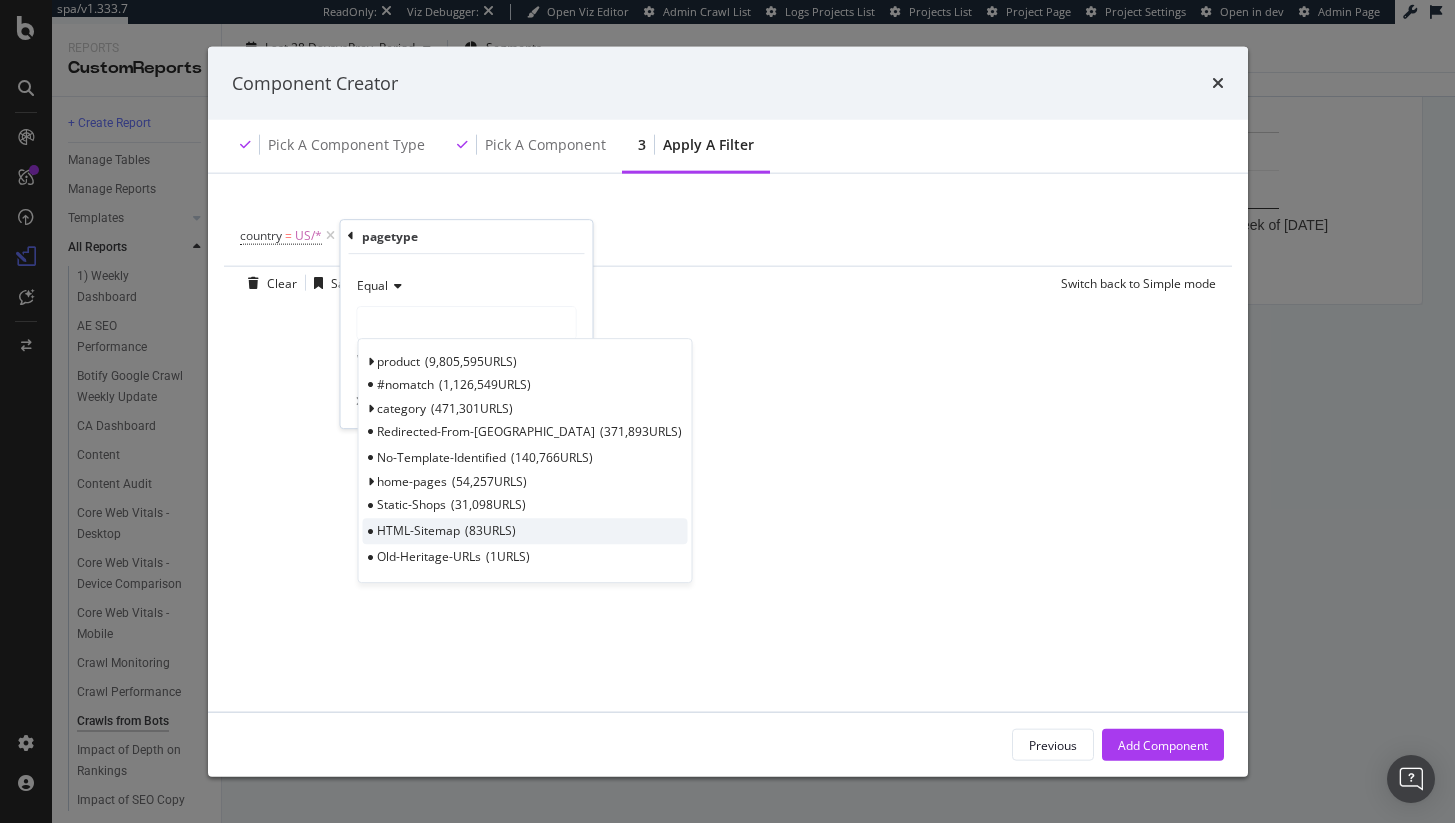 click at bounding box center [370, 531] 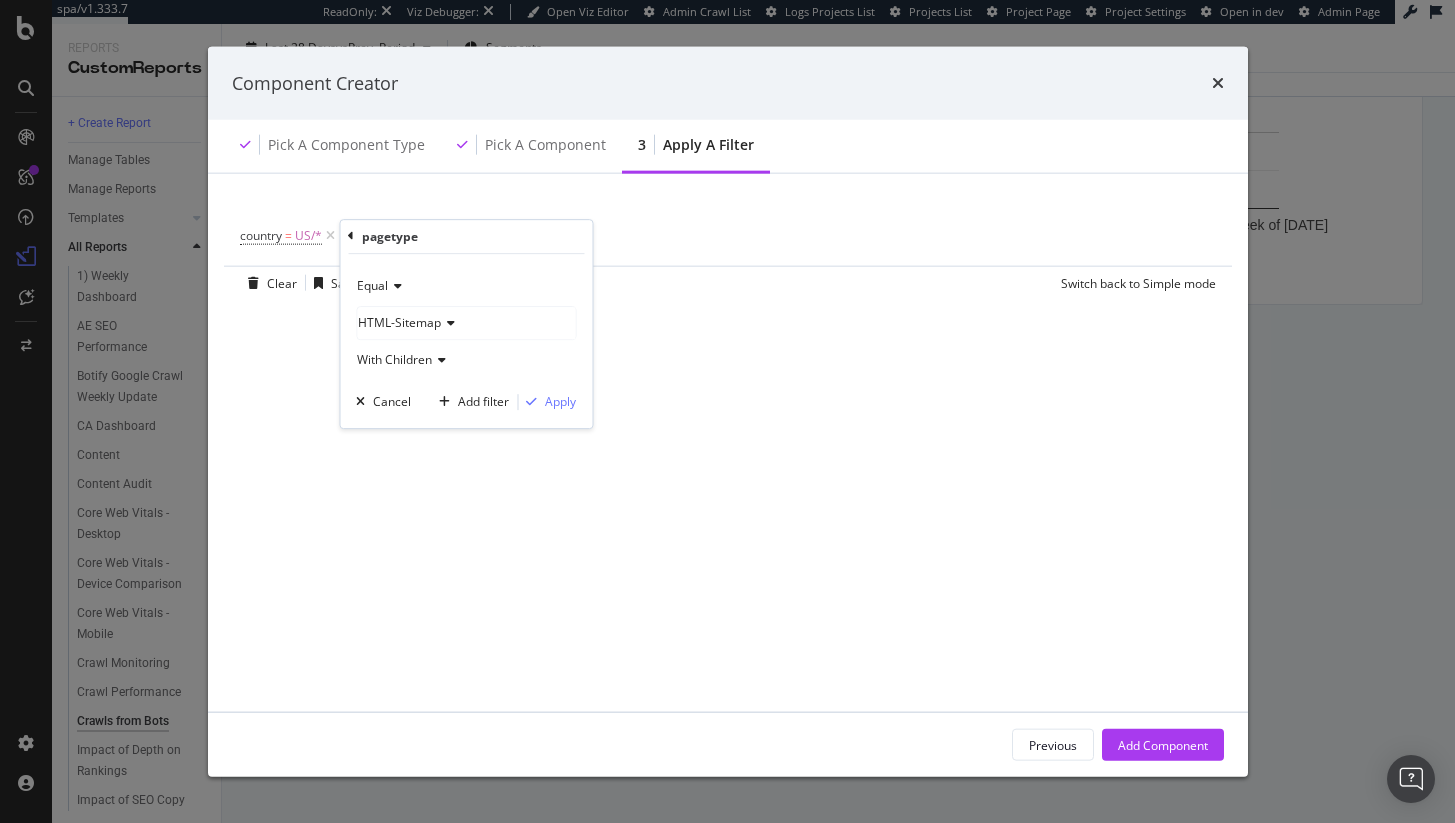 click on "HTML-Sitemap" at bounding box center [399, 322] 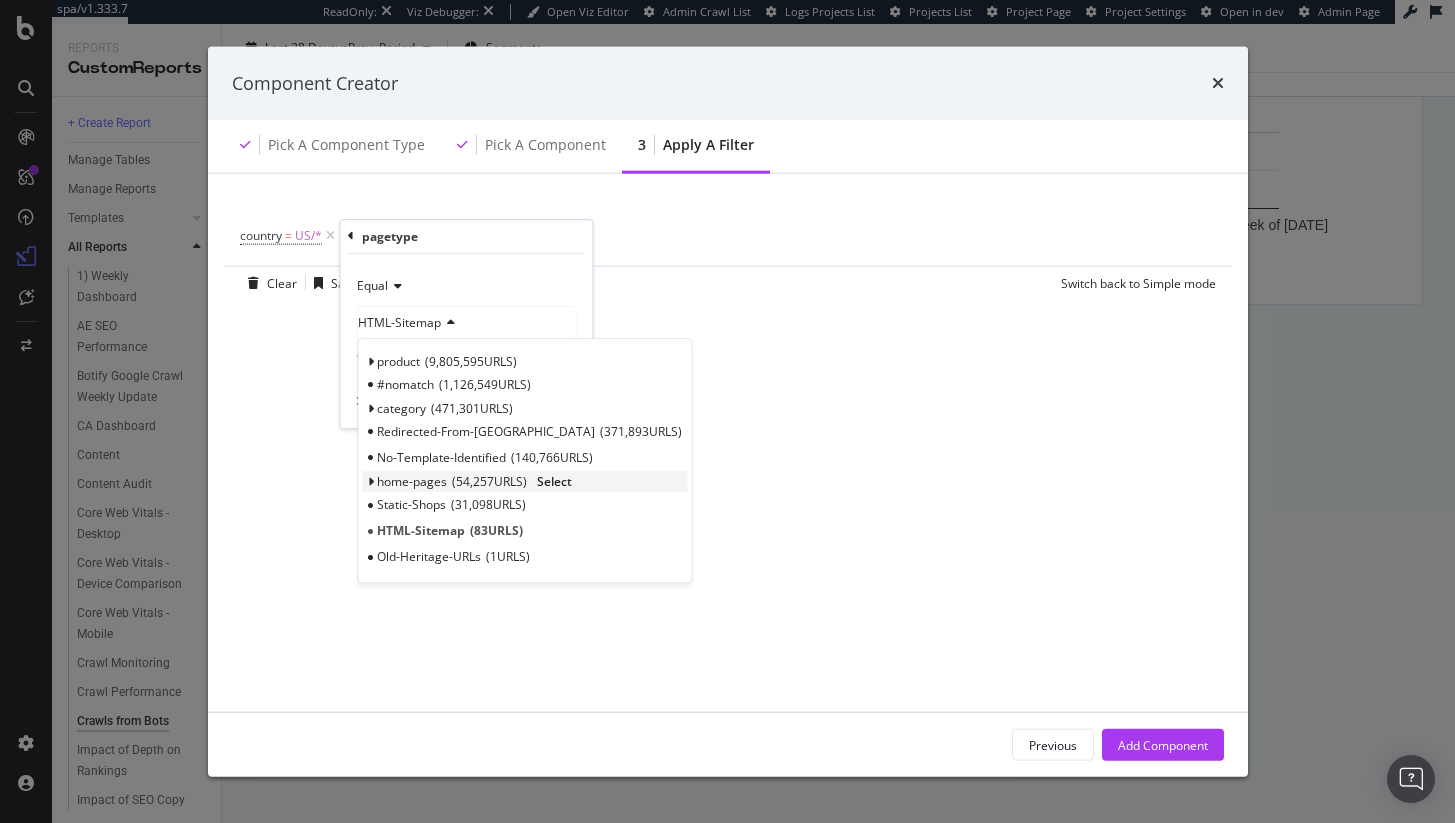 click on "home-pages 54,257  URLS Select" at bounding box center [524, 481] 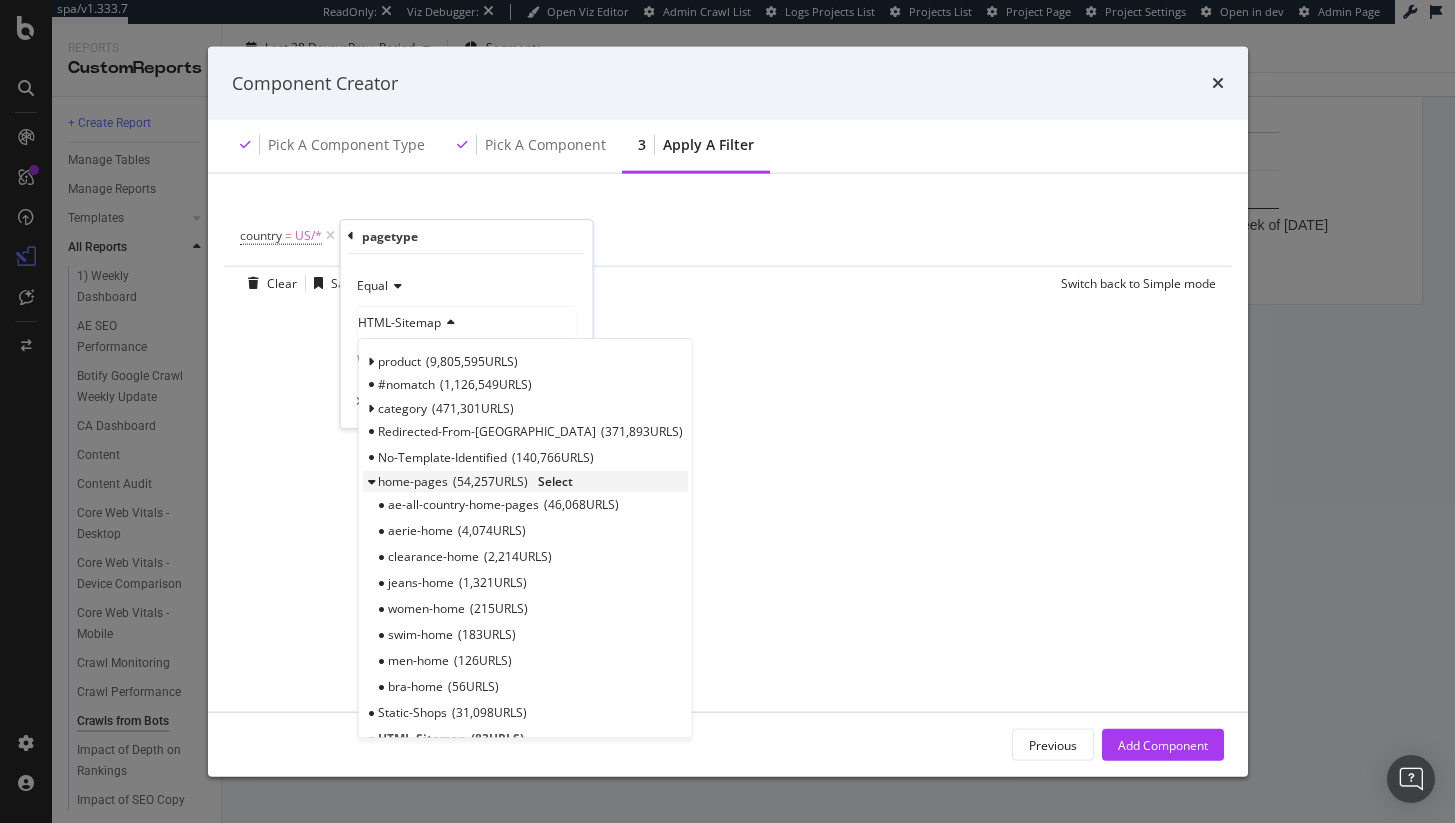 click at bounding box center [370, 482] 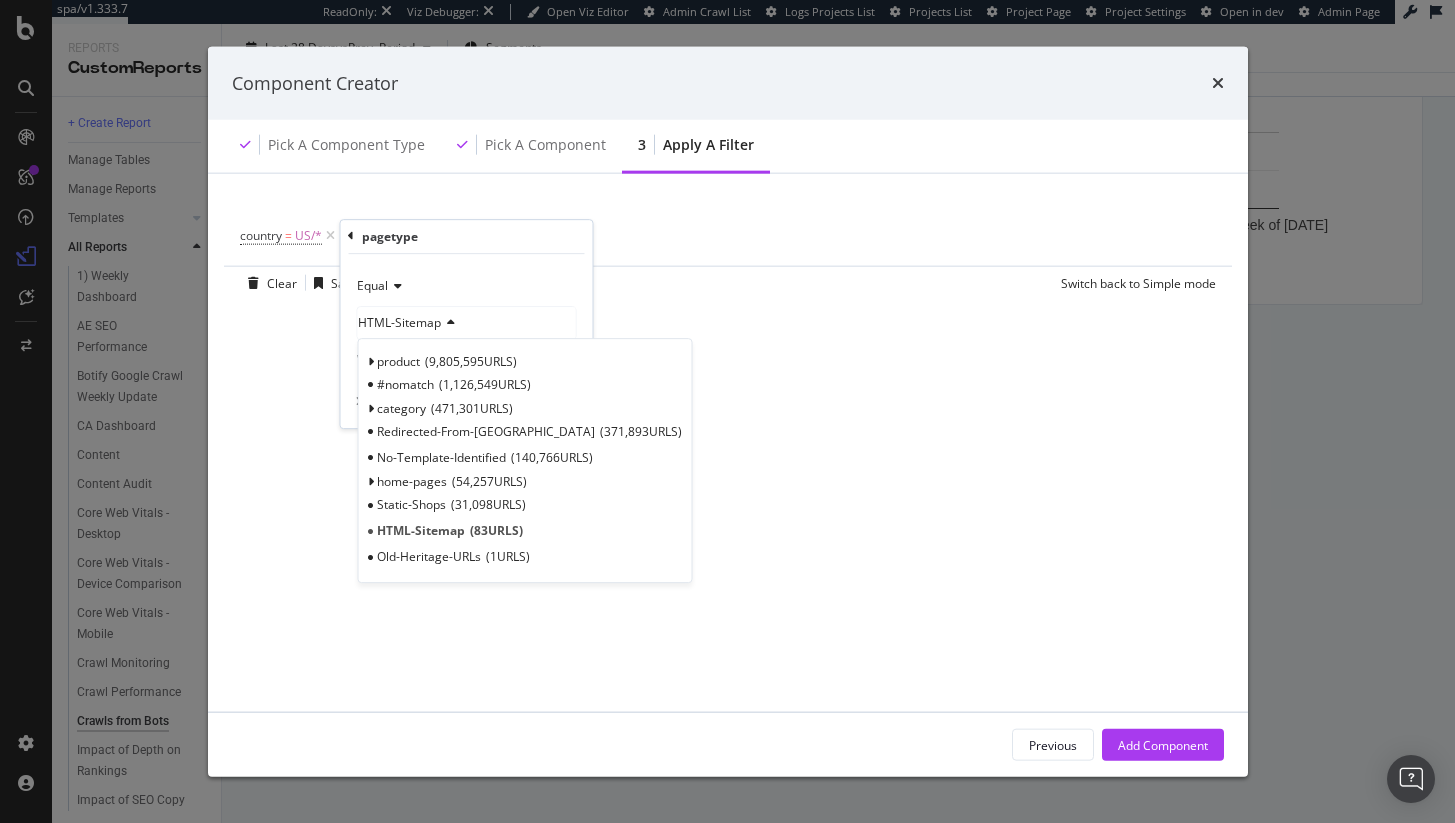 click on "Equal" at bounding box center (466, 286) 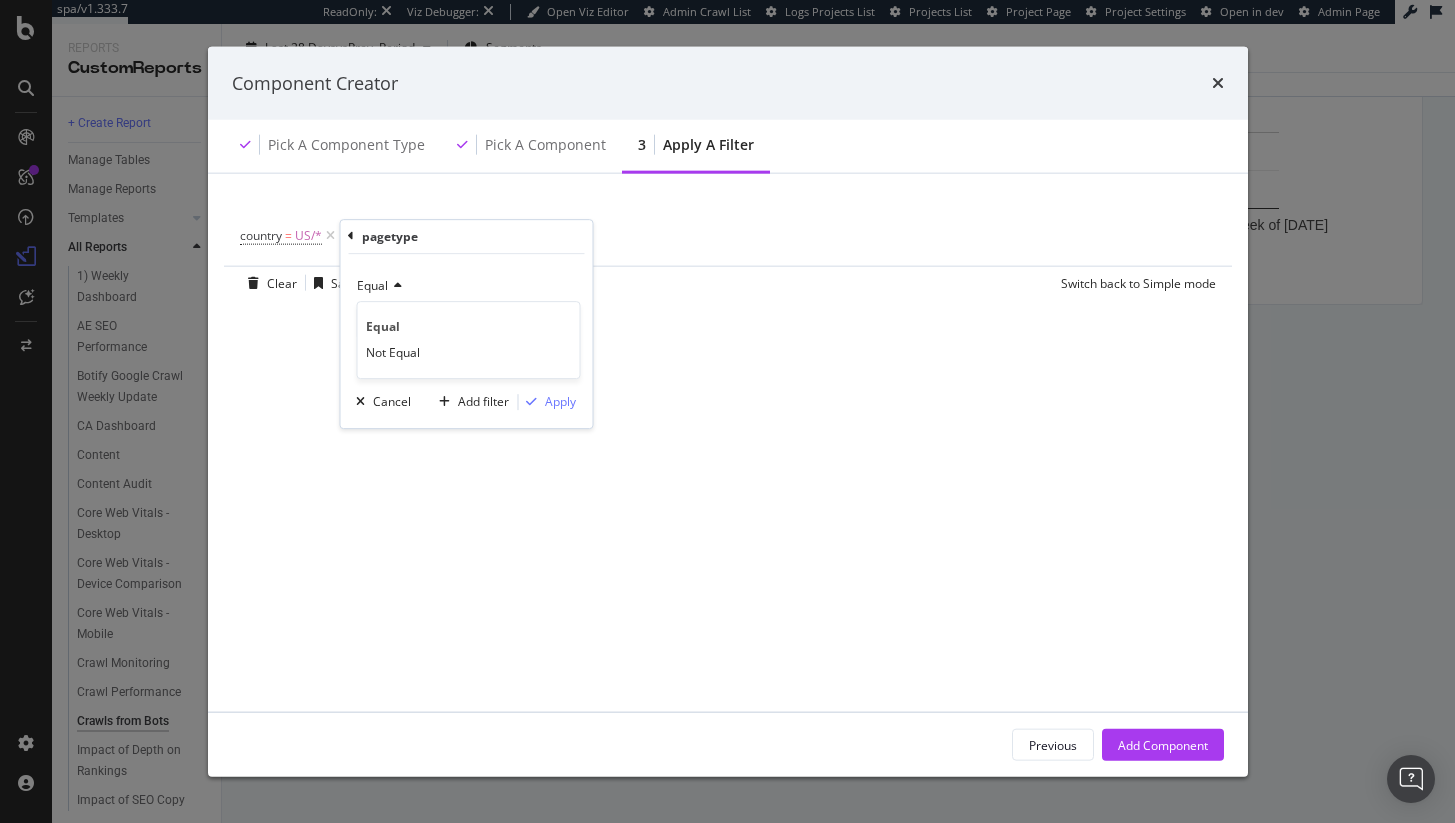 click on "pagetype" at bounding box center [466, 237] 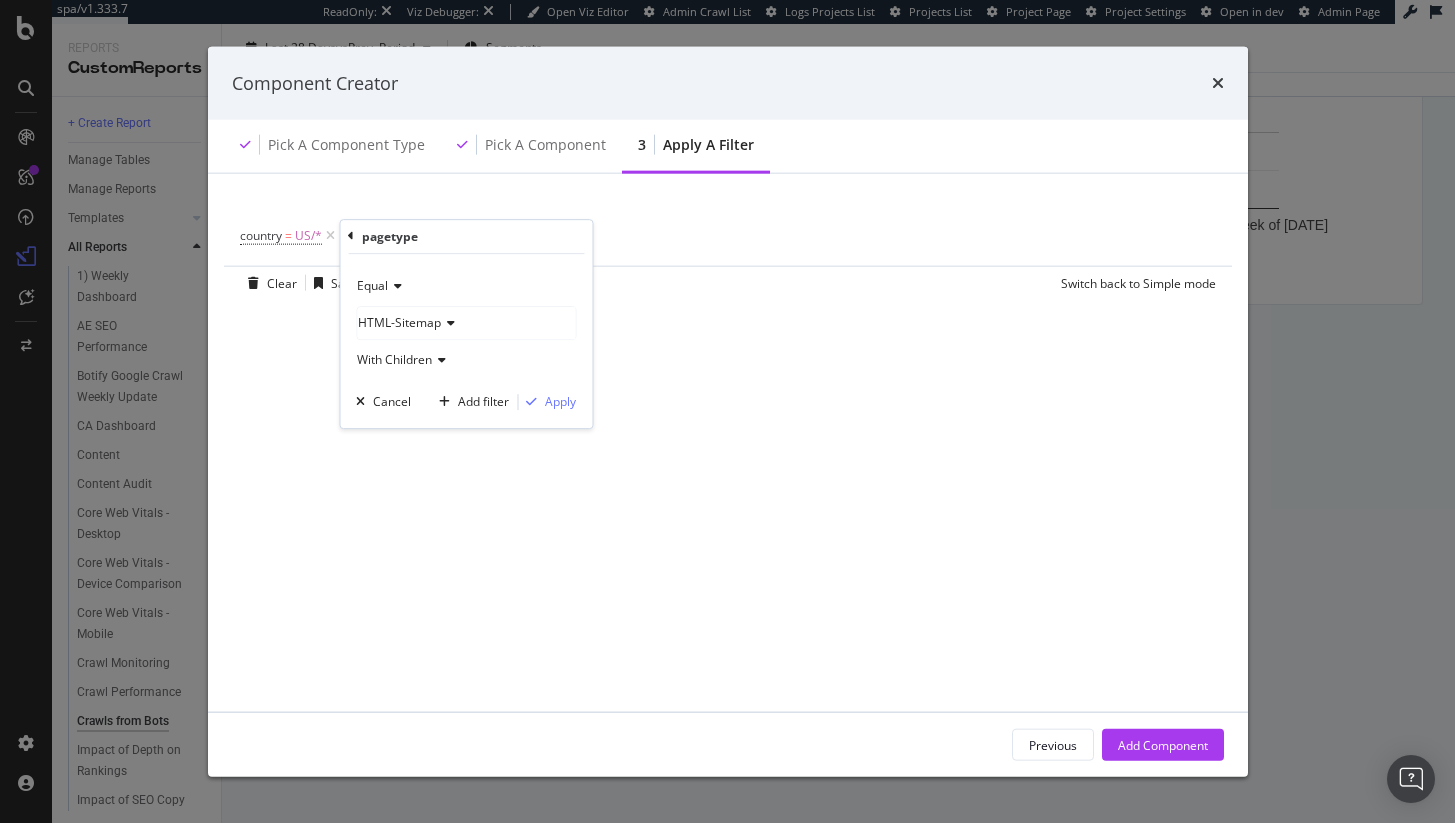 click at bounding box center (351, 236) 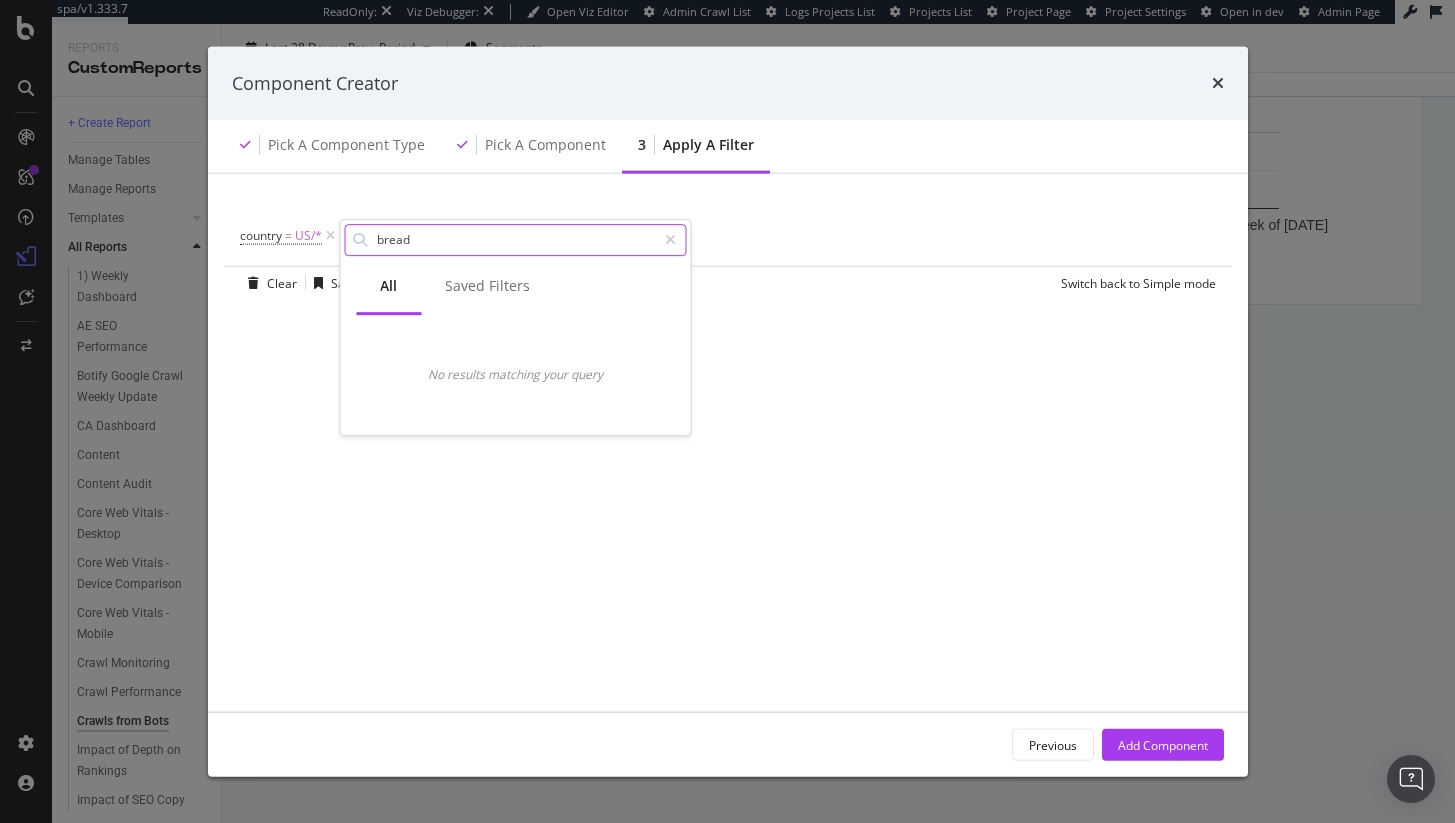 click on "bread" at bounding box center (515, 240) 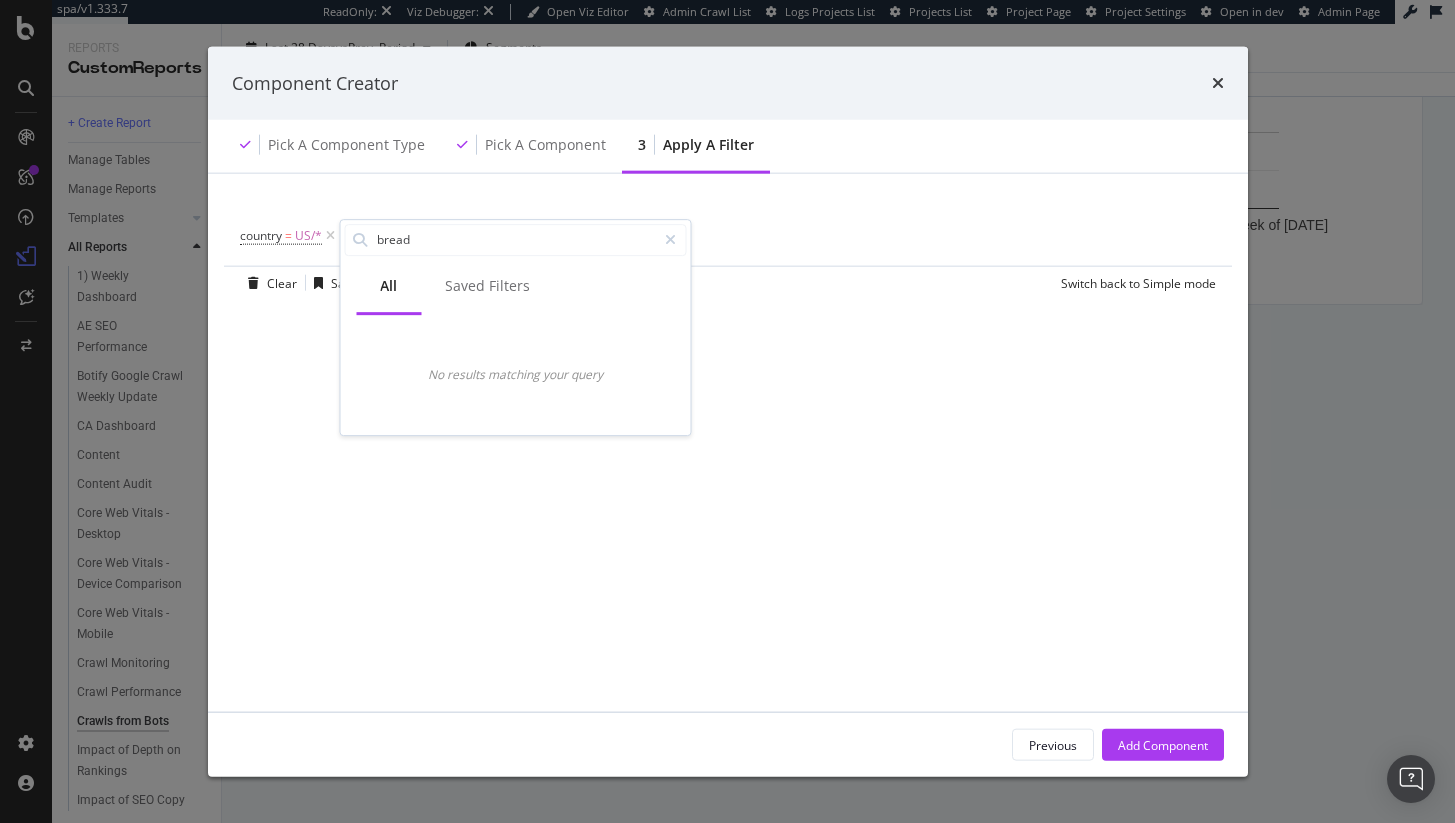 type on "bread" 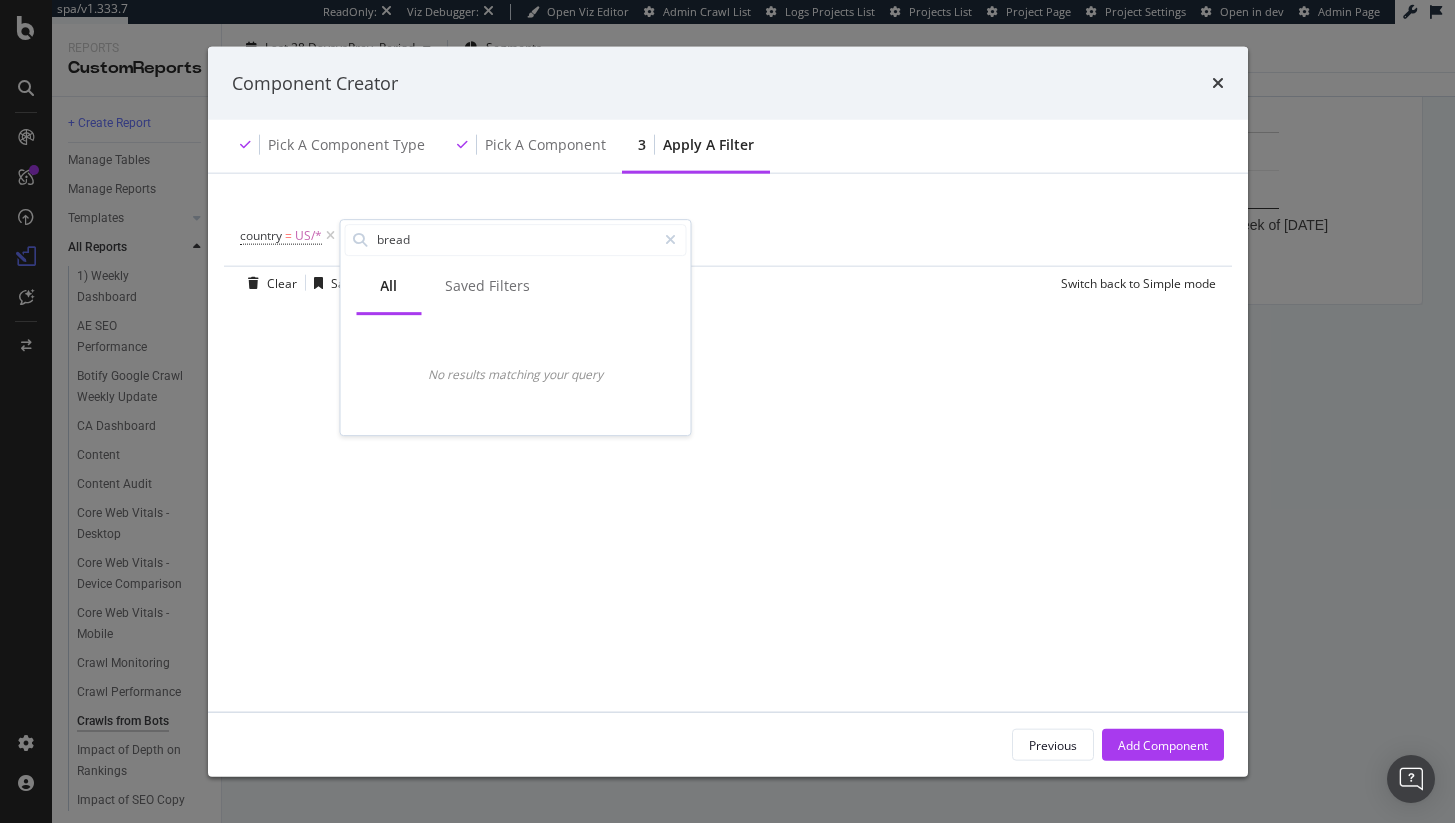 click on "Clear Save Switch back to Simple mode" at bounding box center (728, 282) 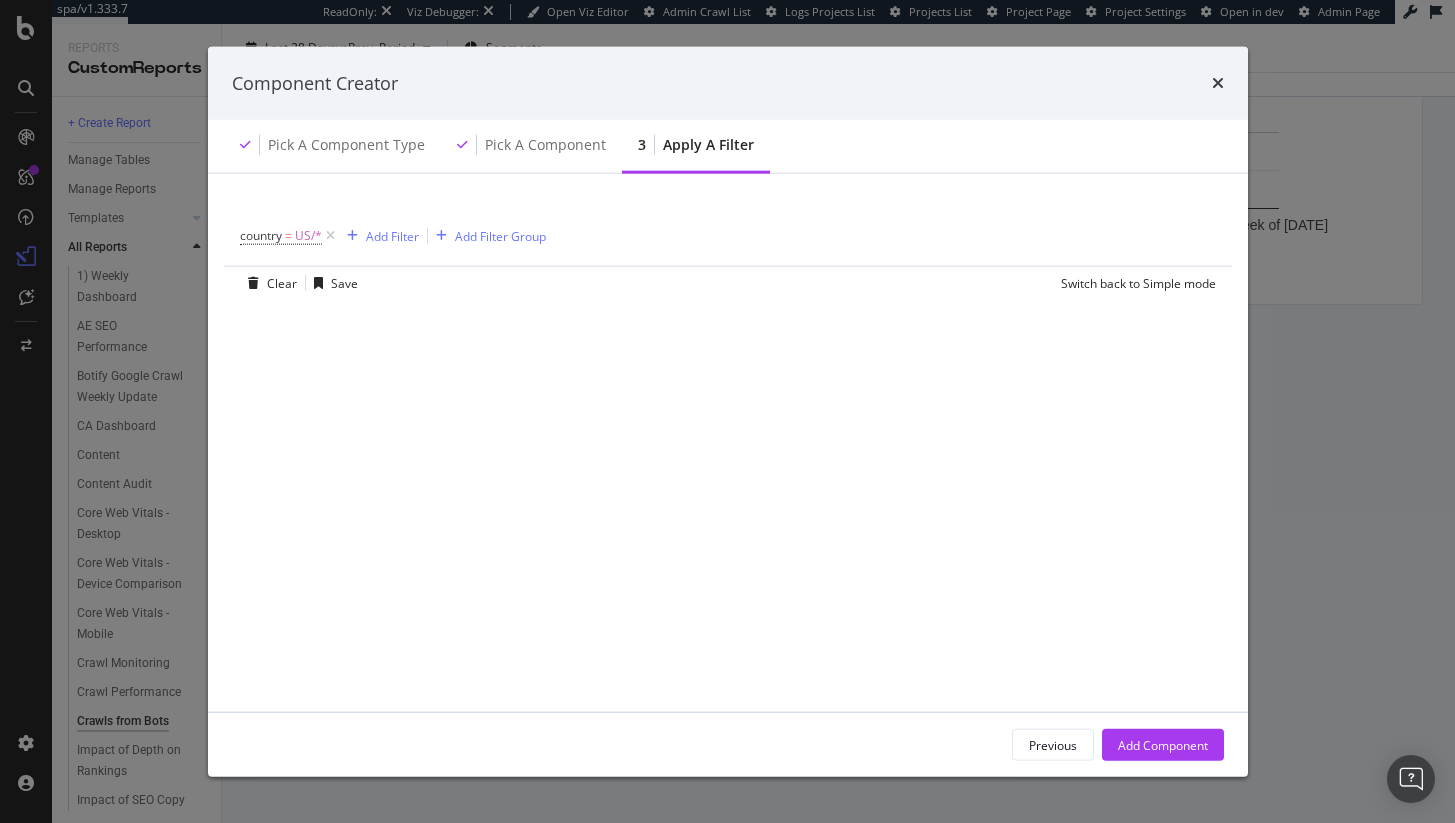 click at bounding box center (1218, 83) 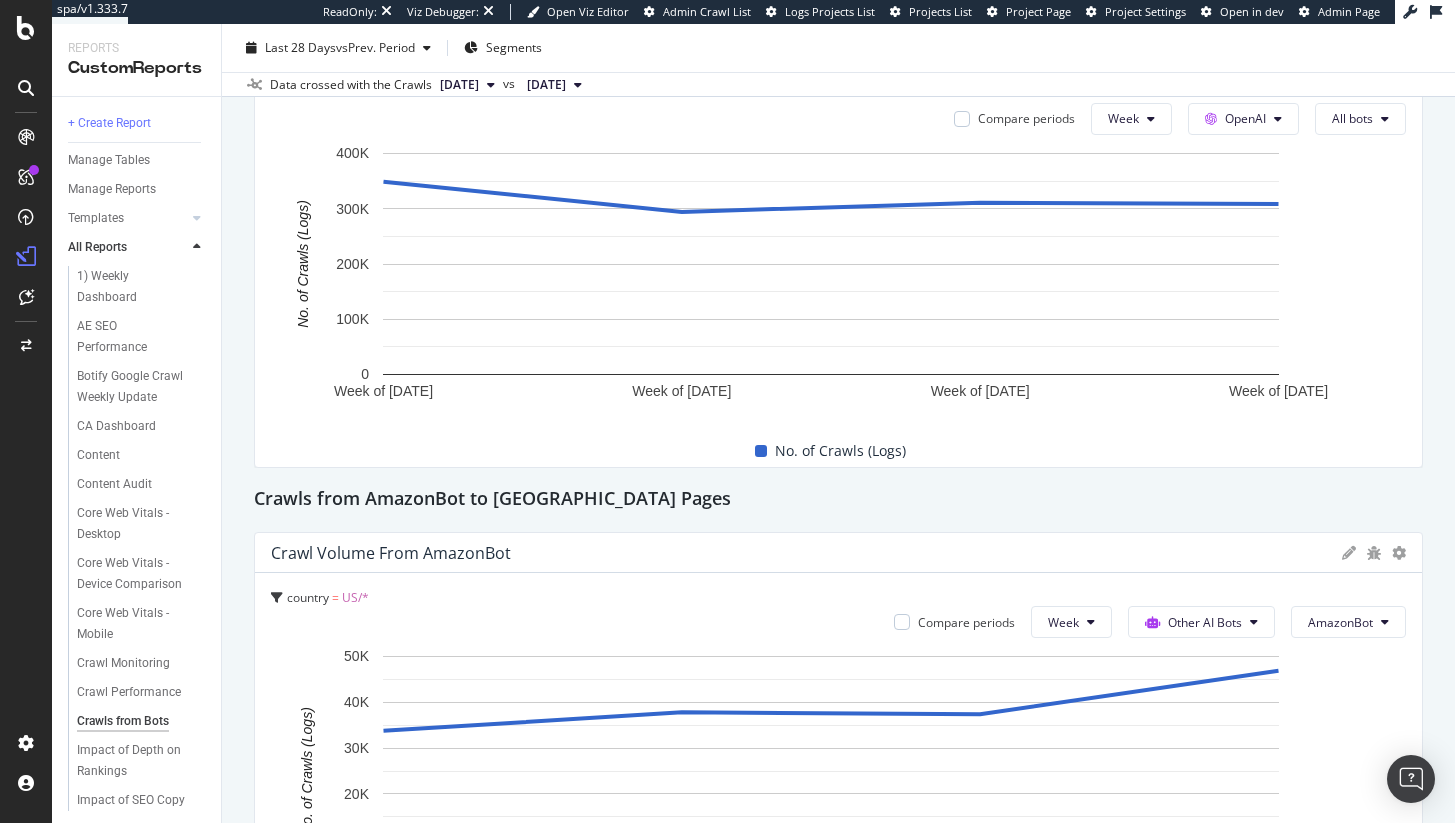 scroll, scrollTop: 555, scrollLeft: 0, axis: vertical 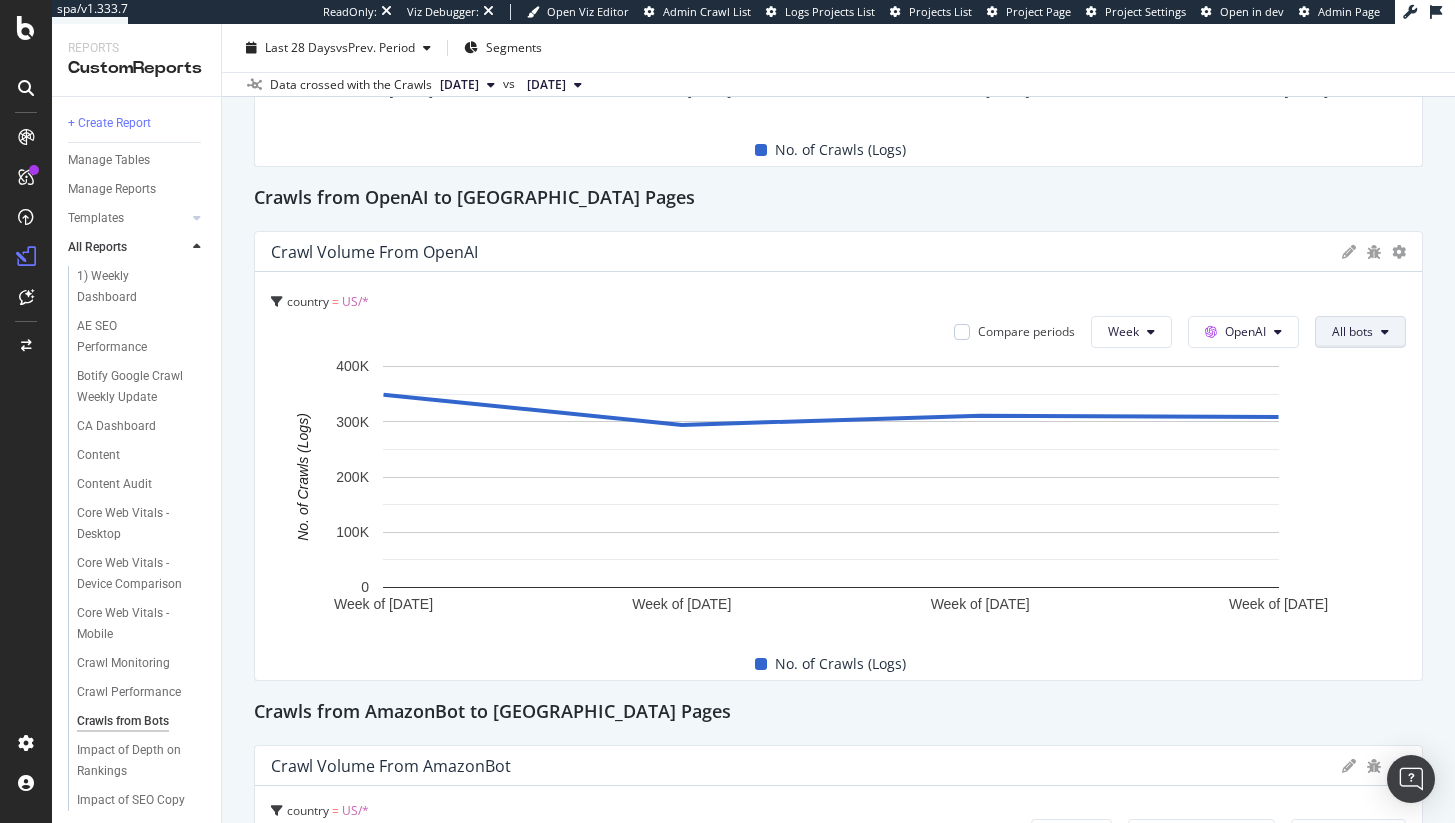 click on "All bots" at bounding box center (1360, -182) 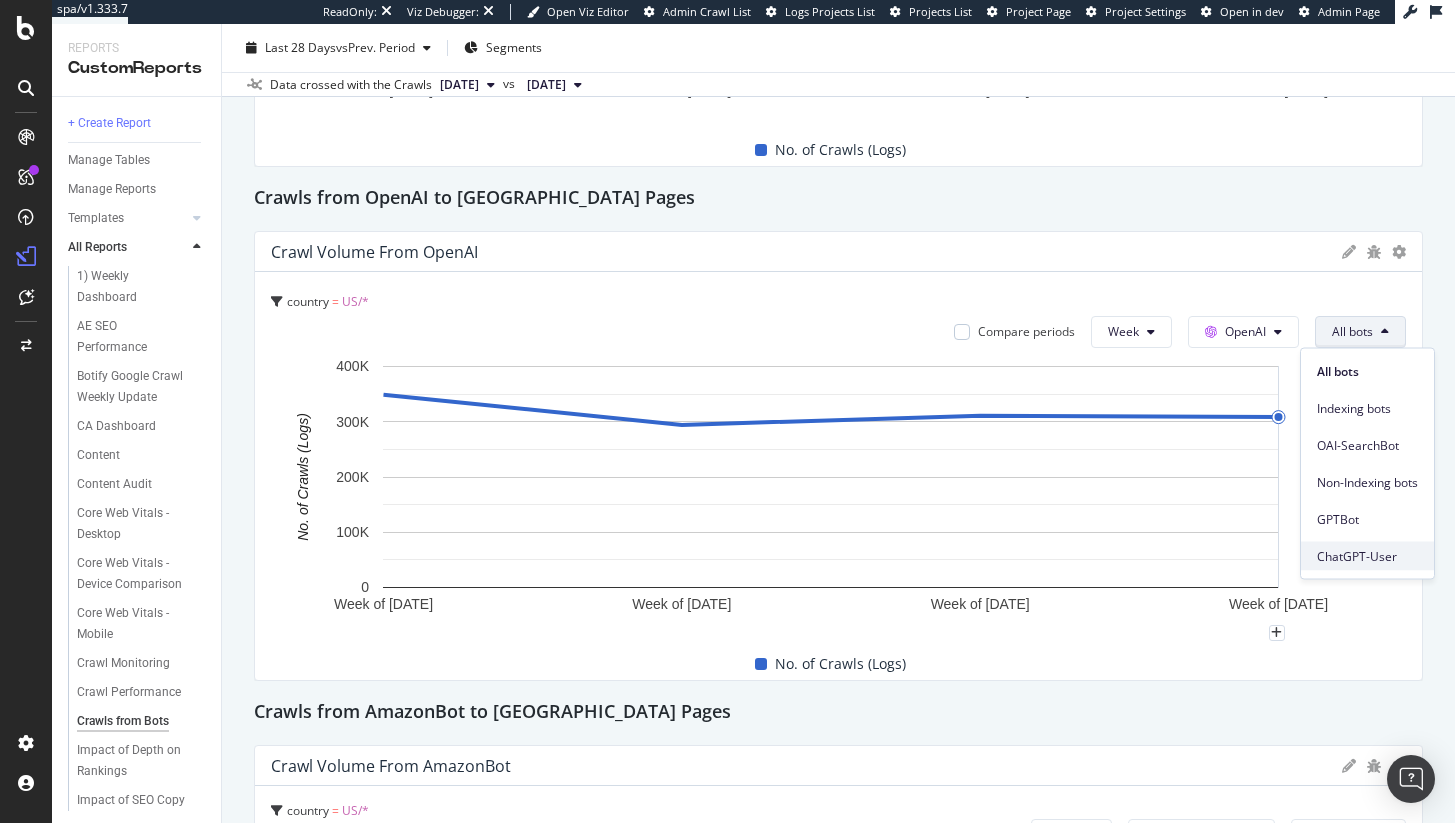 click on "ChatGPT-User" at bounding box center (1367, 556) 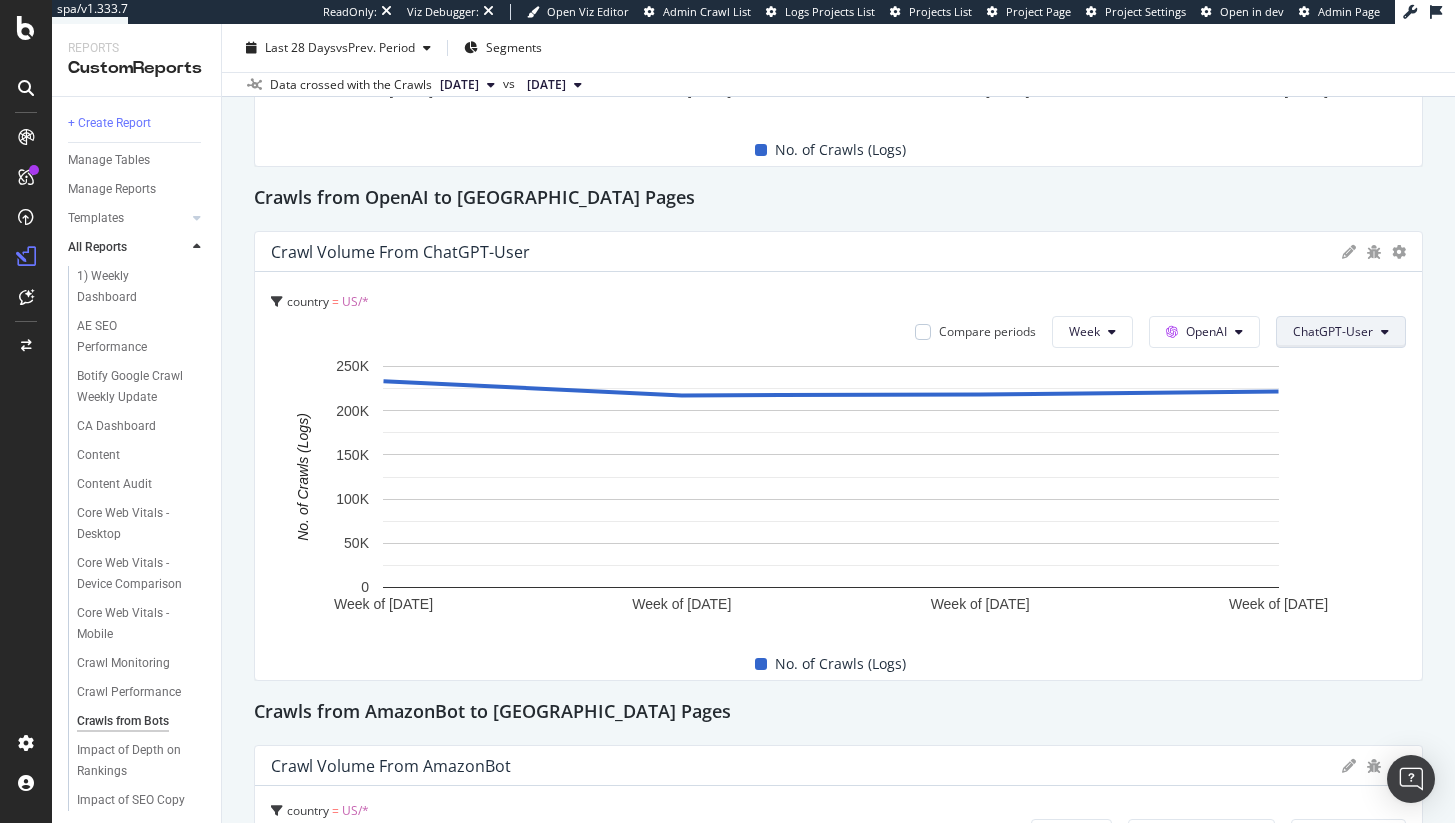 click on "ChatGPT-User" at bounding box center (1360, -182) 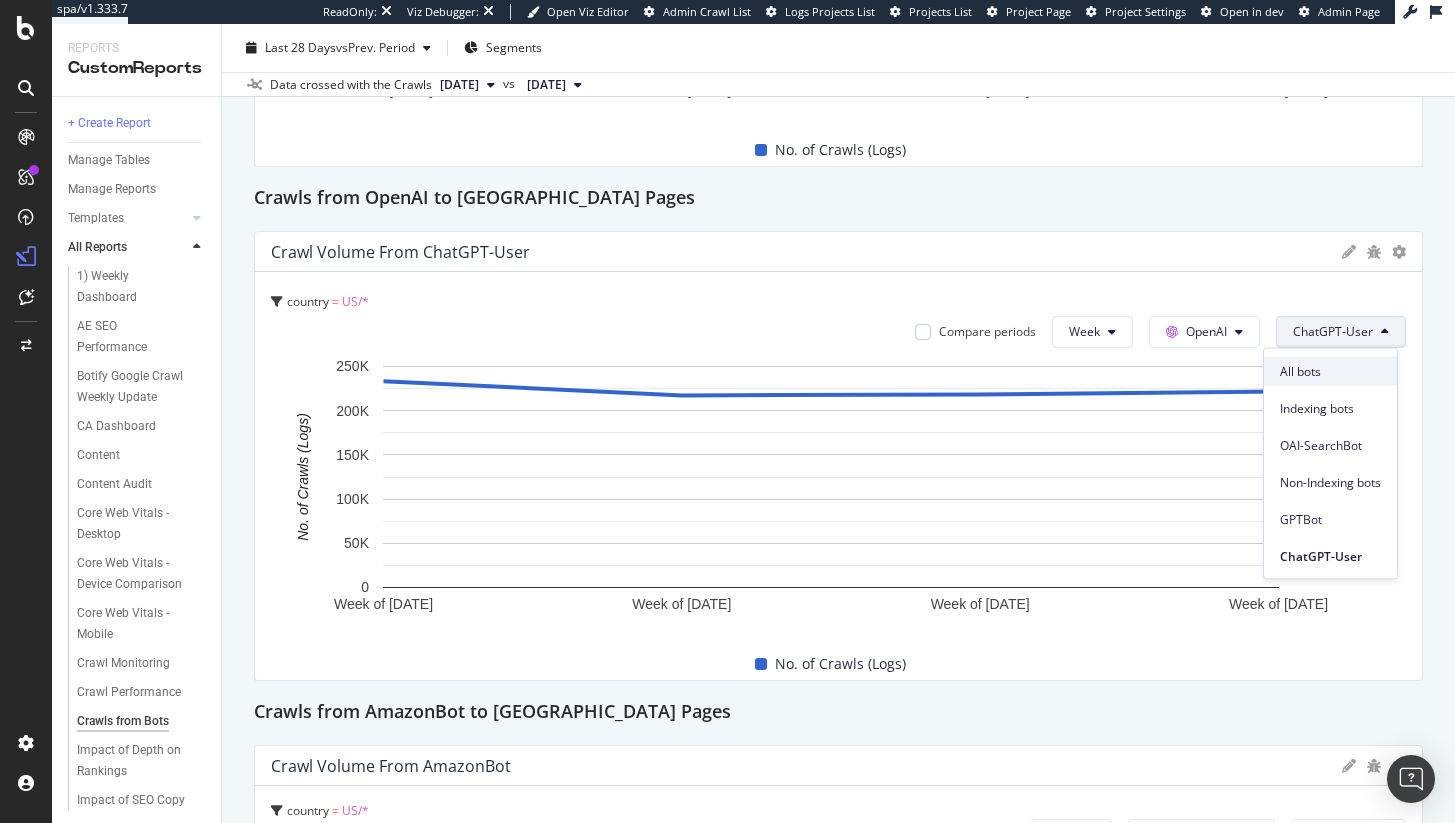 click on "All bots" at bounding box center (1330, 371) 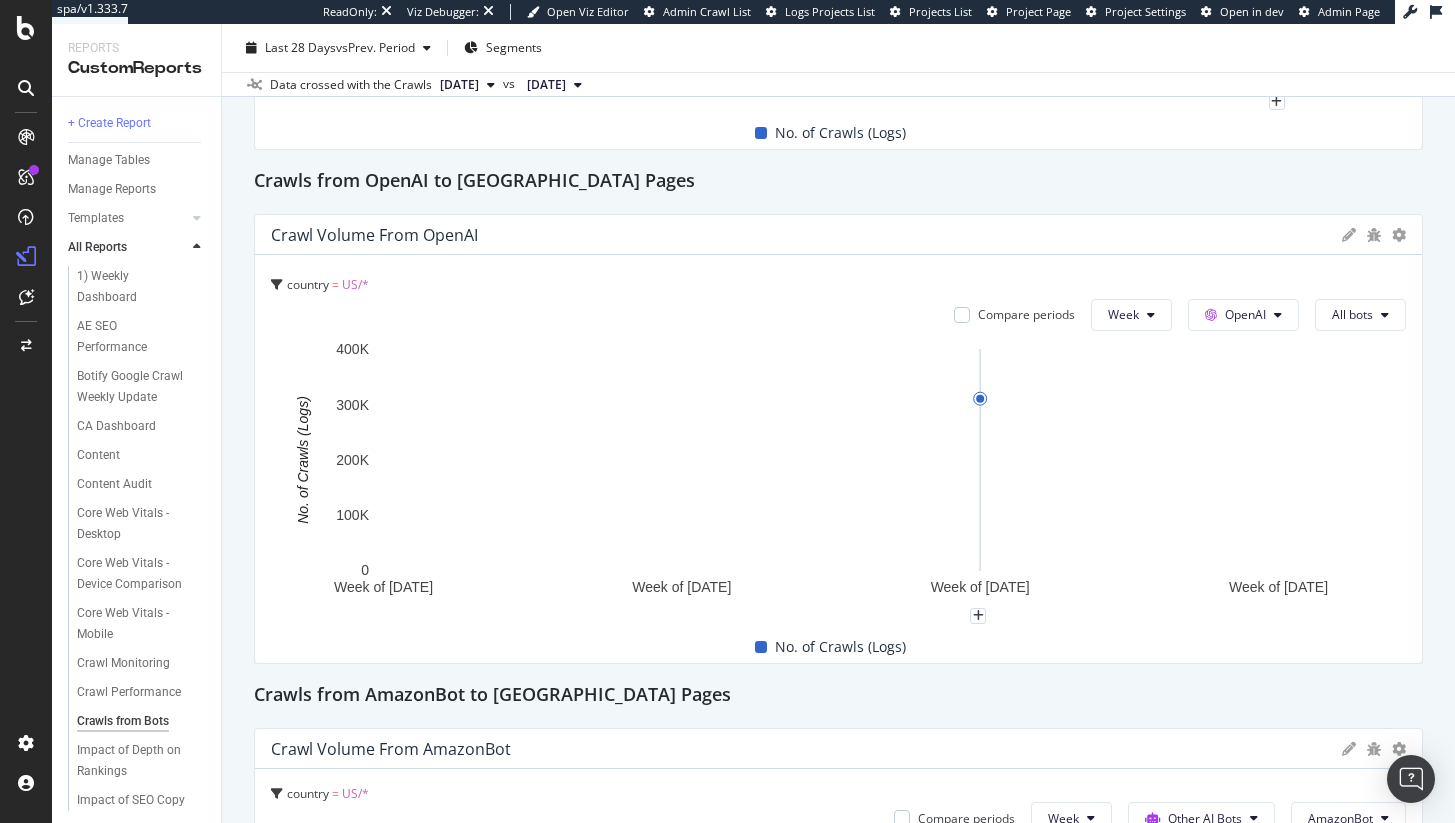 scroll, scrollTop: 575, scrollLeft: 0, axis: vertical 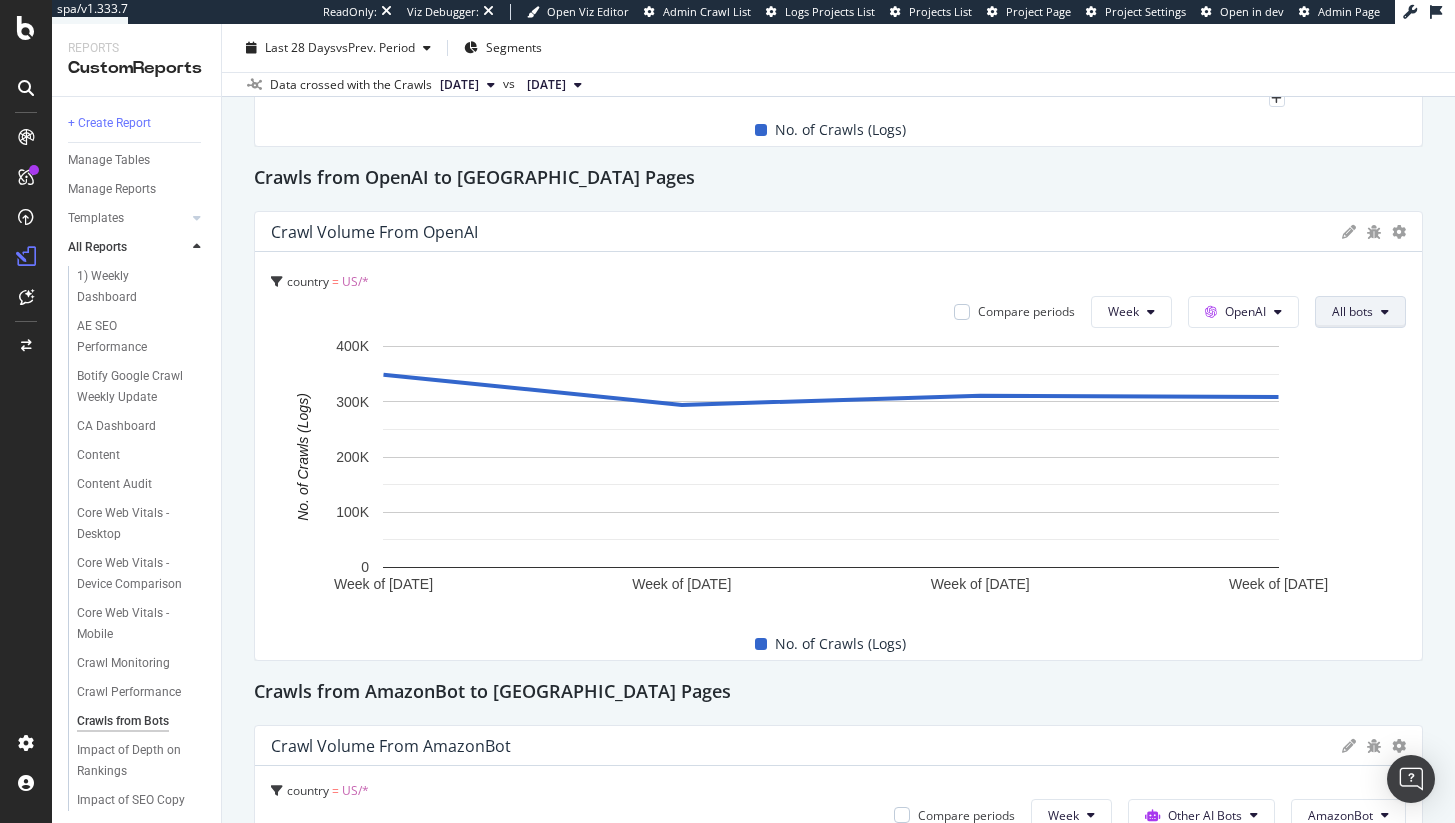 click on "All bots" at bounding box center (1360, -202) 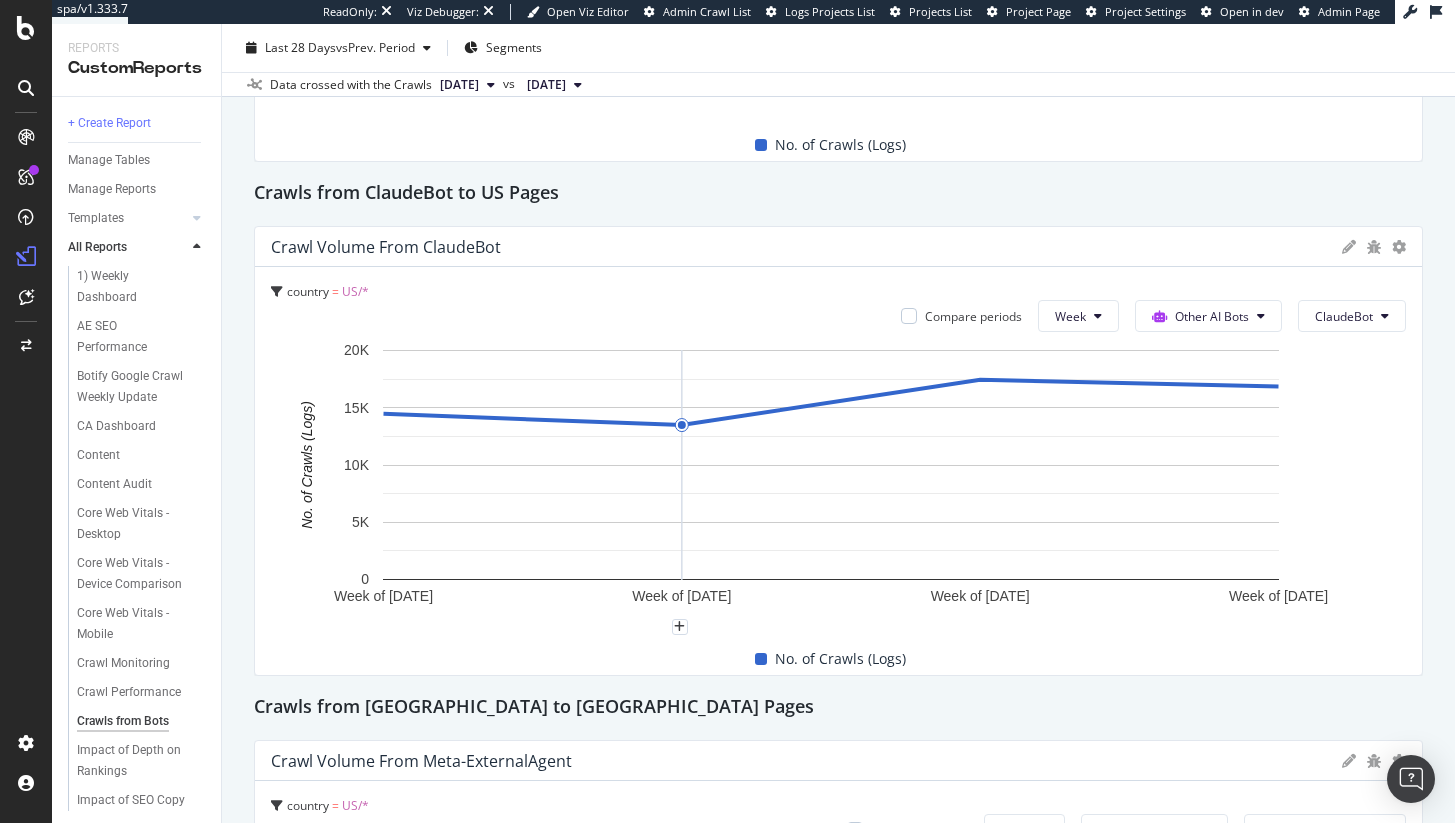 scroll, scrollTop: 2110, scrollLeft: 0, axis: vertical 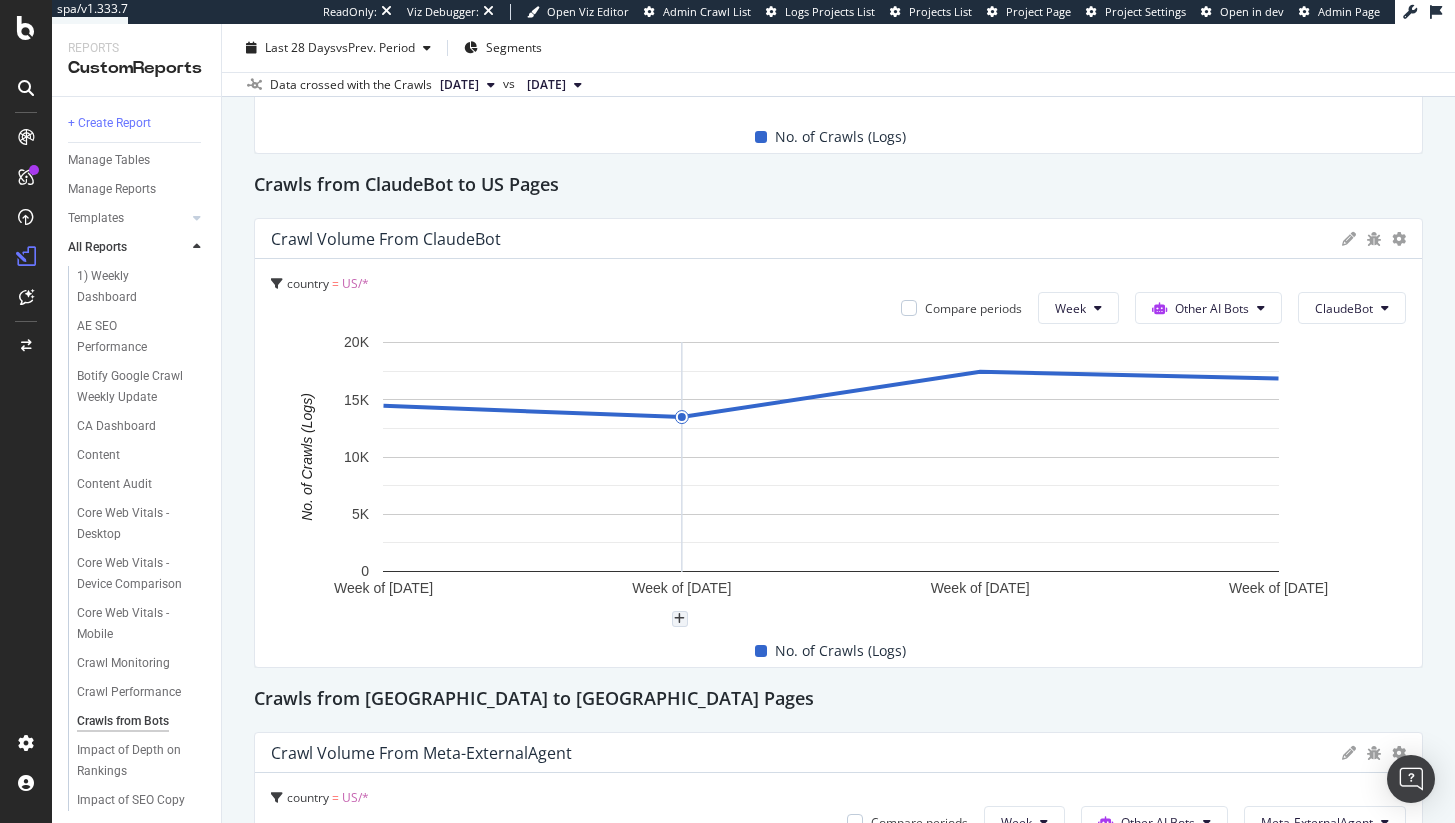 click at bounding box center [680, 619] 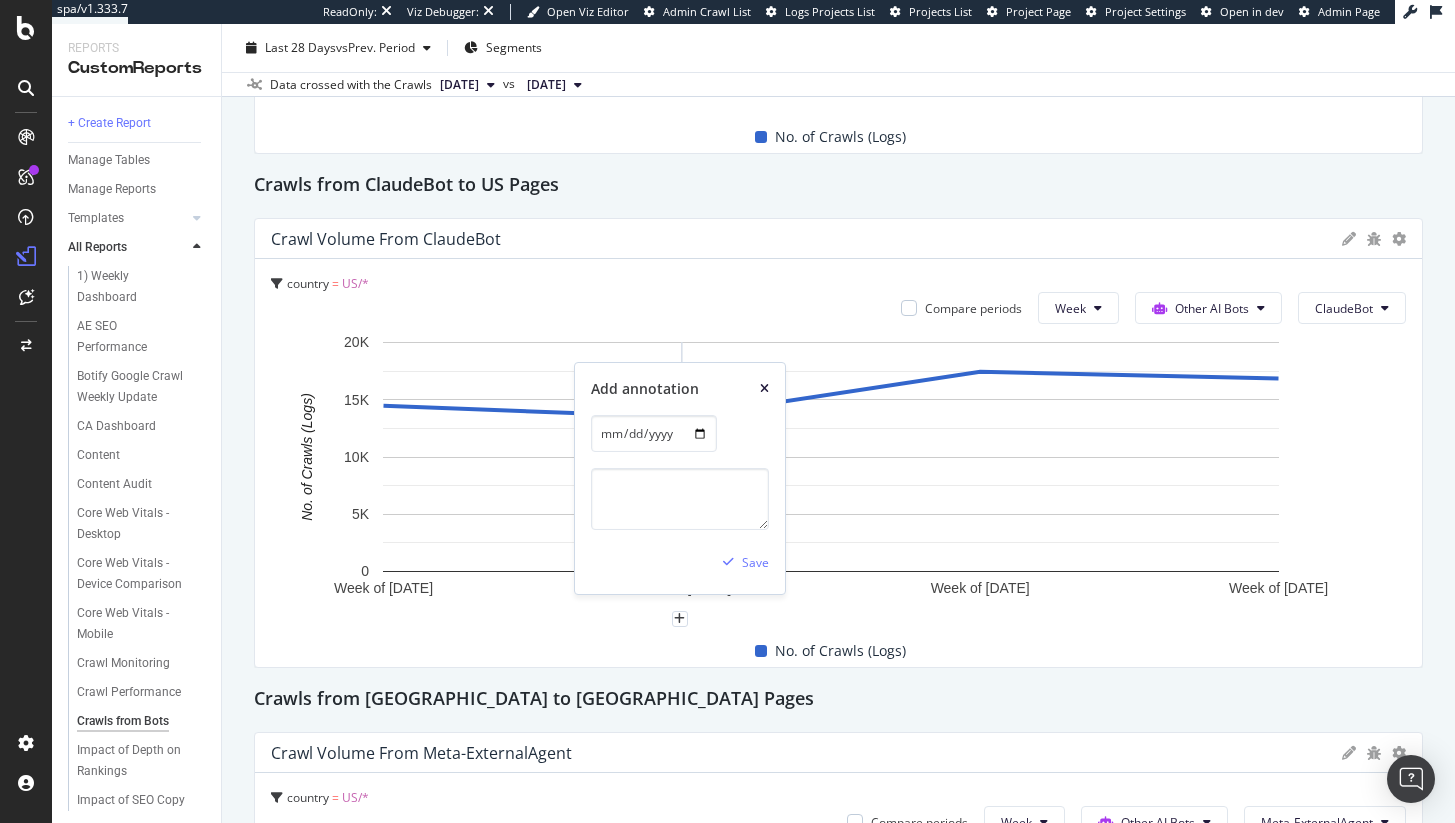 click at bounding box center (764, 389) 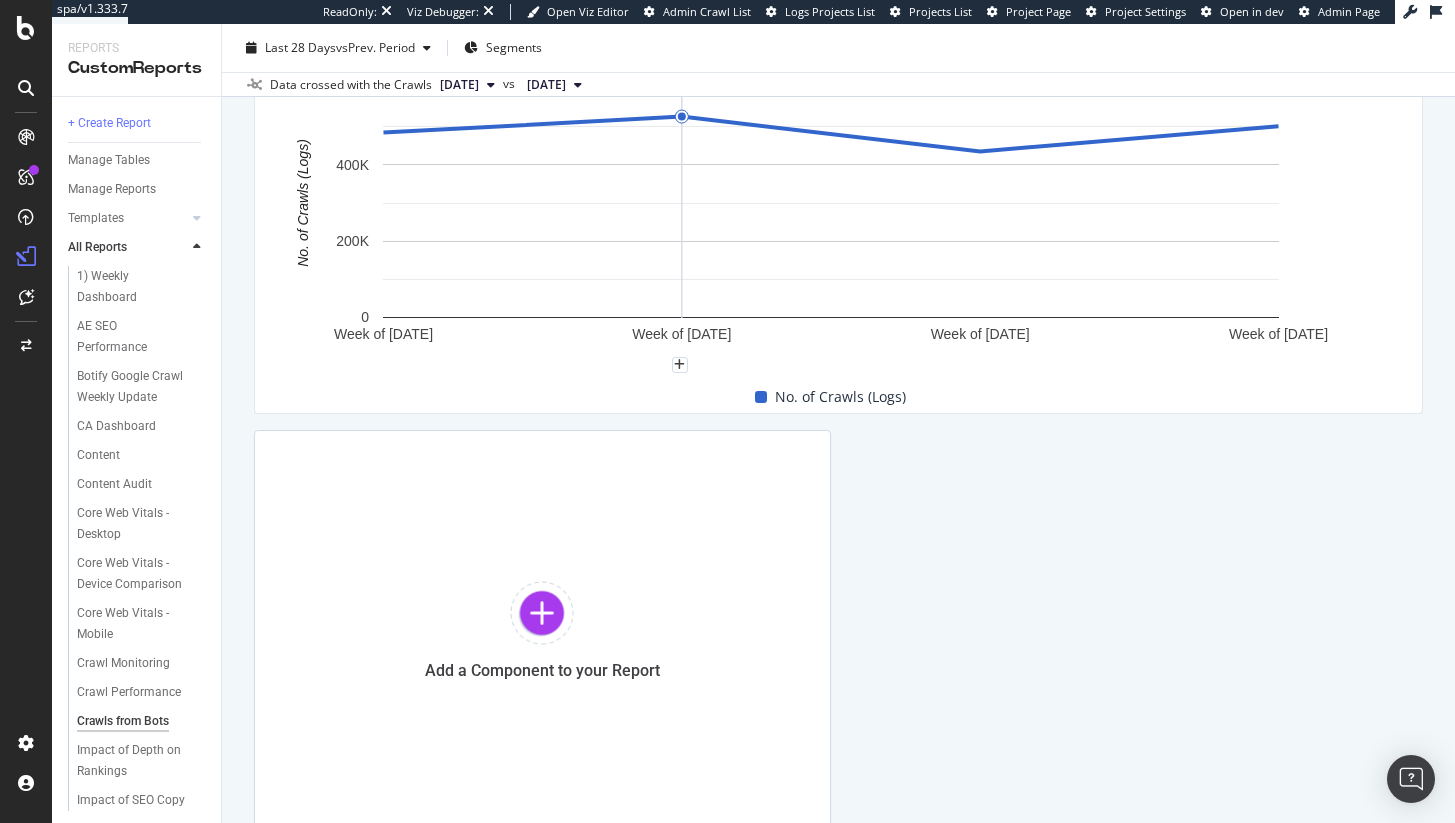 scroll, scrollTop: 4015, scrollLeft: 0, axis: vertical 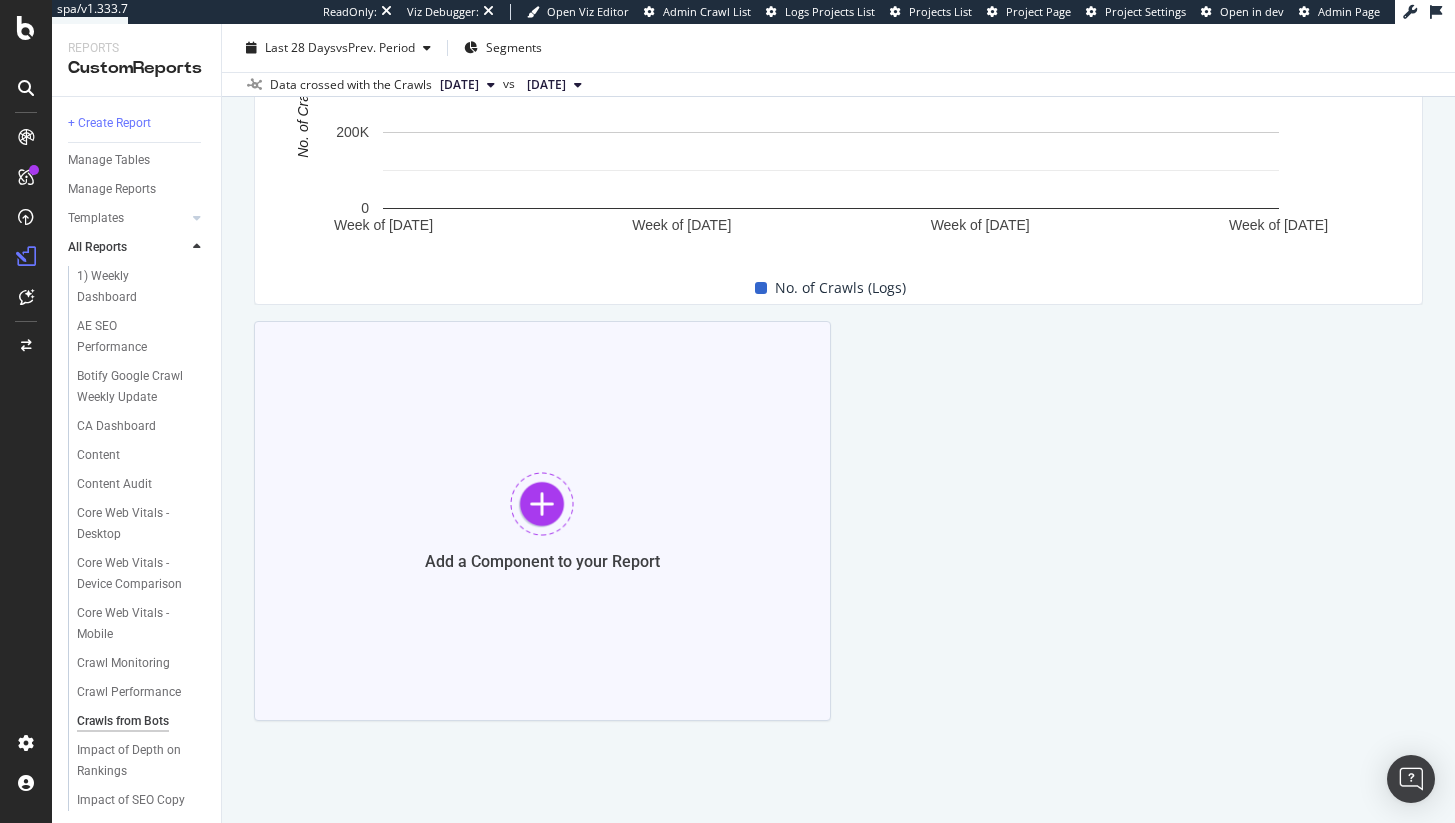 click on "Add a Component to your Report" at bounding box center (542, 521) 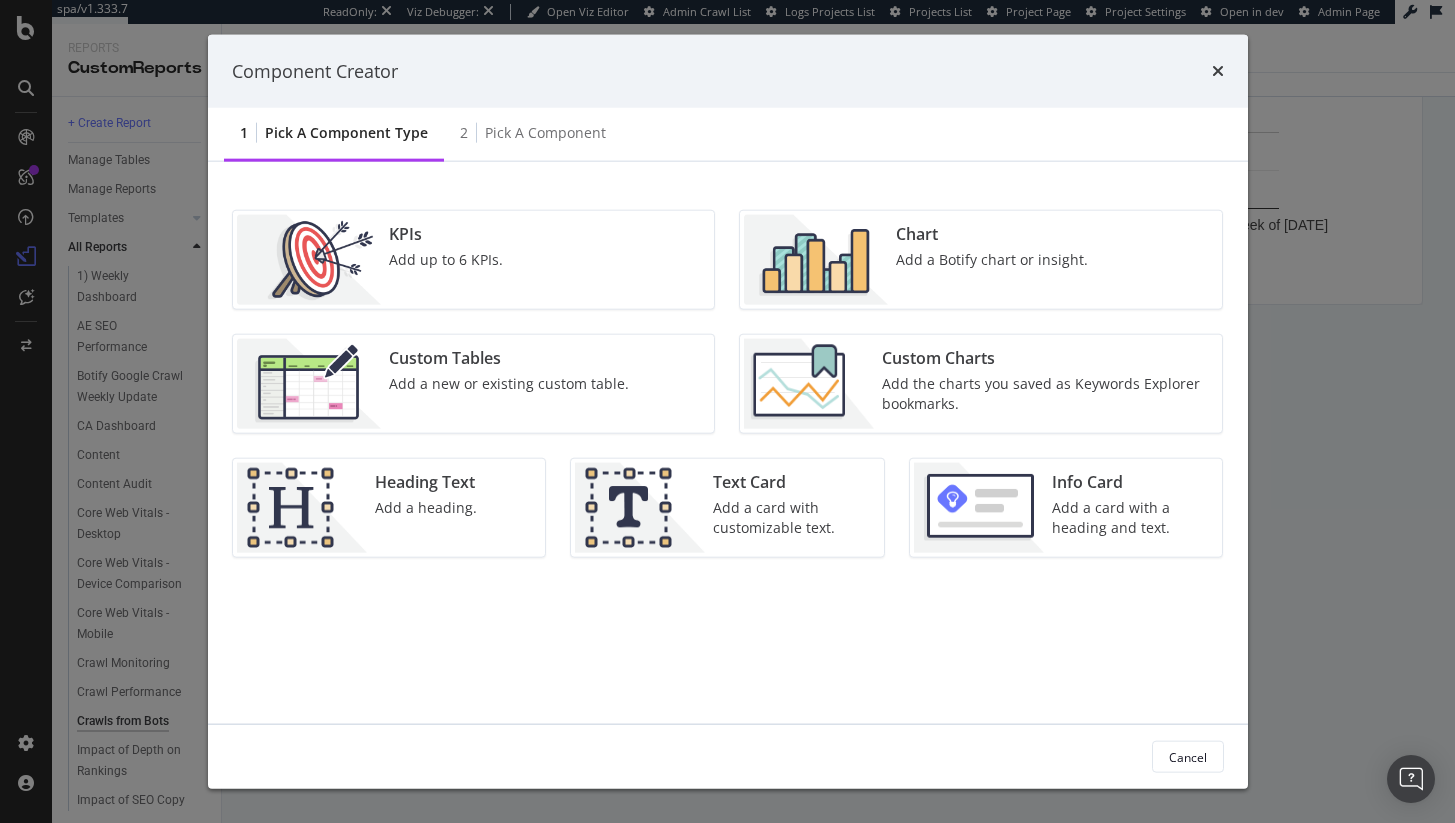 click on "Add a card with customizable text." at bounding box center [792, 518] 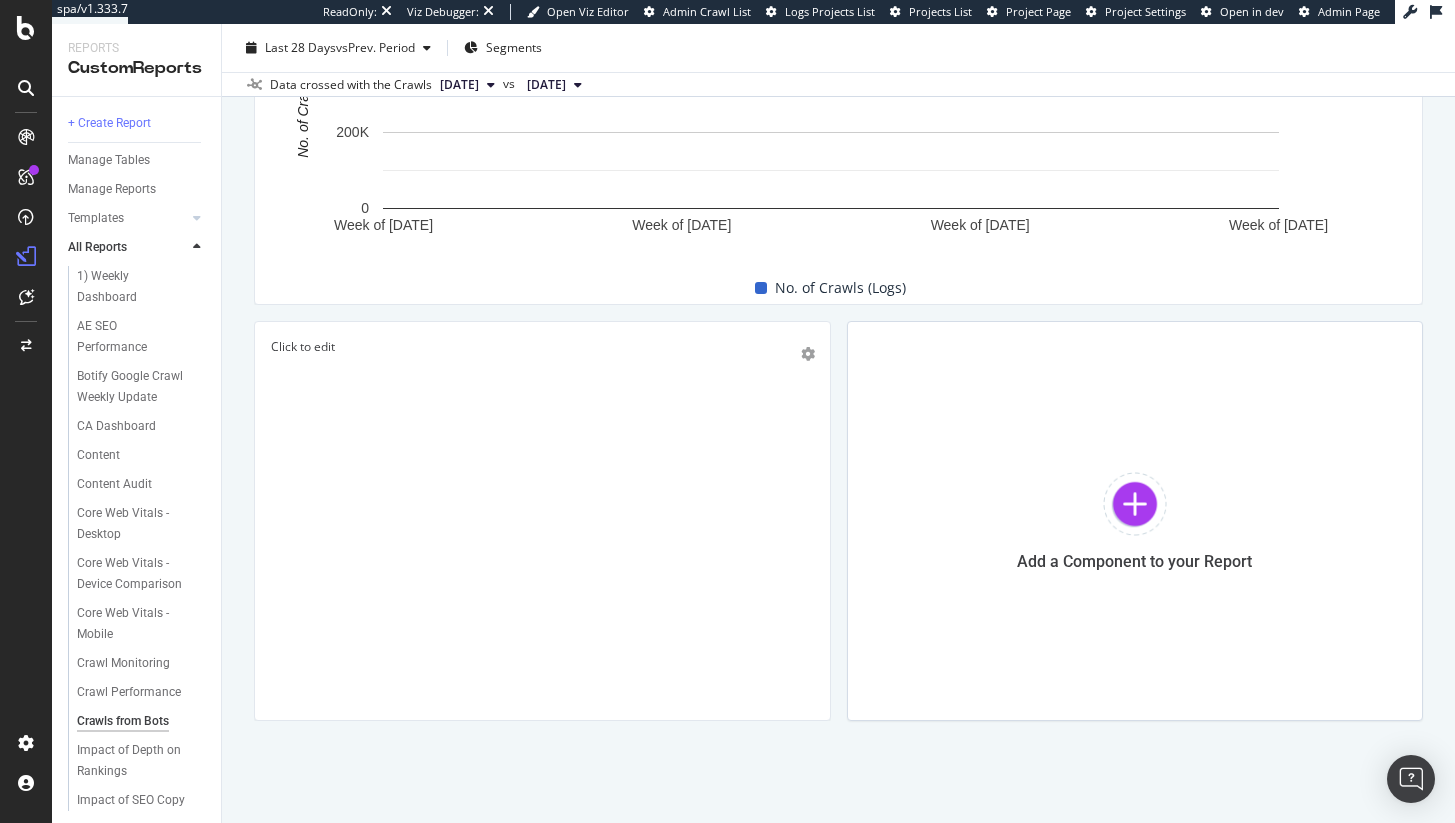 click on "Click to edit" at bounding box center [542, 521] 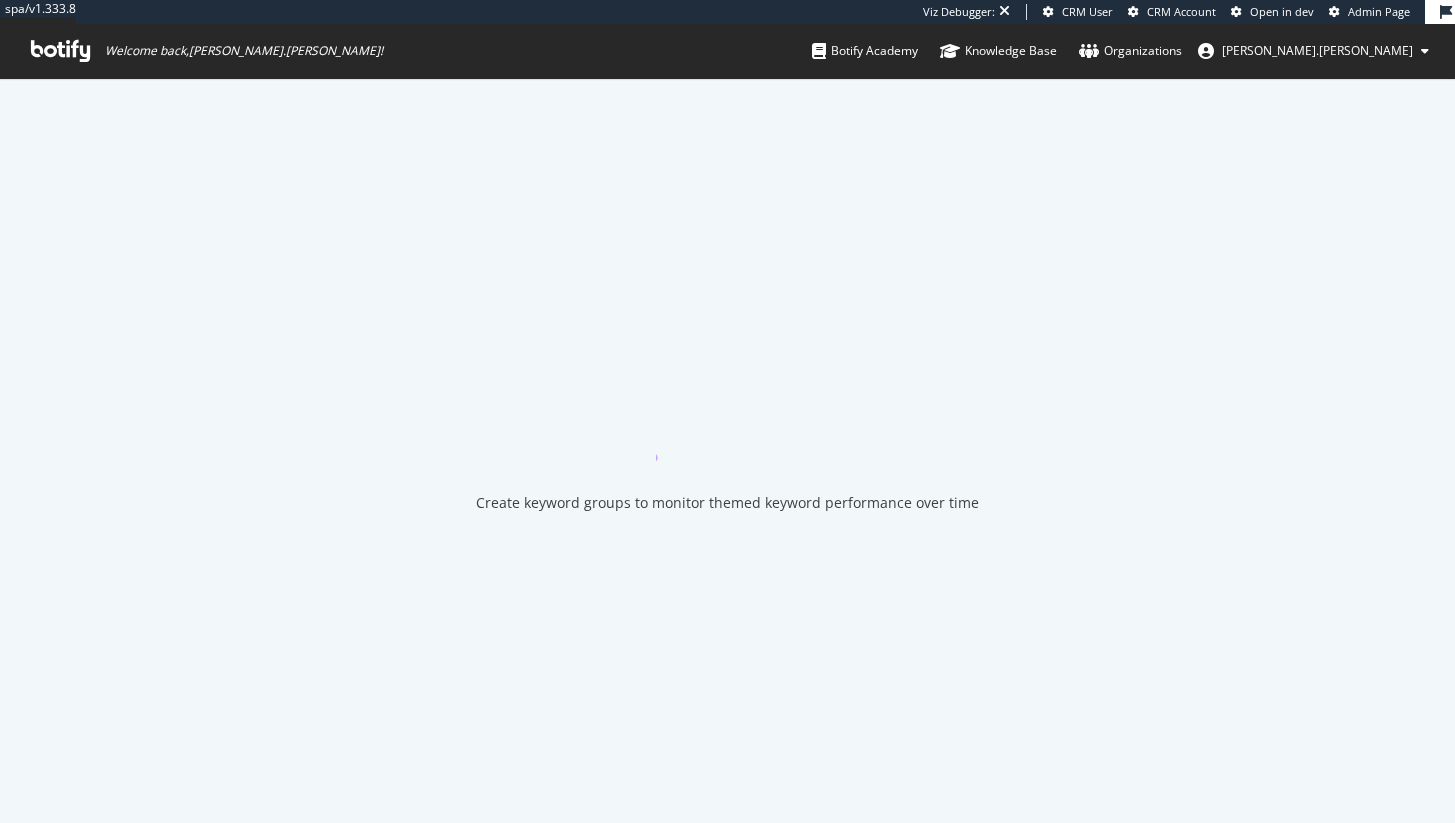 scroll, scrollTop: 0, scrollLeft: 0, axis: both 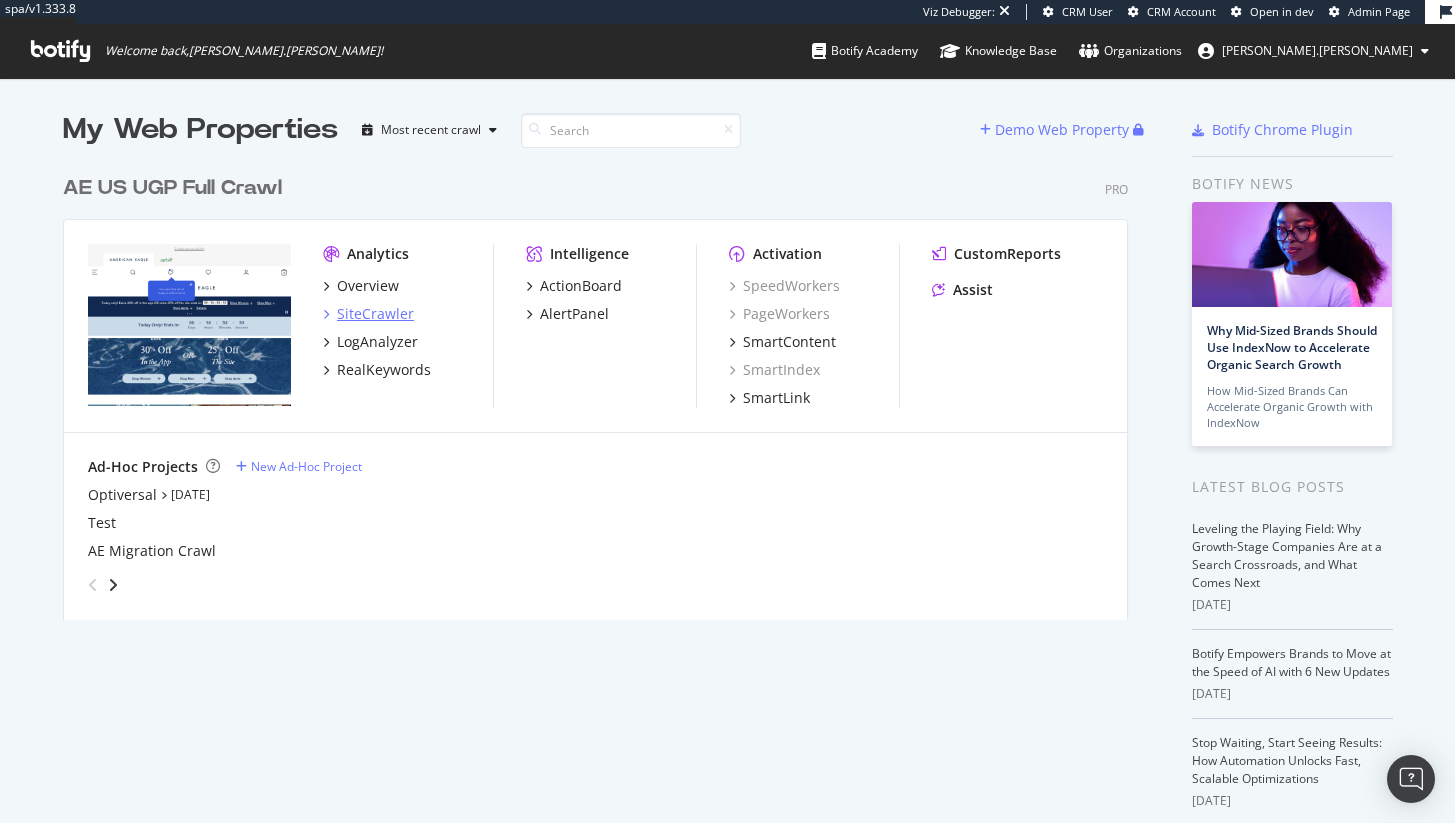 click on "SiteCrawler" at bounding box center [375, 314] 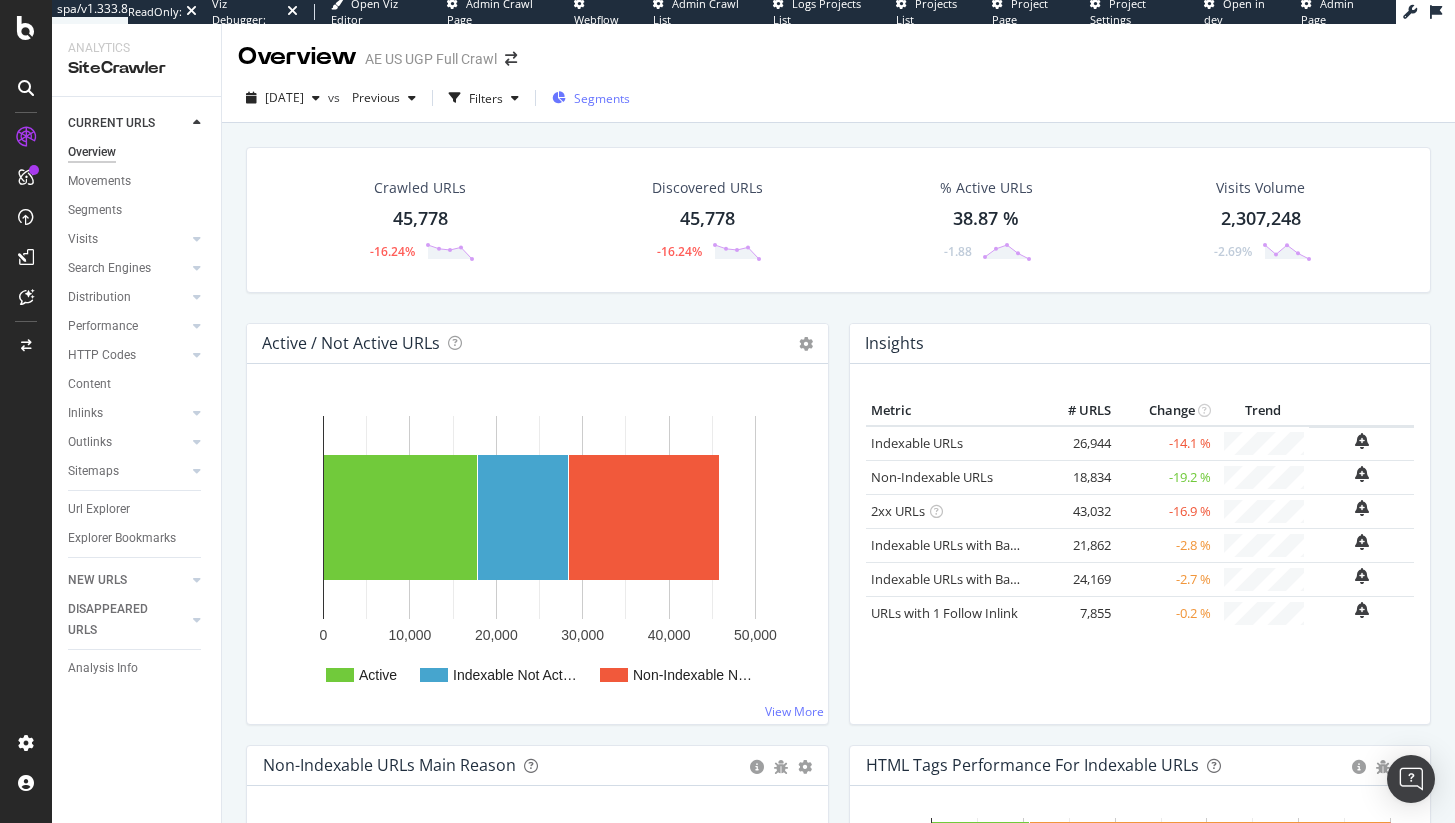 click on "Segments" at bounding box center [591, 98] 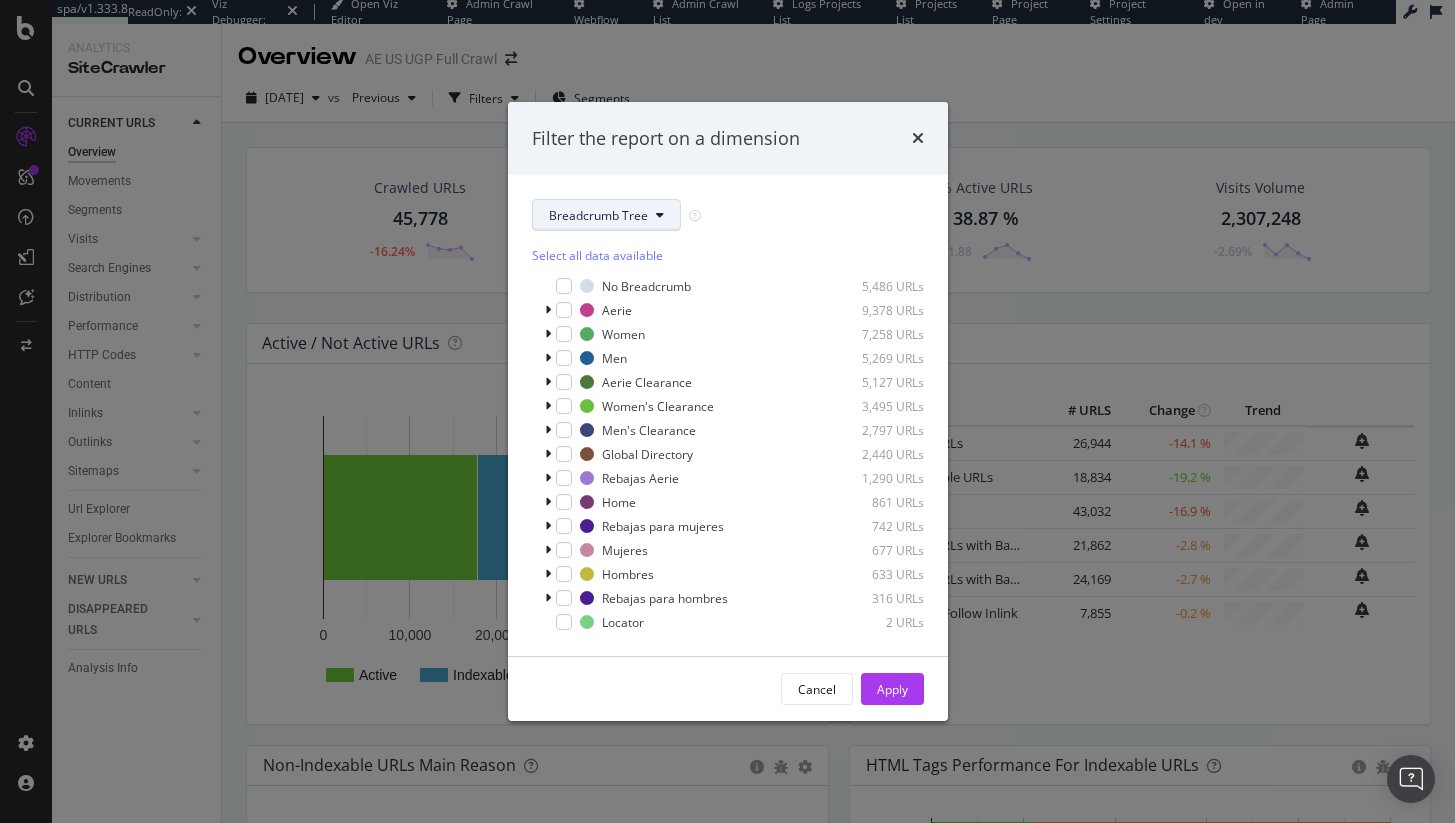 click on "Breadcrumb Tree" at bounding box center [598, 215] 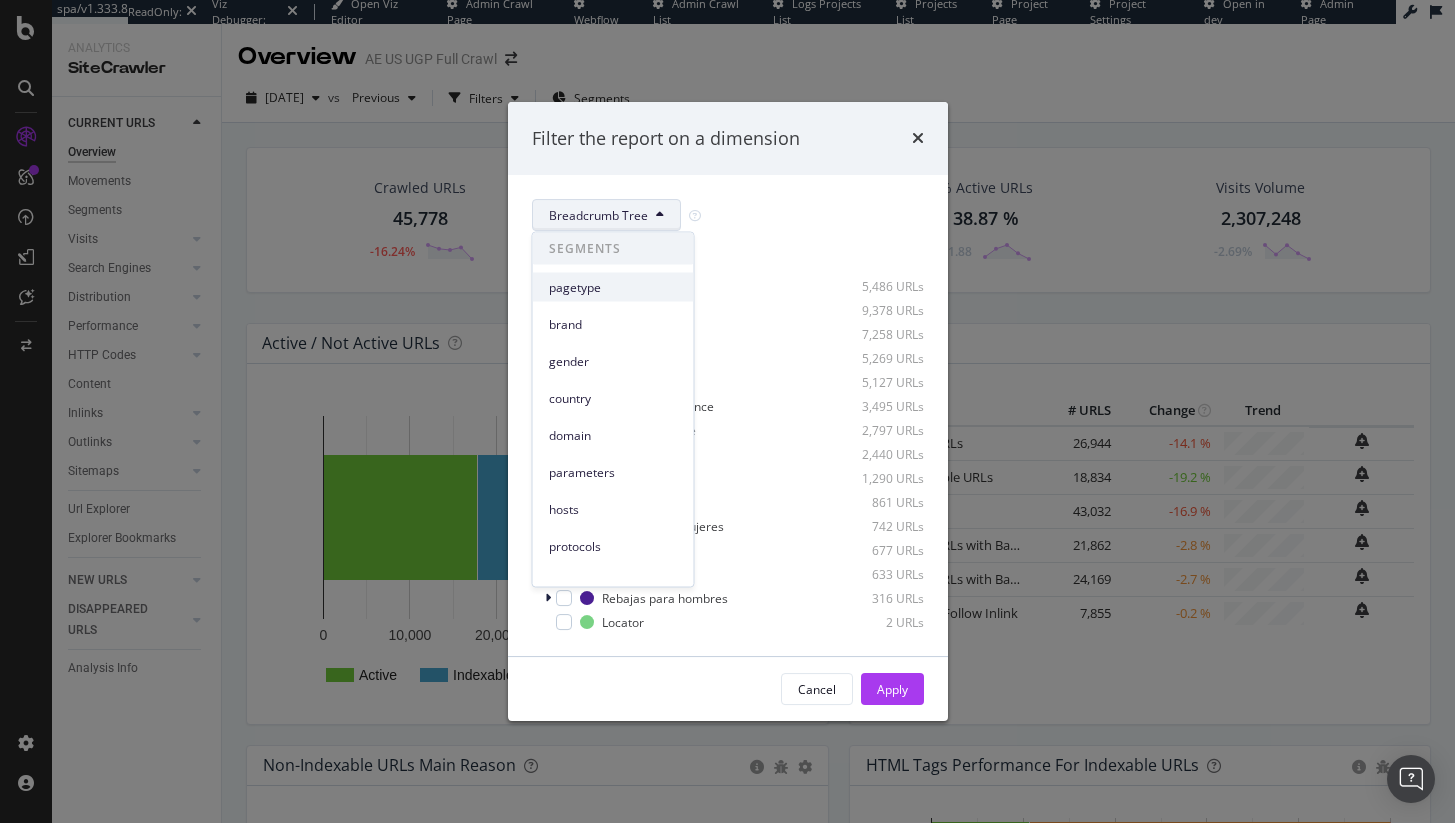 click on "pagetype" at bounding box center [613, 287] 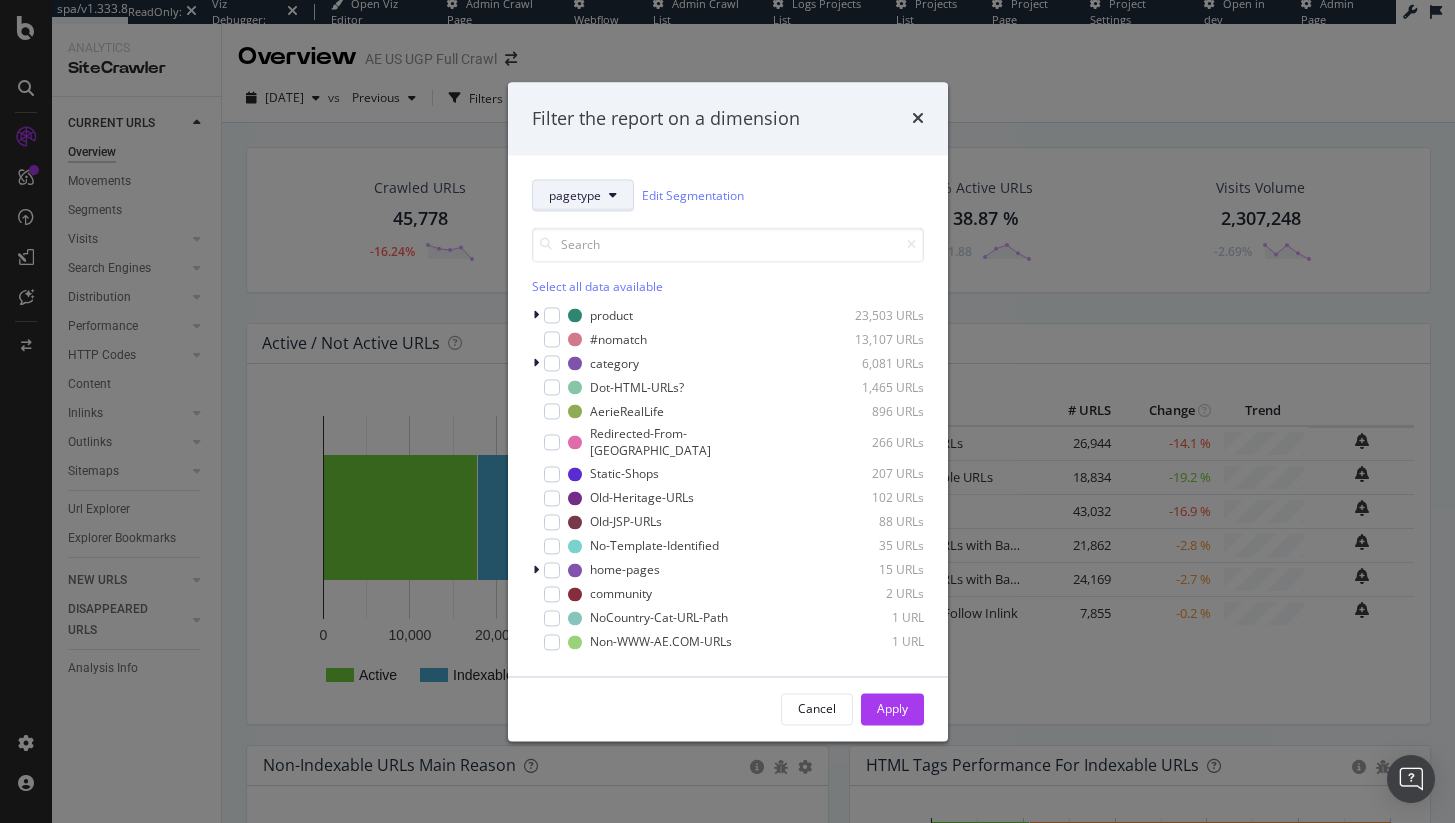 click on "pagetype" at bounding box center (583, 196) 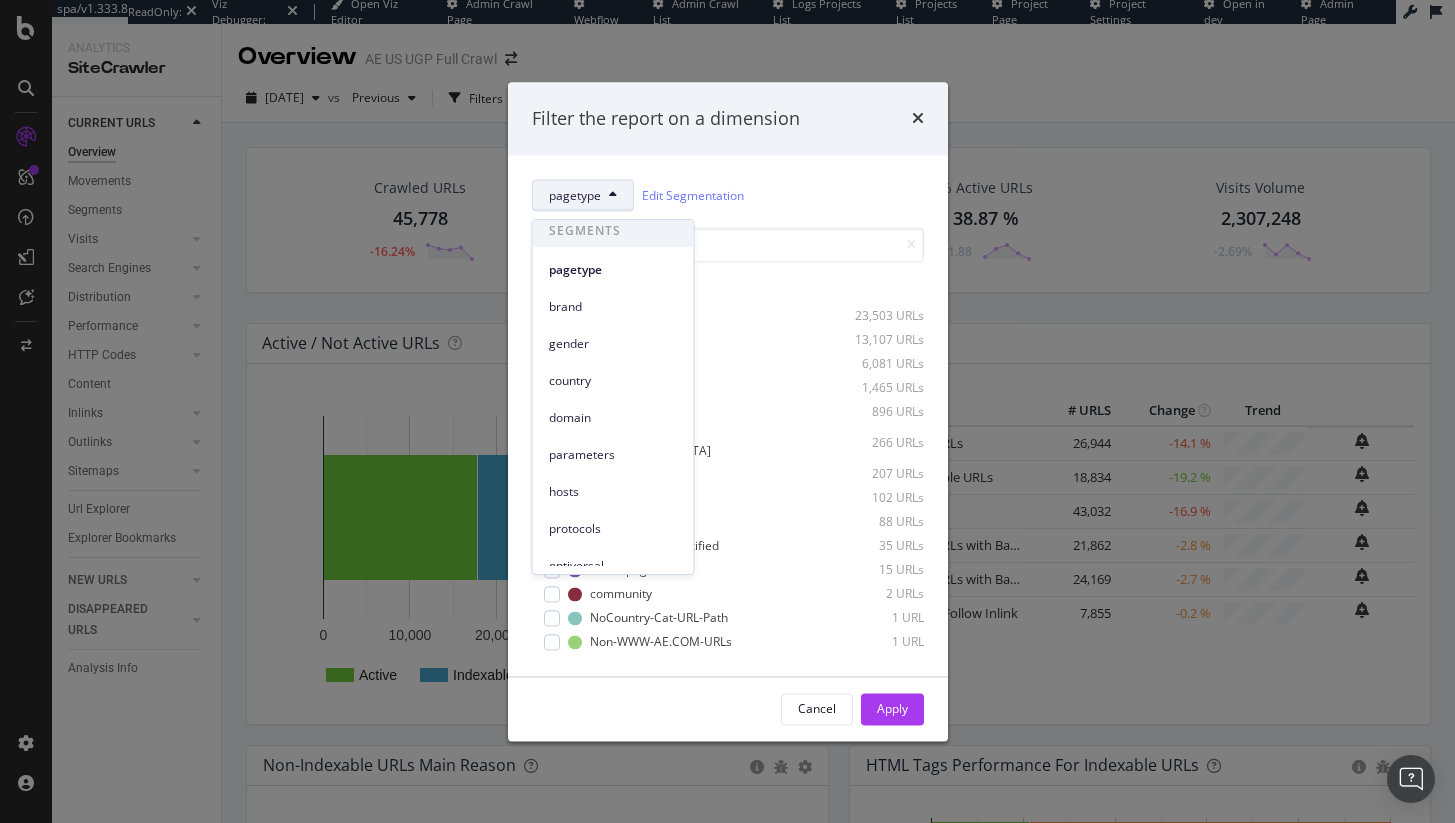 scroll, scrollTop: 0, scrollLeft: 0, axis: both 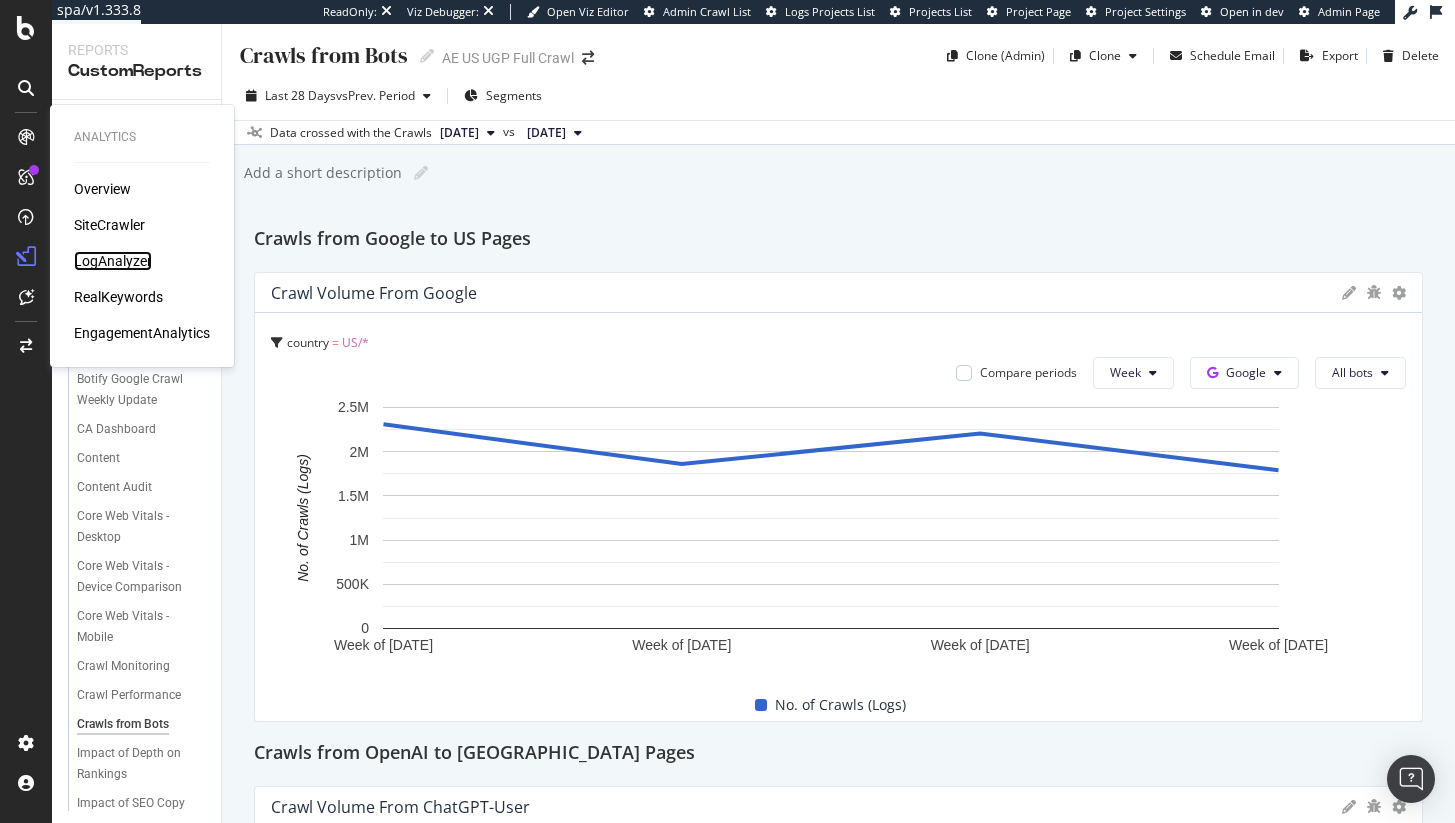 click on "LogAnalyzer" at bounding box center (113, 261) 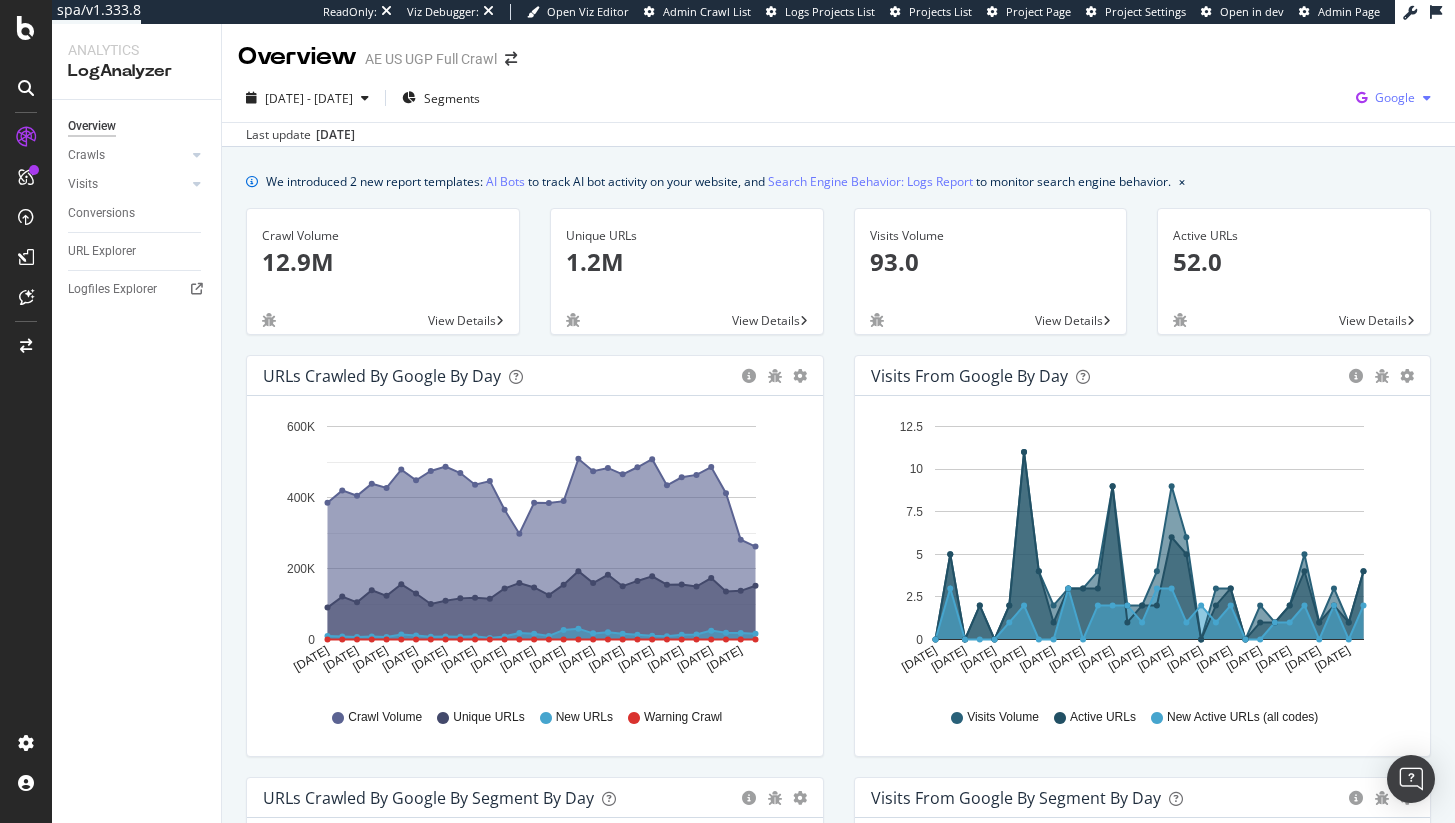 click on "Google" at bounding box center [1395, 97] 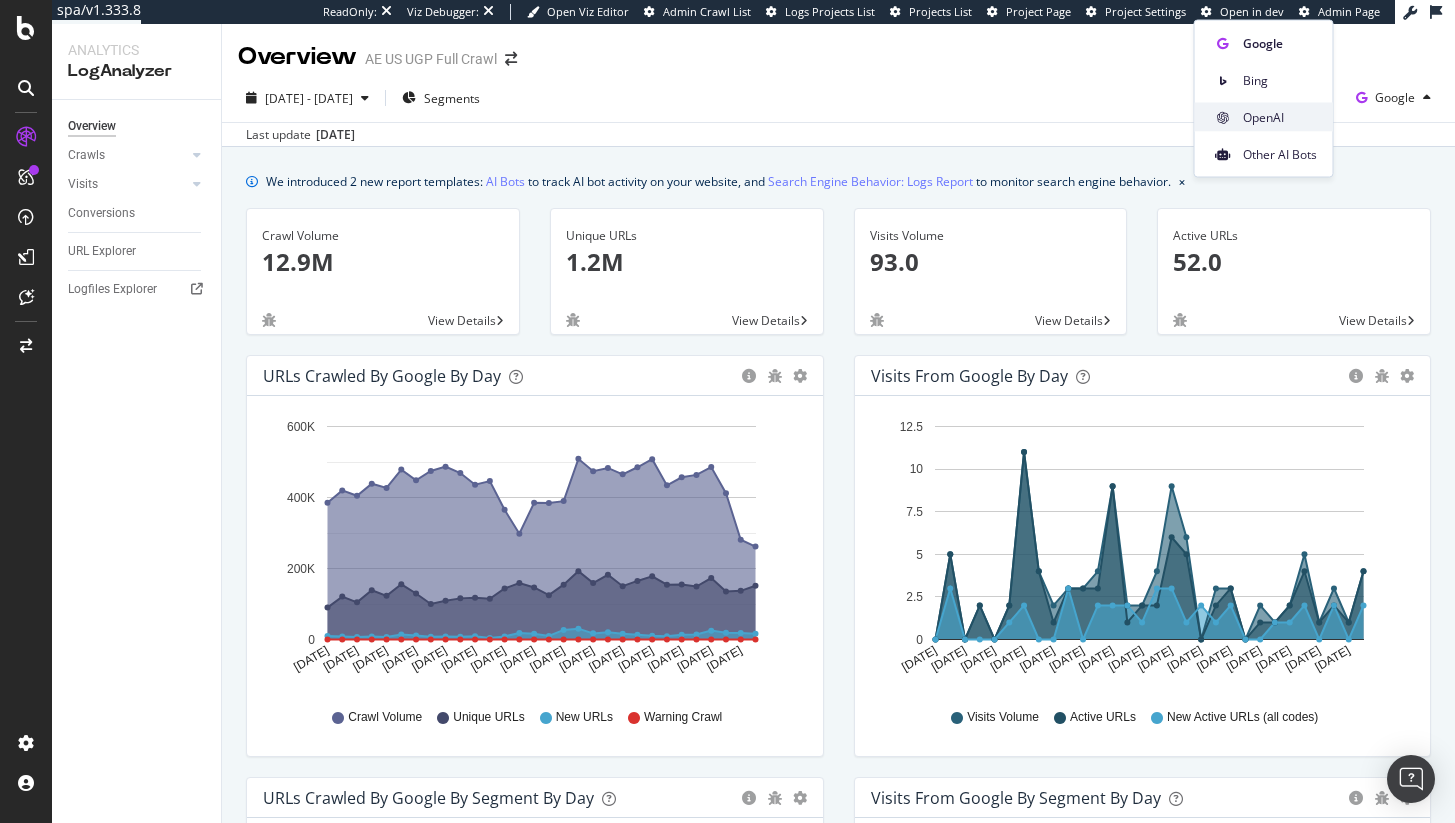 click on "OpenAI" at bounding box center [1264, 117] 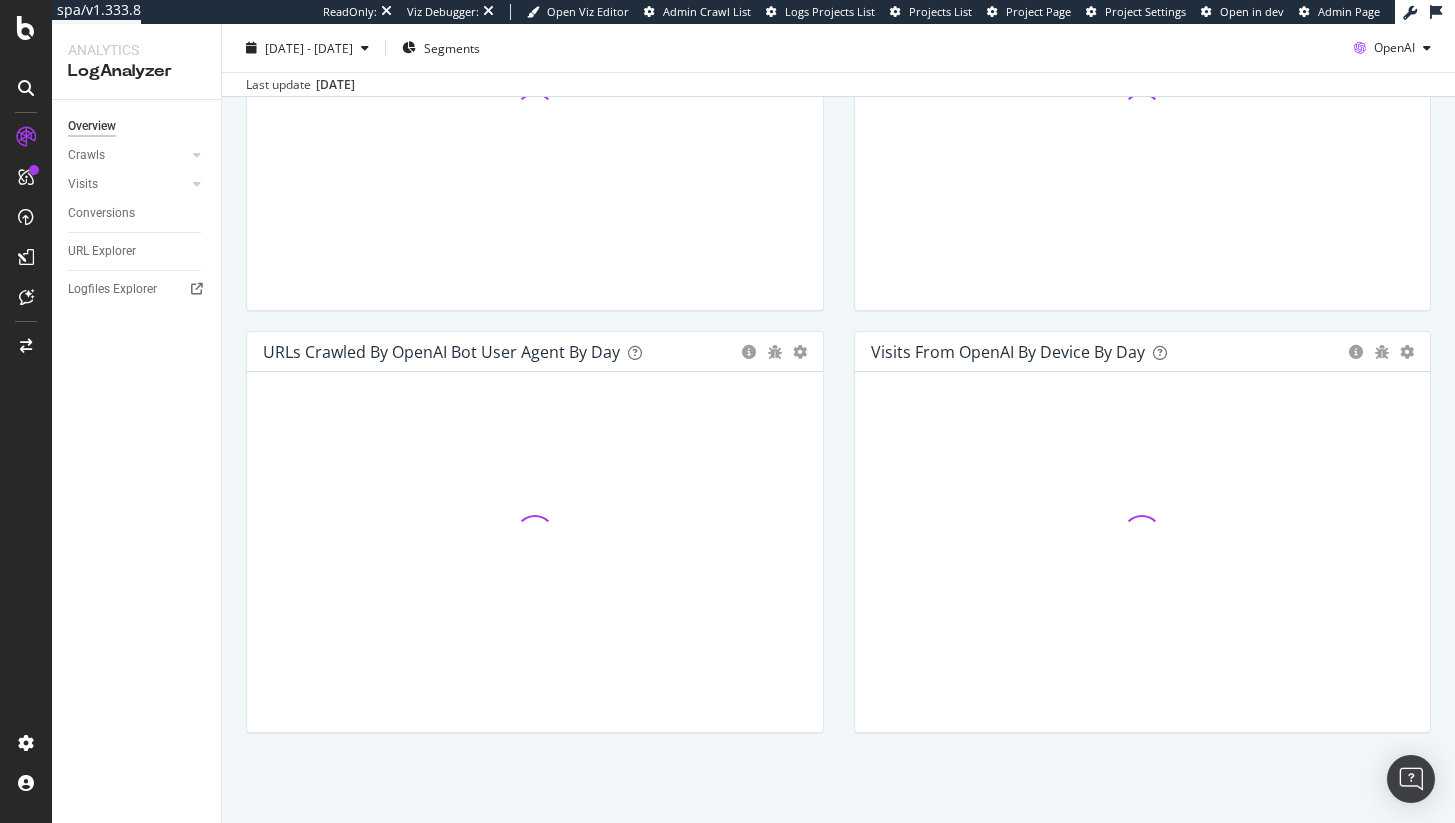 scroll, scrollTop: 868, scrollLeft: 0, axis: vertical 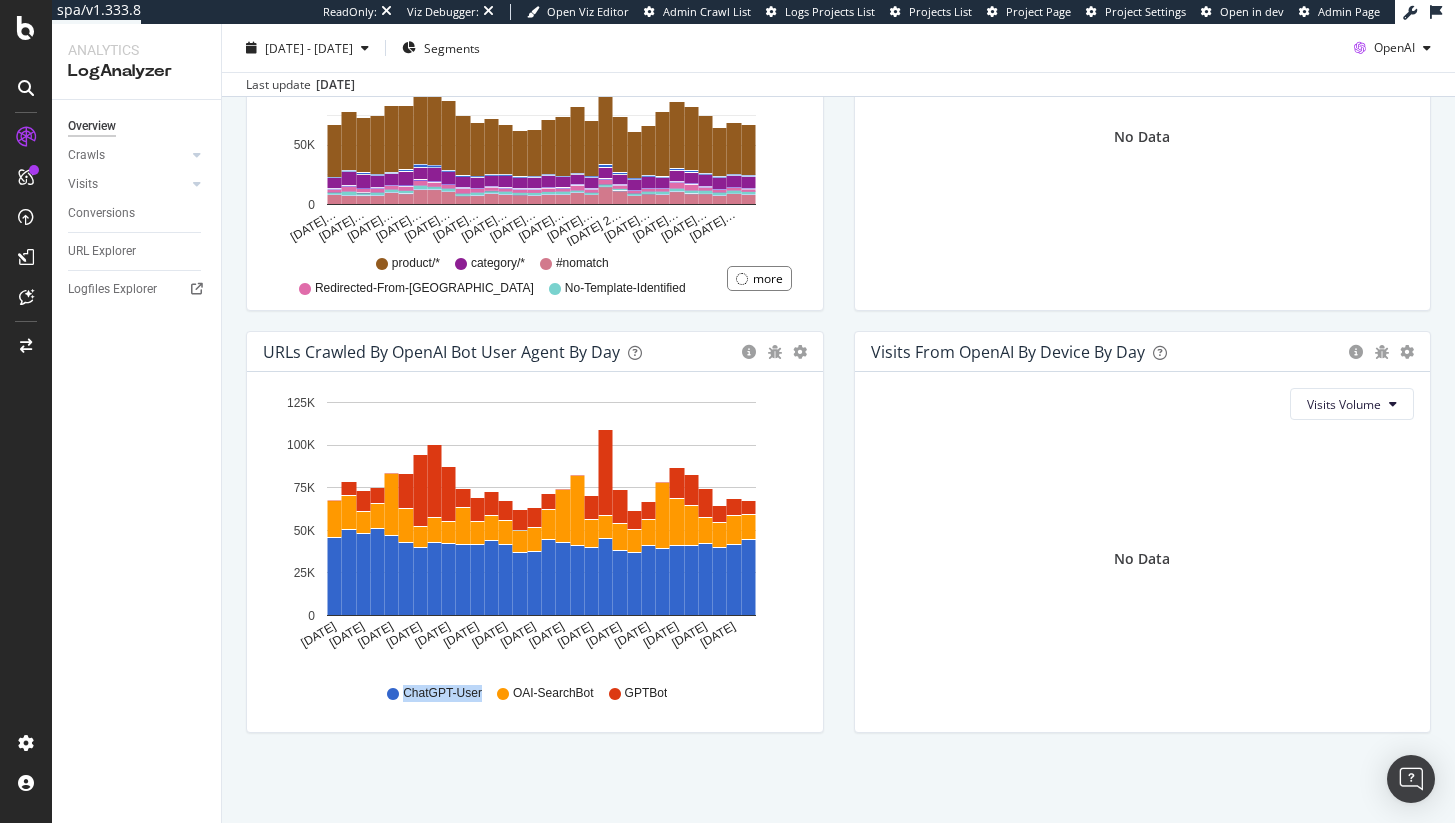 drag, startPoint x: 481, startPoint y: 690, endPoint x: 401, endPoint y: 699, distance: 80.50466 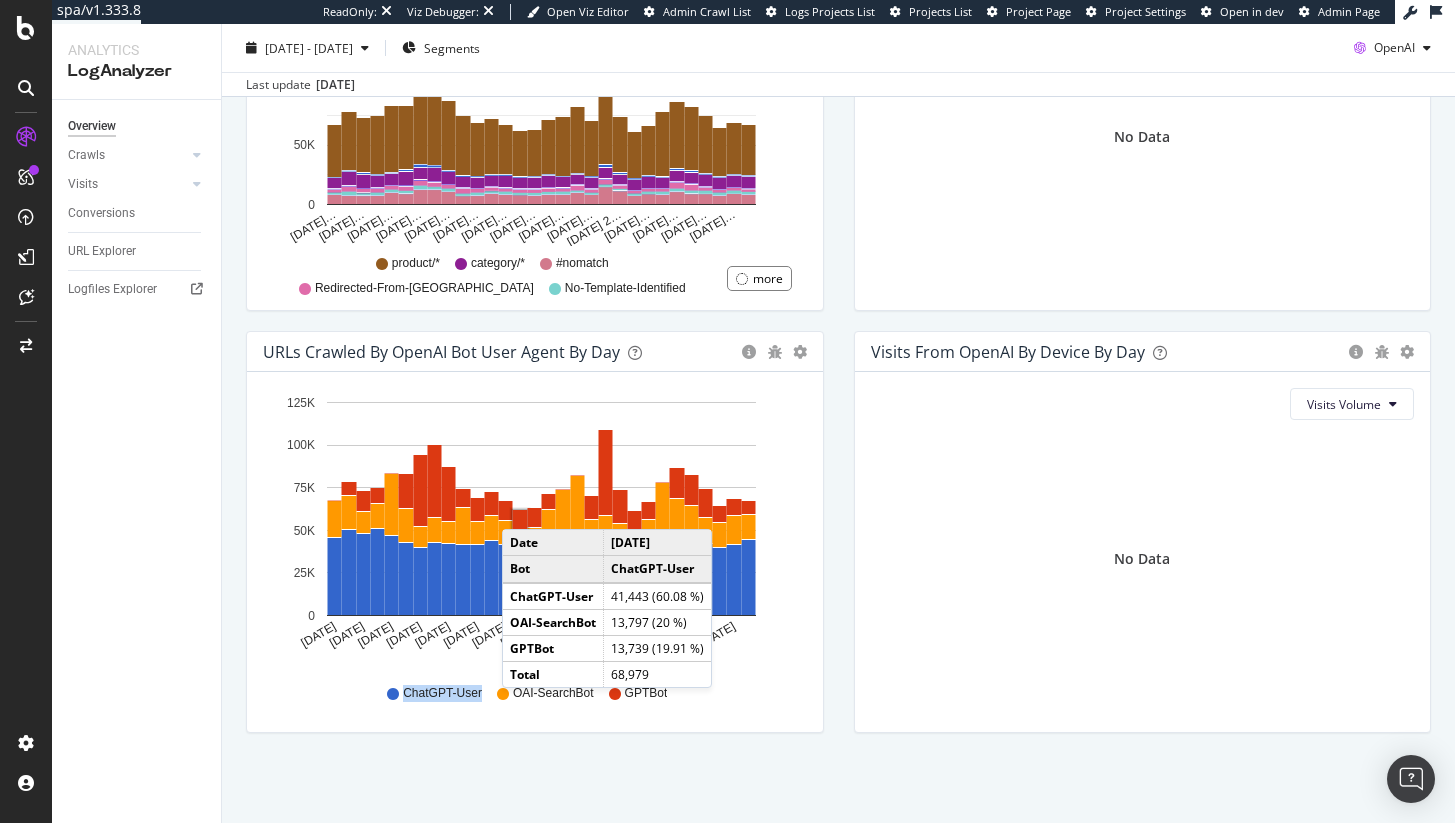 copy on "ChatGPT-User" 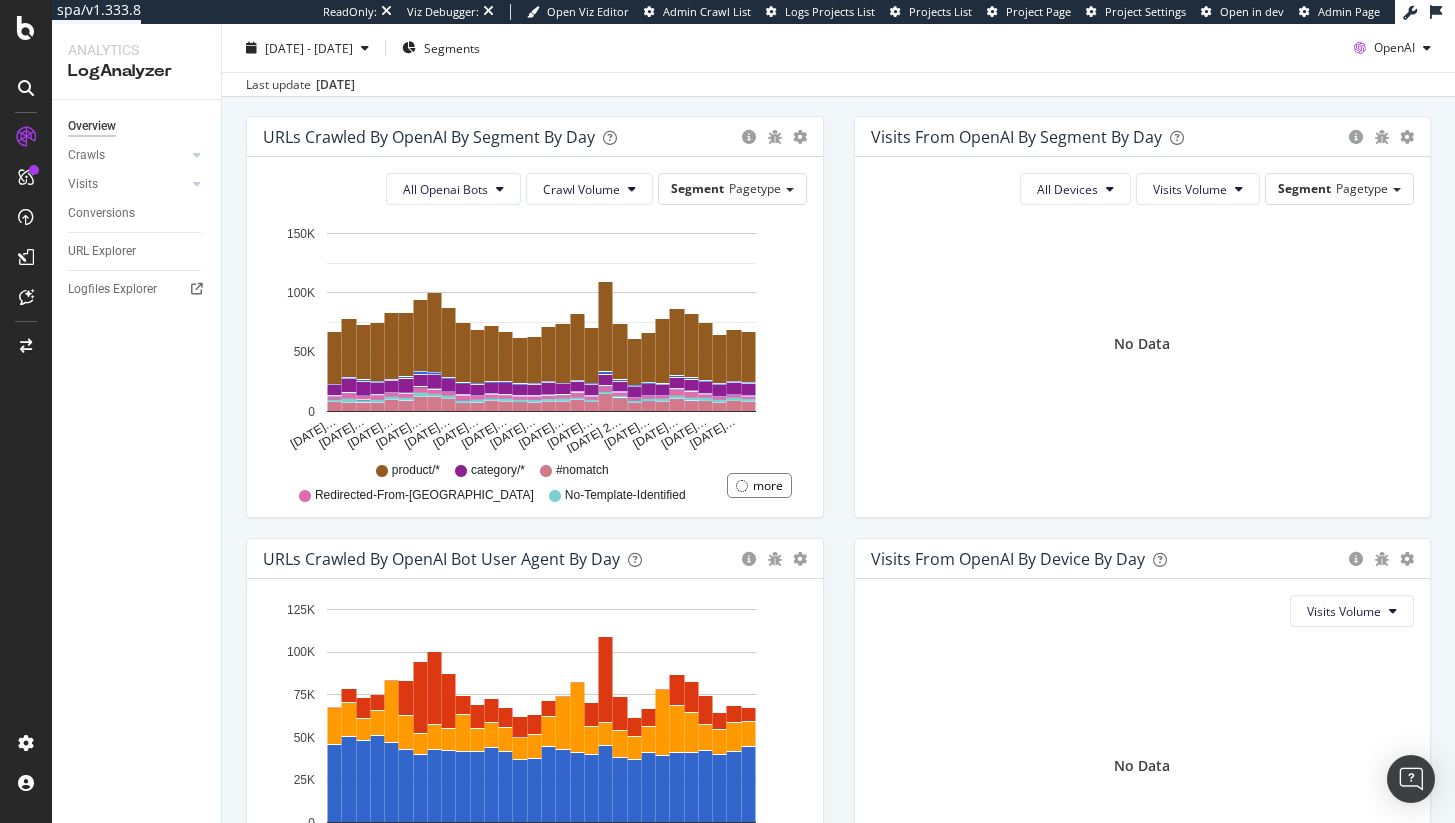 scroll, scrollTop: 442, scrollLeft: 0, axis: vertical 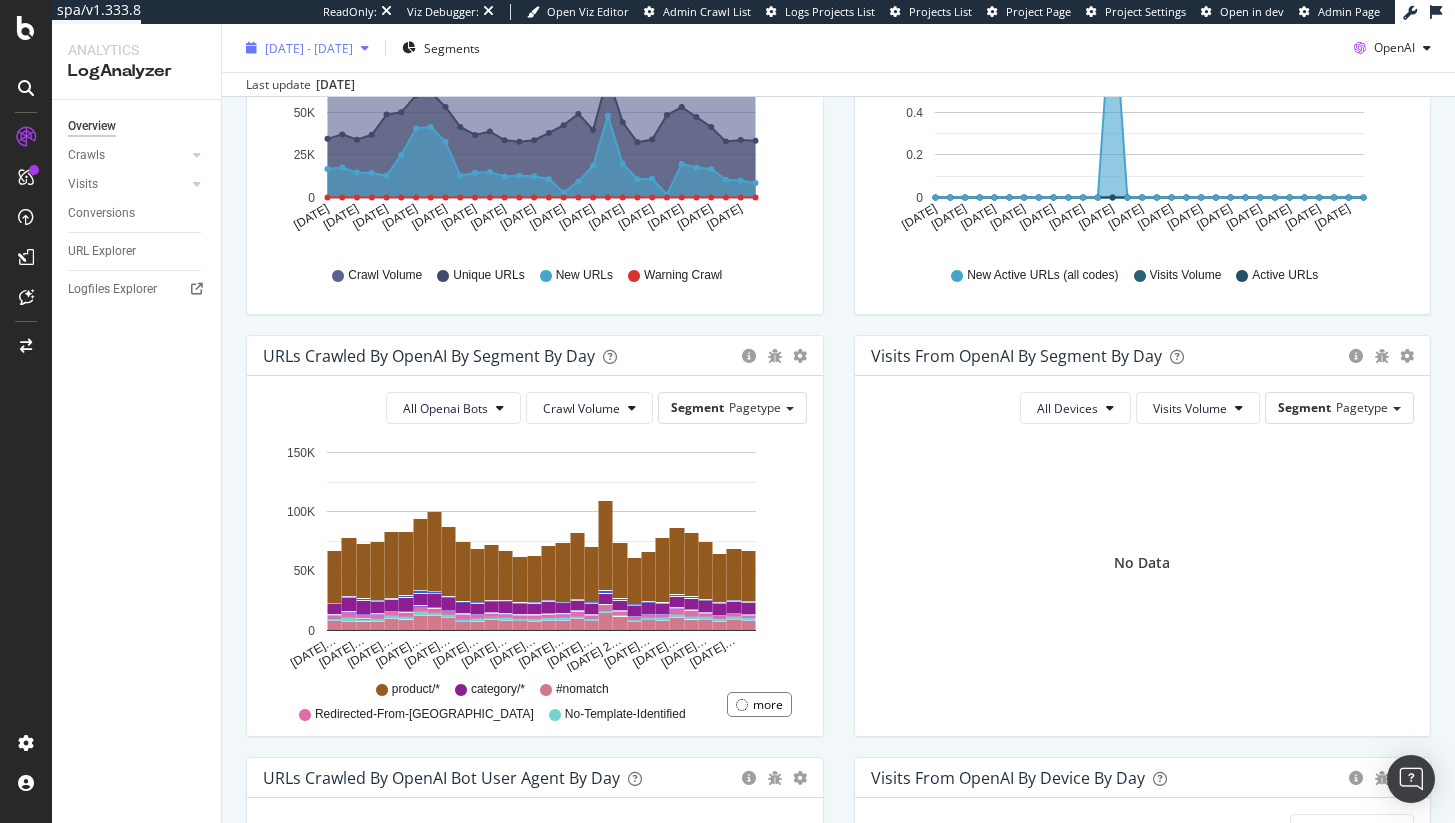 click on "2025 Jun. 21st - Jul. 20th" at bounding box center [309, 47] 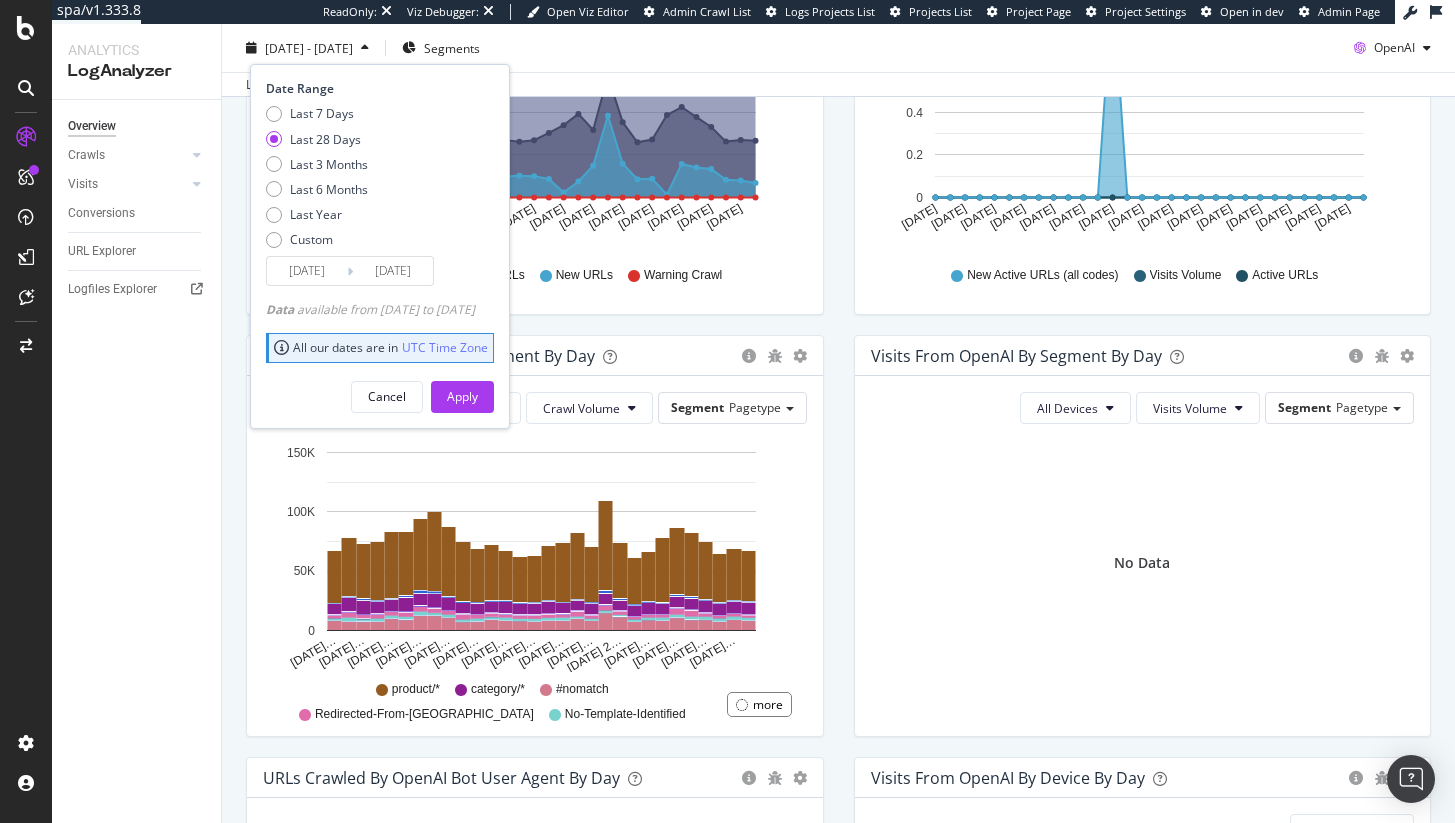 click on "Last 7 Days Last 28 Days Last 3 Months Last 6 Months Last Year Custom" at bounding box center [317, 180] 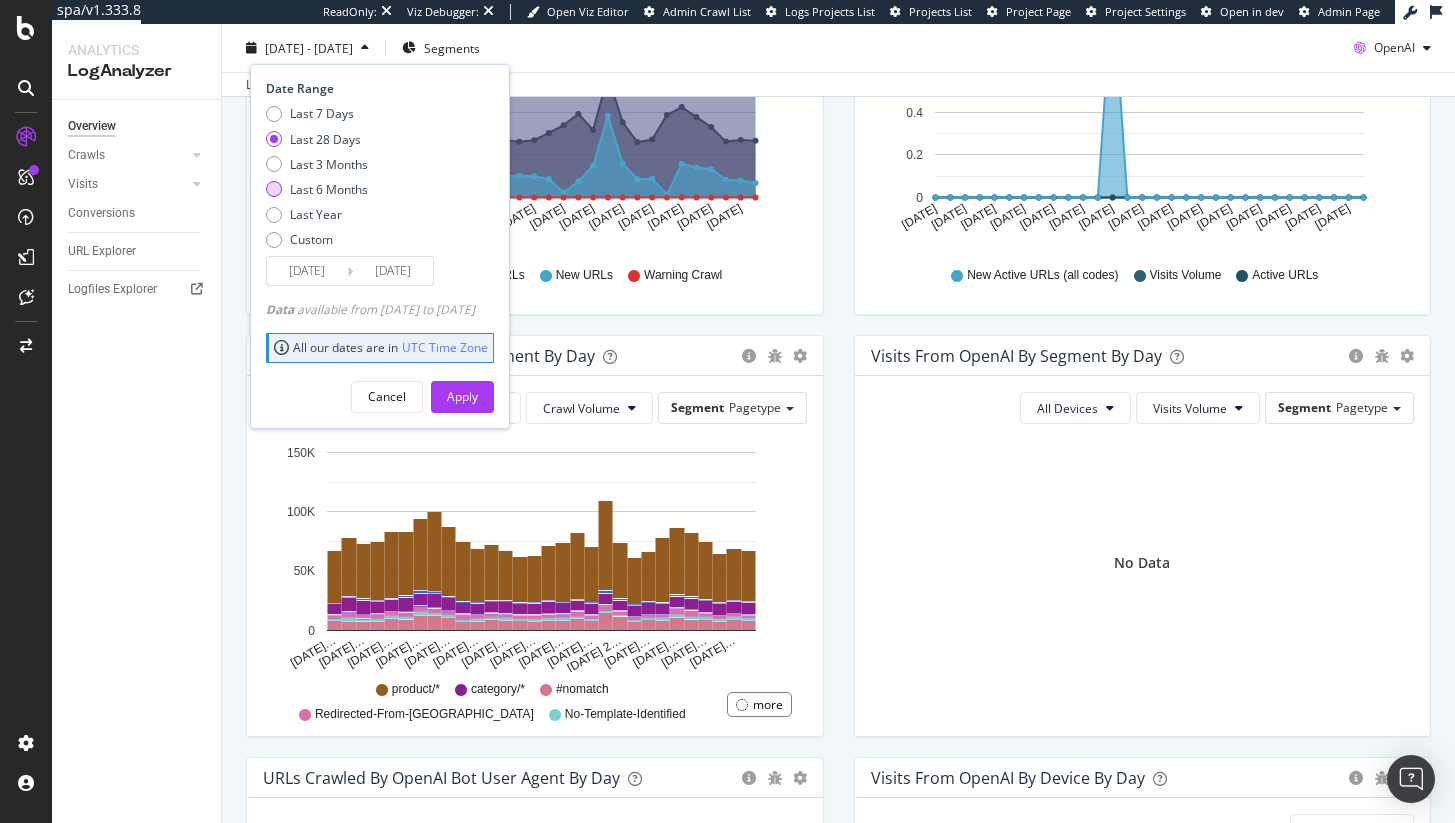 click on "Last 6 Months" at bounding box center [329, 189] 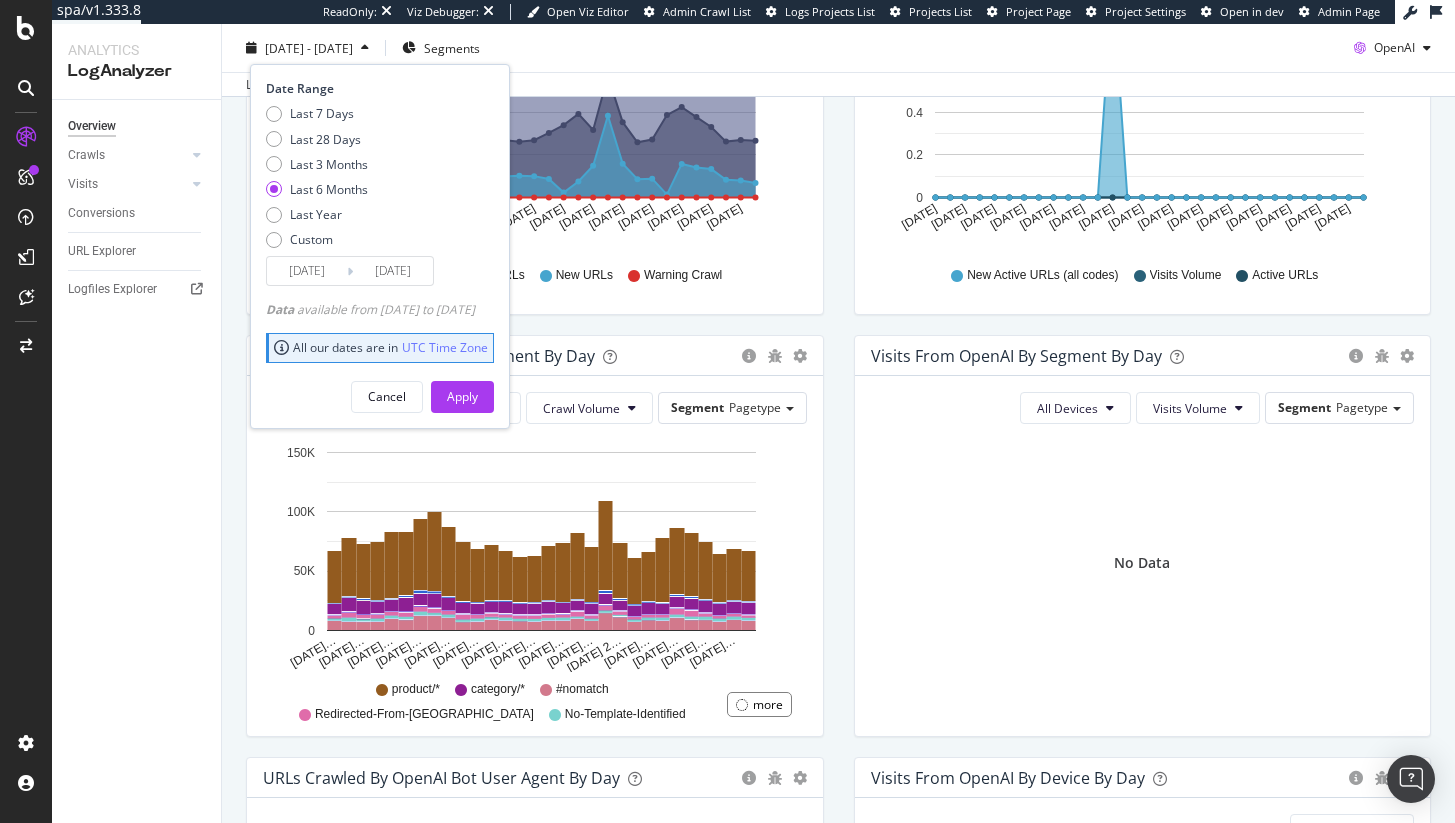 click on "Date Range Last 7 Days Last 28 Days Last 3 Months Last 6 Months Last Year Custom 2025/01/21 Navigate forward to interact with the calendar and select a date. Press the question mark key to get the keyboard shortcuts for changing dates. 2025/07/20 Navigate backward to interact with the calendar and select a date. Press the question mark key to get the keyboard shortcuts for changing dates. Data   available   from 2023/07/19 to 2025/07/19 All our dates are in   UTC Time Zone Cancel Apply" at bounding box center (380, 246) 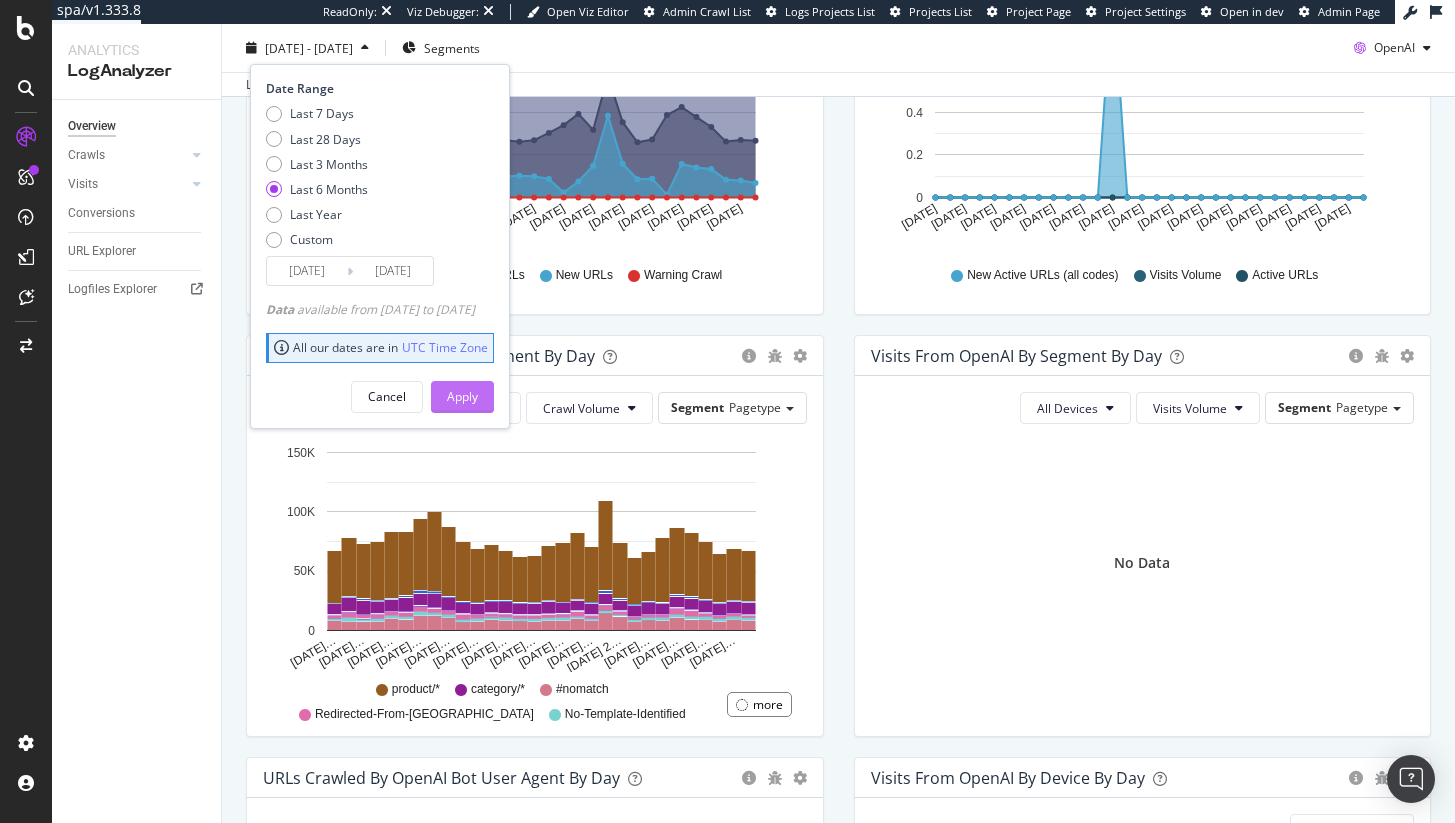 click on "Apply" at bounding box center [462, 396] 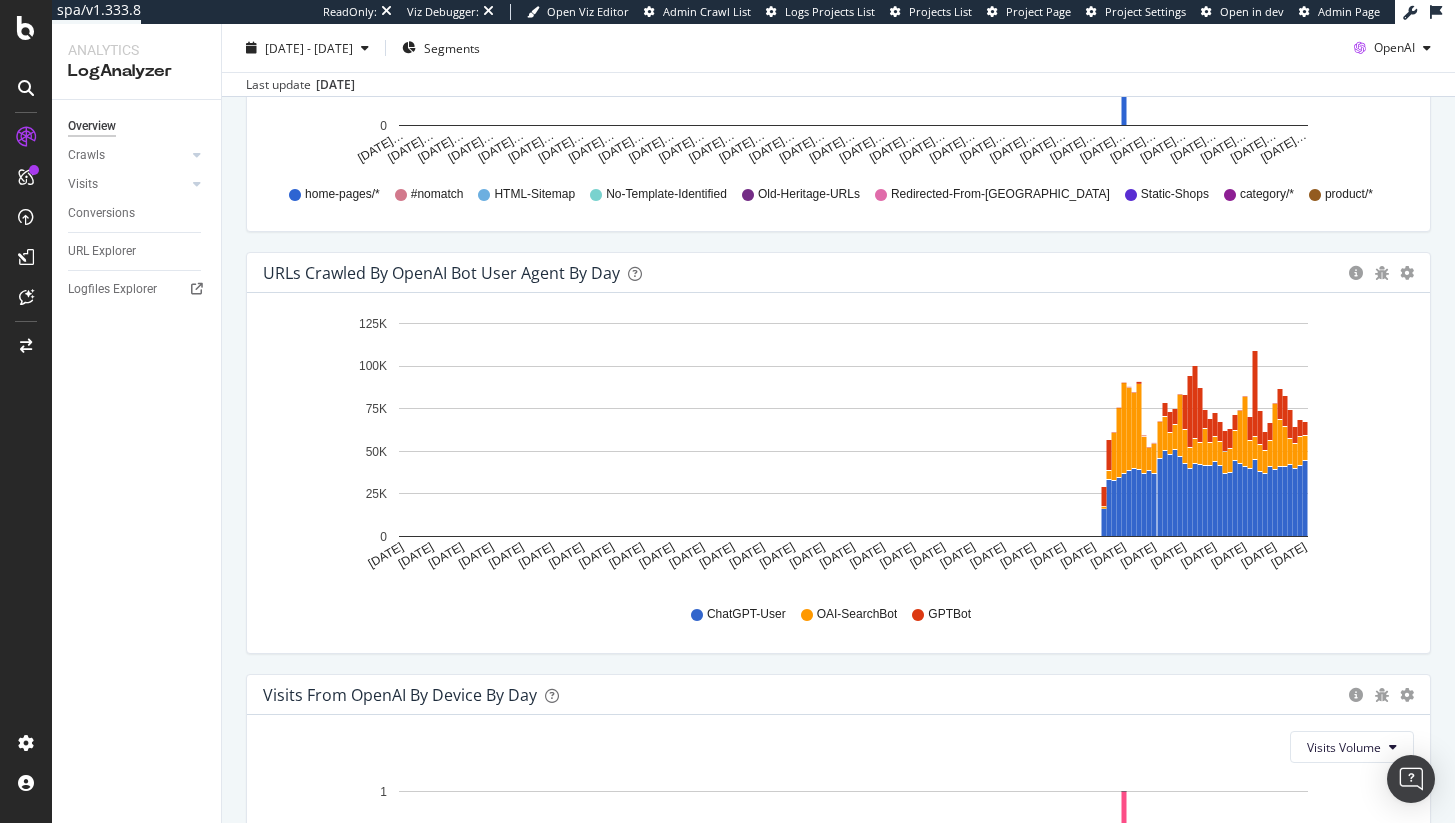 scroll, scrollTop: 1787, scrollLeft: 0, axis: vertical 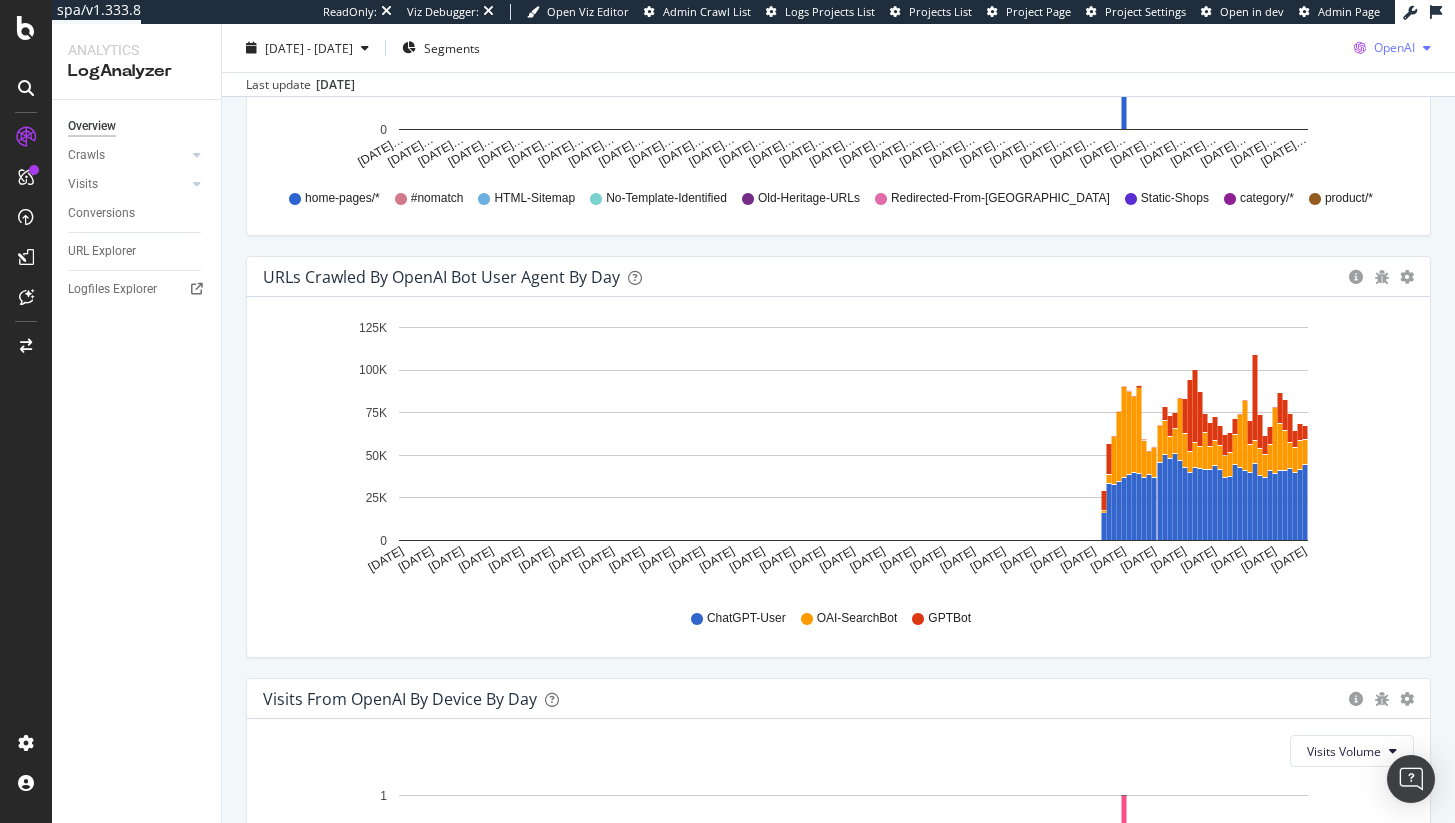click at bounding box center (1427, 48) 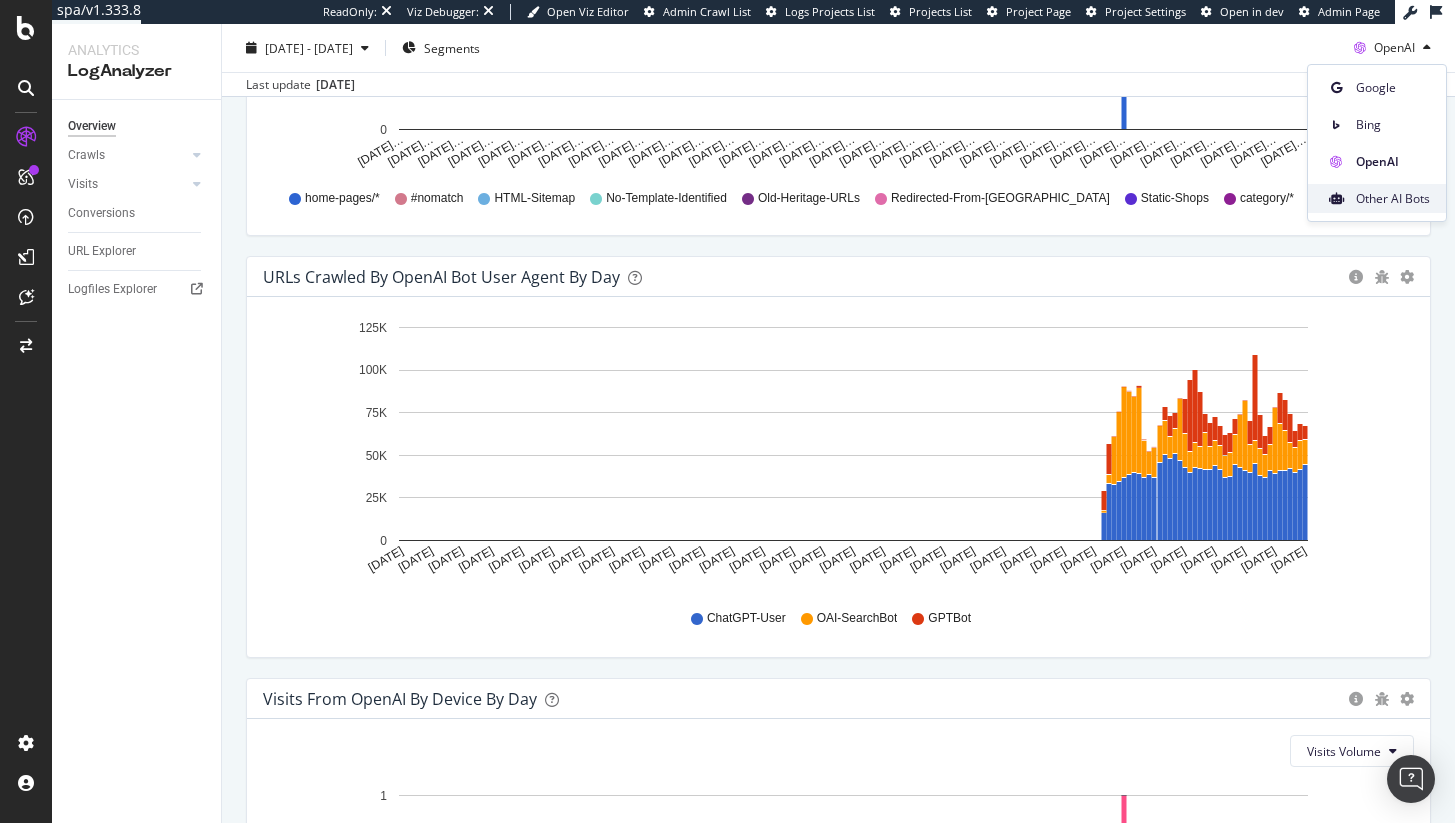 click on "Other AI Bots" at bounding box center [1393, 199] 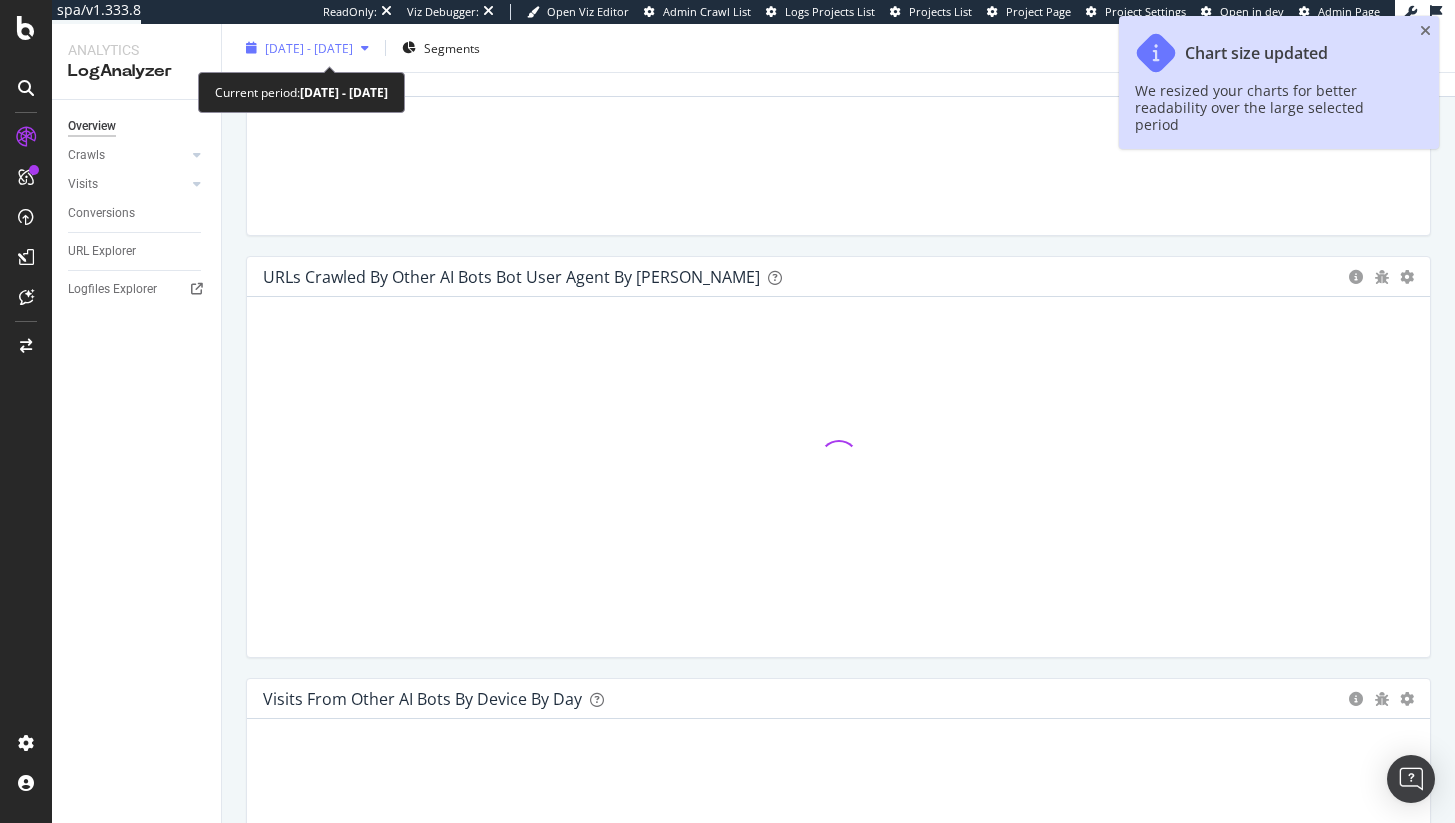 click on "2025 Jan. 21st - Jul. 20th" at bounding box center (309, 47) 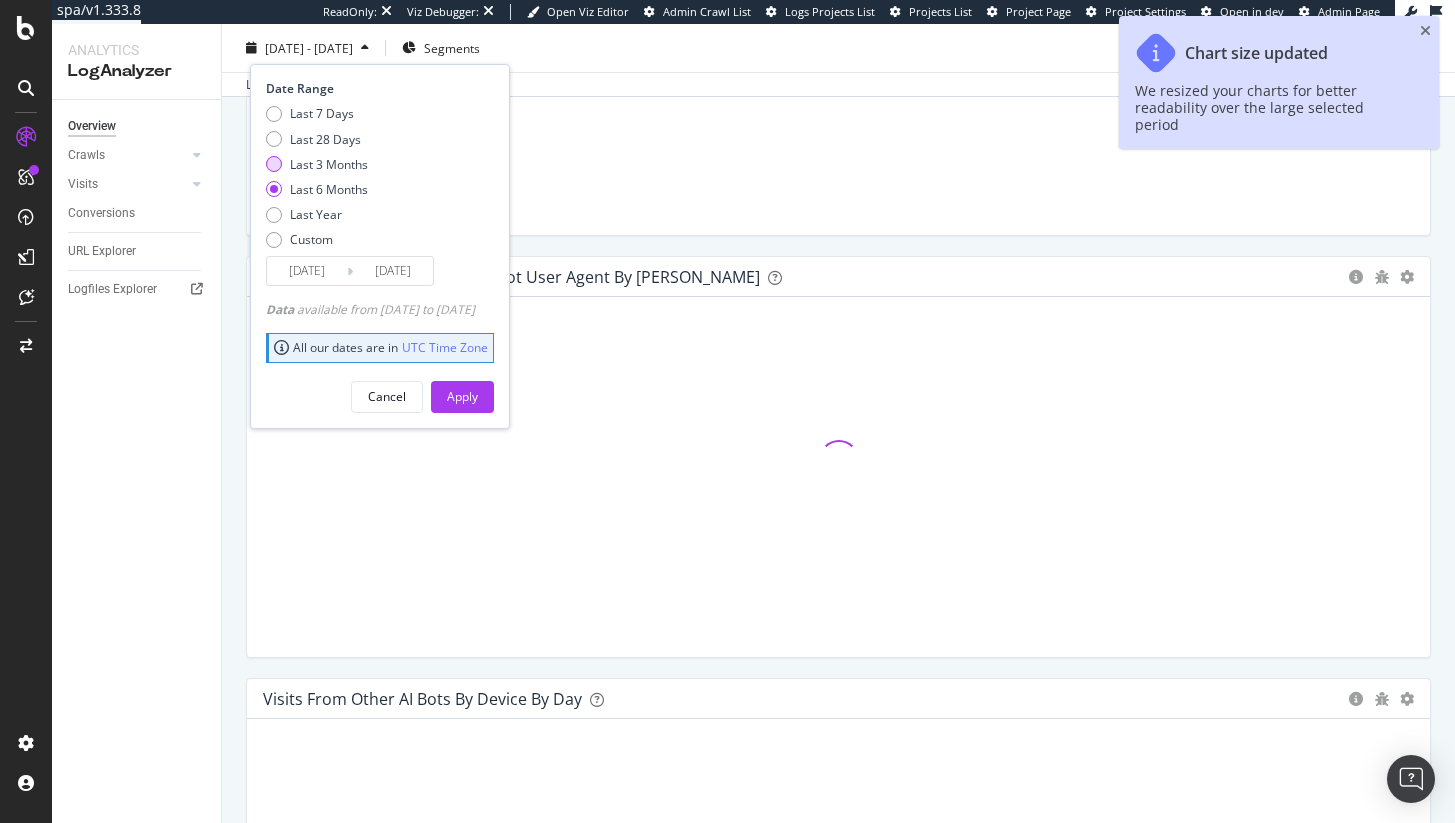 click on "Last 3 Months" at bounding box center [329, 163] 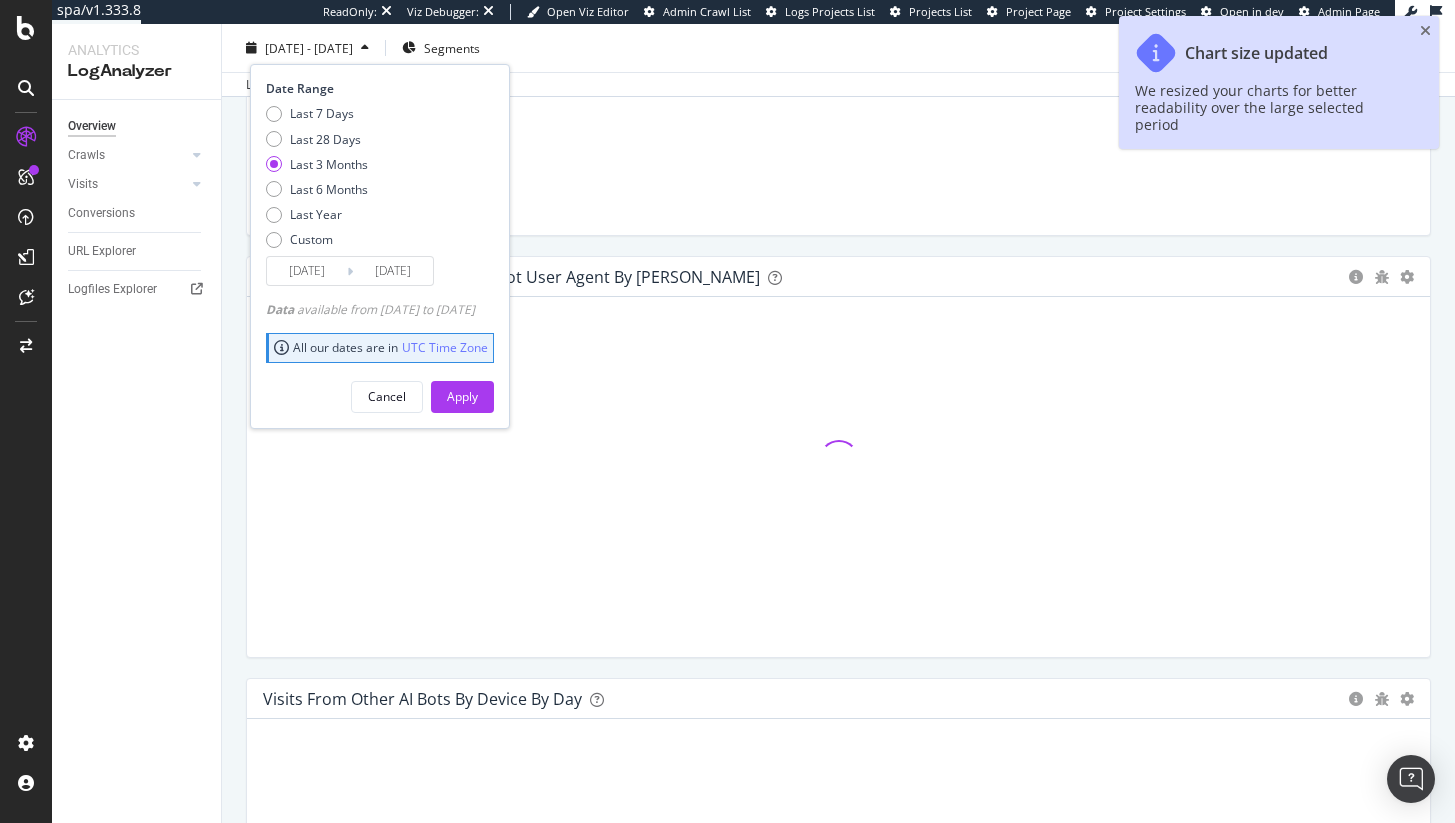 click on "Apply" at bounding box center [462, 396] 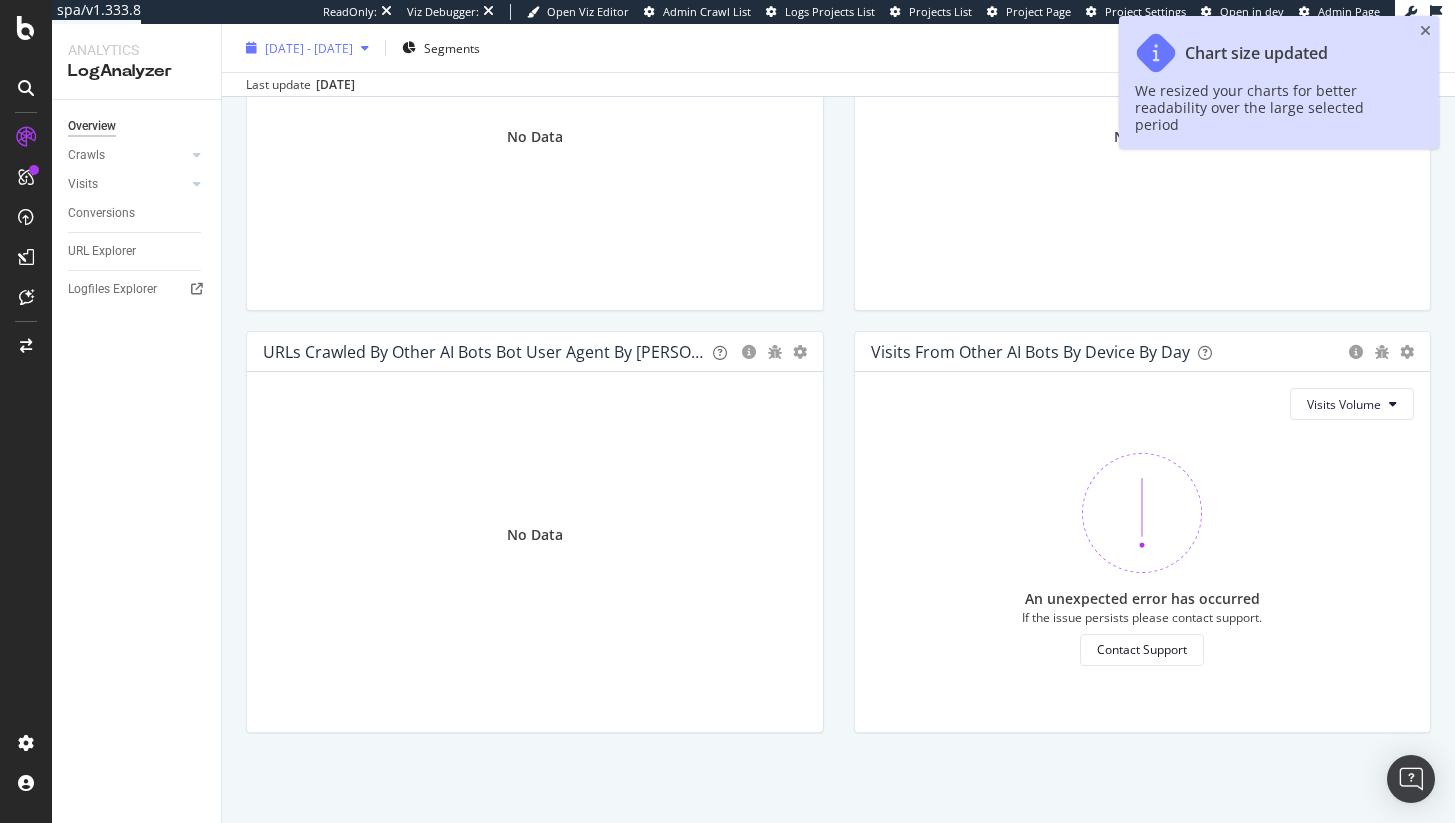 click on "2025 Apr. 21st - Jul. 20th" at bounding box center (309, 47) 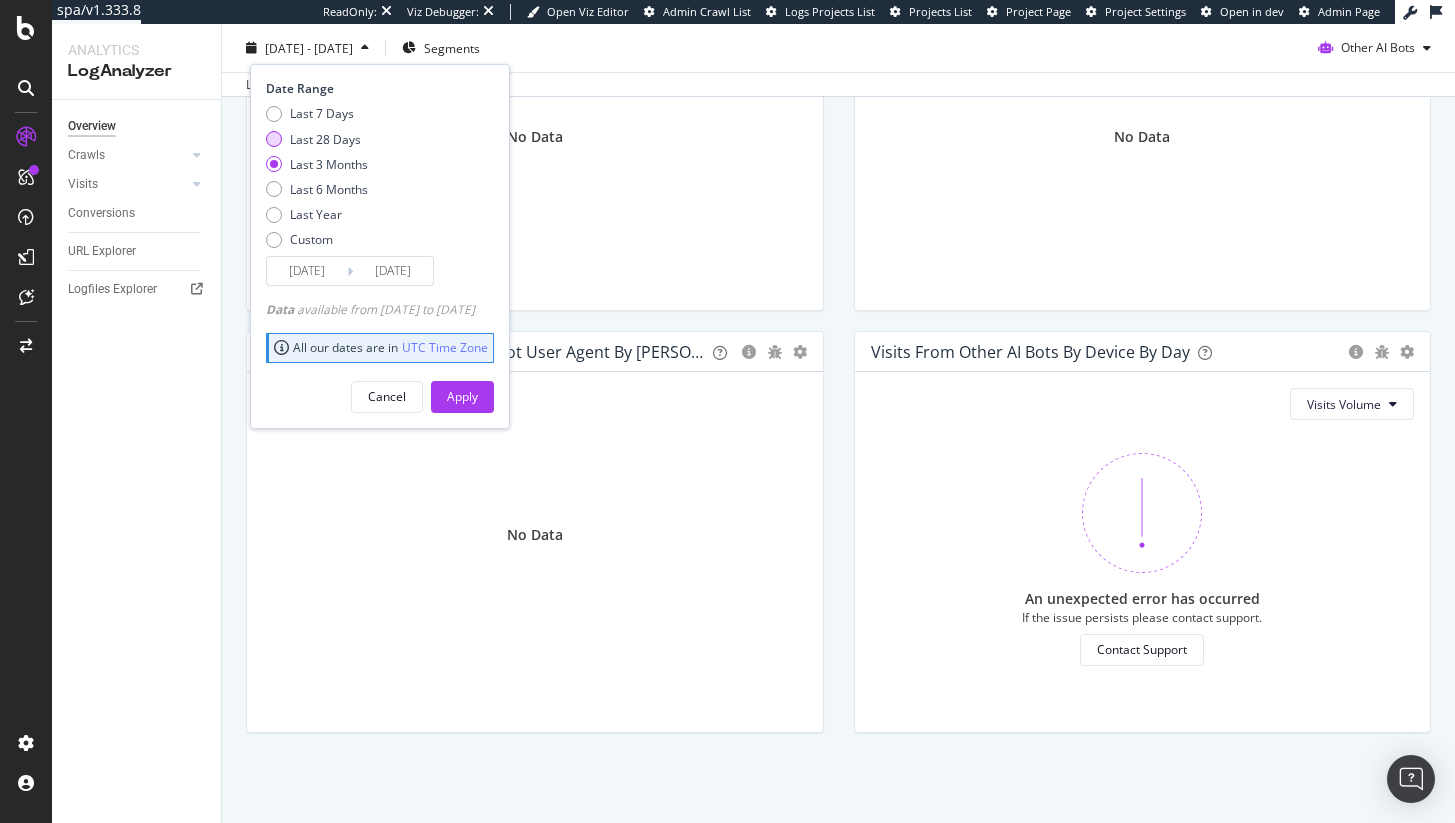 click on "Last 28 Days" at bounding box center [325, 138] 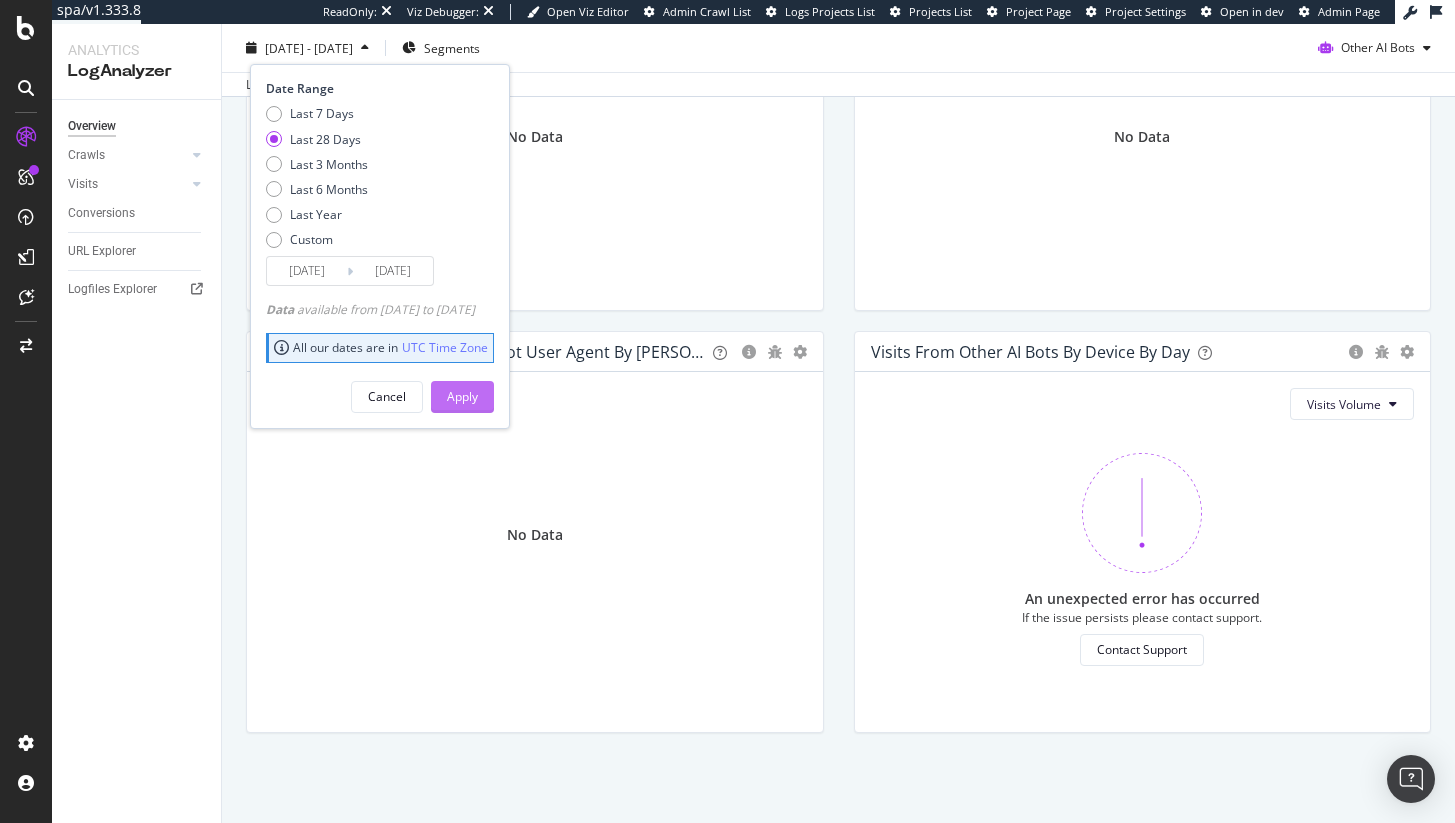 click on "Apply" at bounding box center (462, 396) 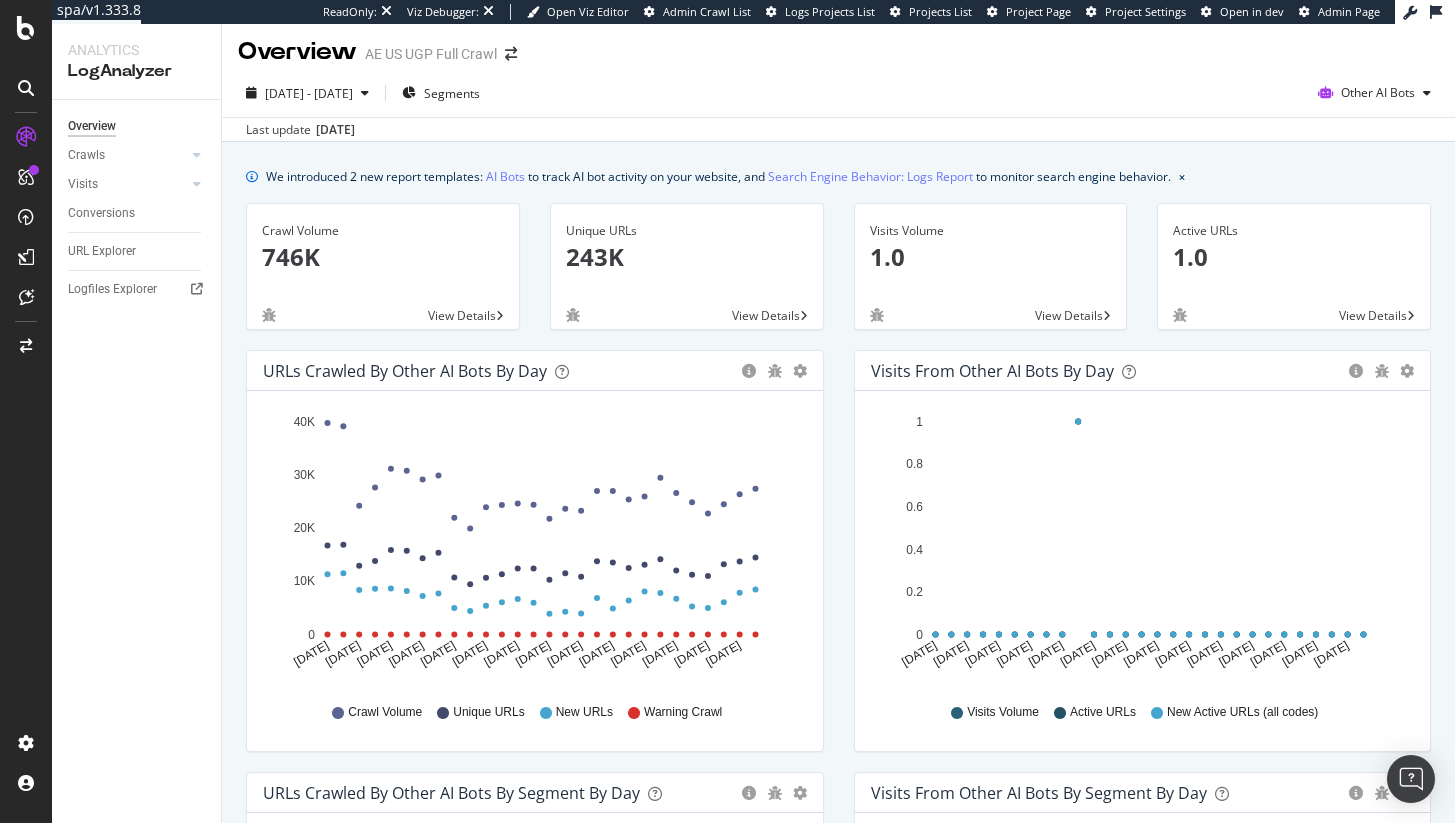scroll, scrollTop: 0, scrollLeft: 0, axis: both 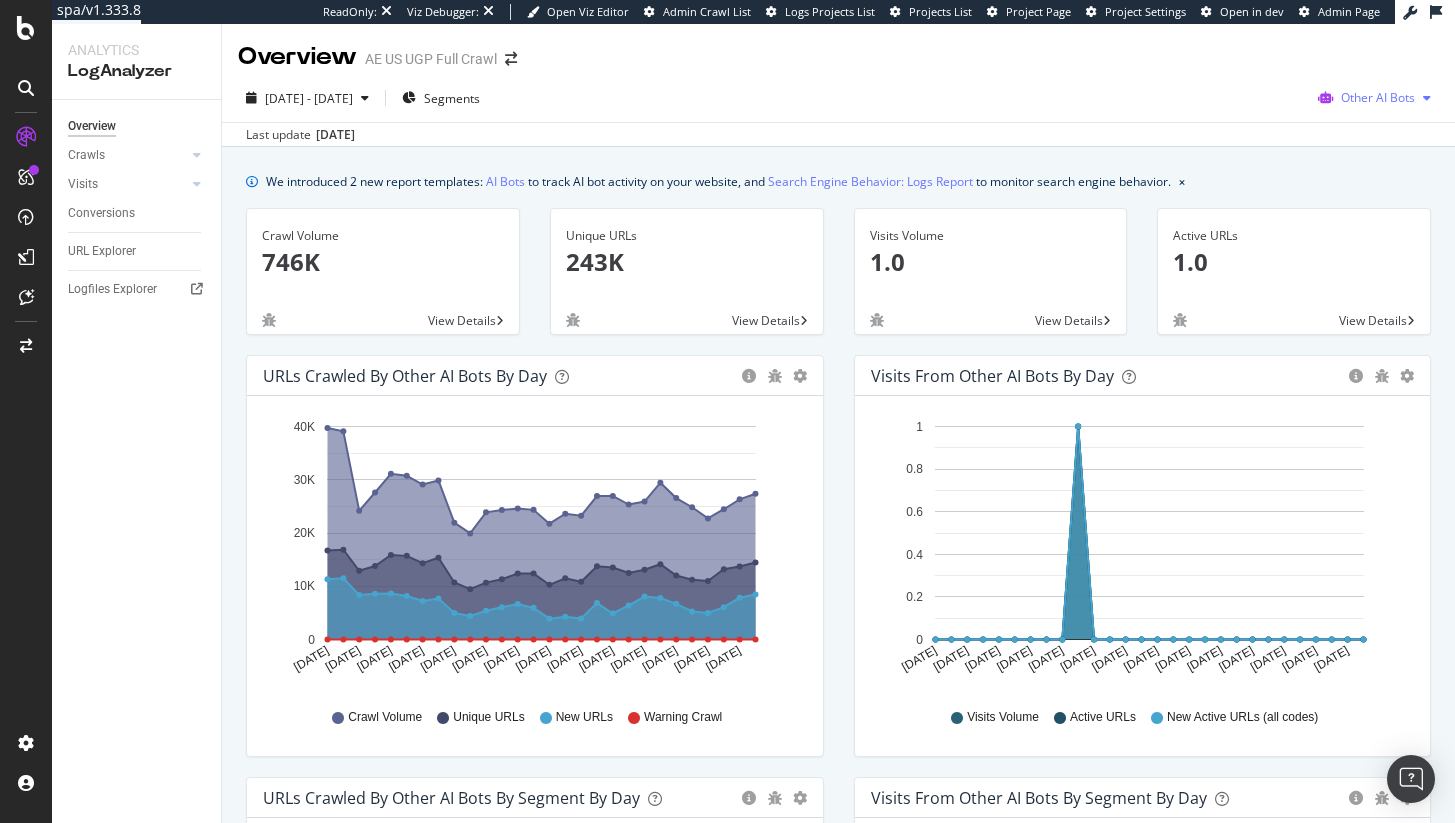 click on "Other AI Bots" at bounding box center (1374, 98) 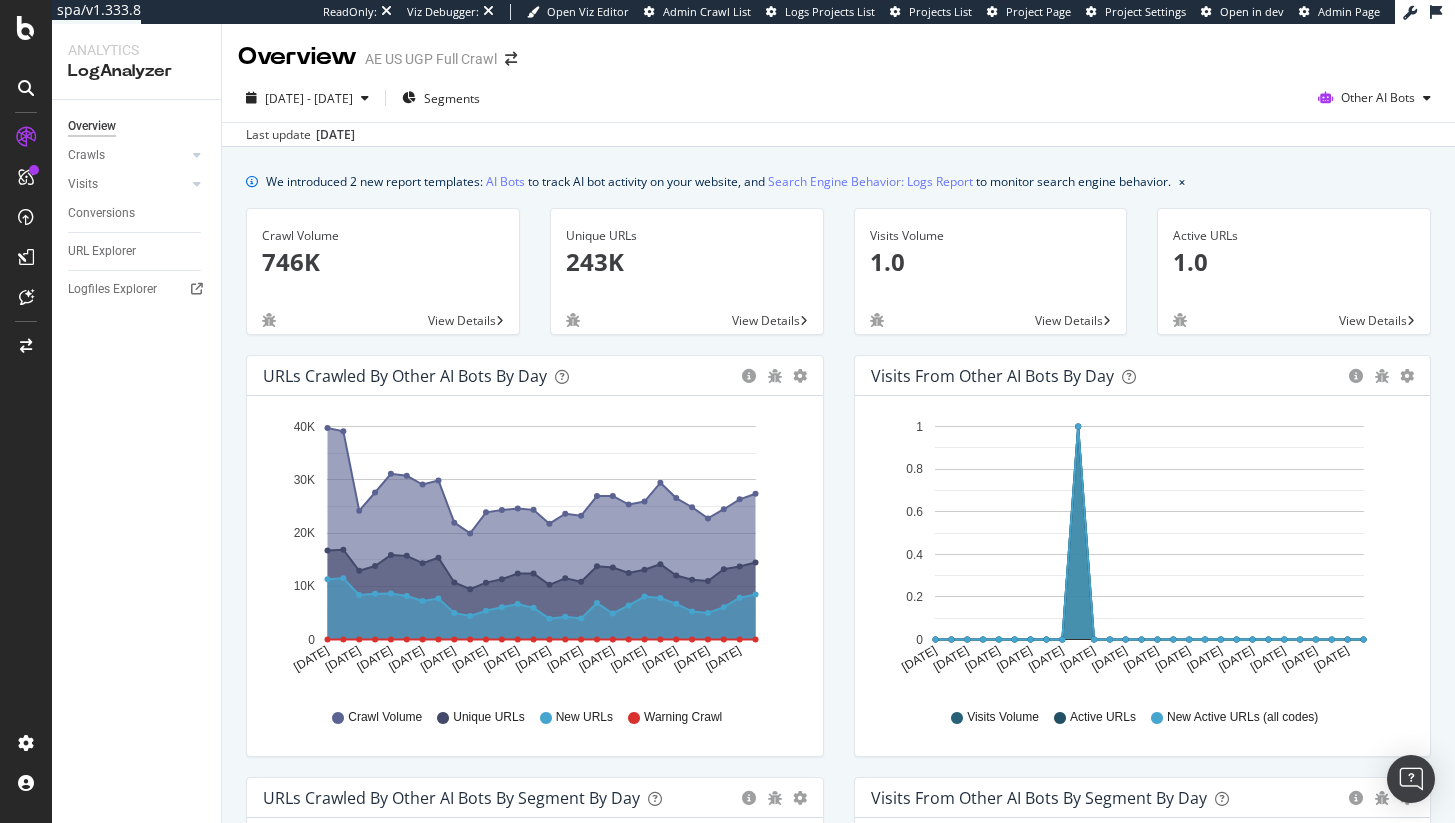 click on "URLs Crawled by Other AI Bots by day Area Table Hold CMD (⌘) while clicking to filter the report. Jun 23 2025 Jun 25 2025 Jun 27 2025 Jun 29 2025 Jul 01 2025 Jul 03 2025 Jul 05 2025 Jul 07 2025 Jul 09 2025 Jul 11 2025 Jul 13 2025 Jul 15 2025 Jul 17 2025 Jul 19 2025 0 10K 20K 30K 40K Date Crawl Volume Unique URLs New URLs Warning Crawl Jun 23 2025 39,701 16,701 11,320 0 Jun 24 2025 39,109 16,869 11,487 0 Jun 25 2025 24,174 12,907 8,368 0 Jun 26 2025 27,608 13,804 8,614 0 Jun 27 2025 31,118 15,878 8,656 0 Jun 28 2025 30,750 15,706 8,173 0 Jun 29 2025 29,102 14,325 7,252 0 Jun 30 2025 29,861 15,345 7,704 0 Jul 01 2025 21,945 10,700 4,993 0 Jul 02 2025 19,923 9,452 4,425 0 Jul 03 2025 23,878 10,678 5,388 0 Jul 04 2025 24,318 11,309 6,065 0 Jul 05 2025 24,618 12,393 6,671 0 Jul 06 2025 24,347 12,401 5,947 0 Jul 07 2025 21,743 10,268 3,918 0 Jul 08 2025 23,626 11,509 4,273 0 Jul 09 2025 23,246 10,835 3,930 0 Jul 10 2025 26,930 13,755 6,858 0 Jul 11 2025 26,956 13,534 4,885 0 Jul 12 2025 25,349 12,505 6,405 0 0 0" at bounding box center [535, 566] 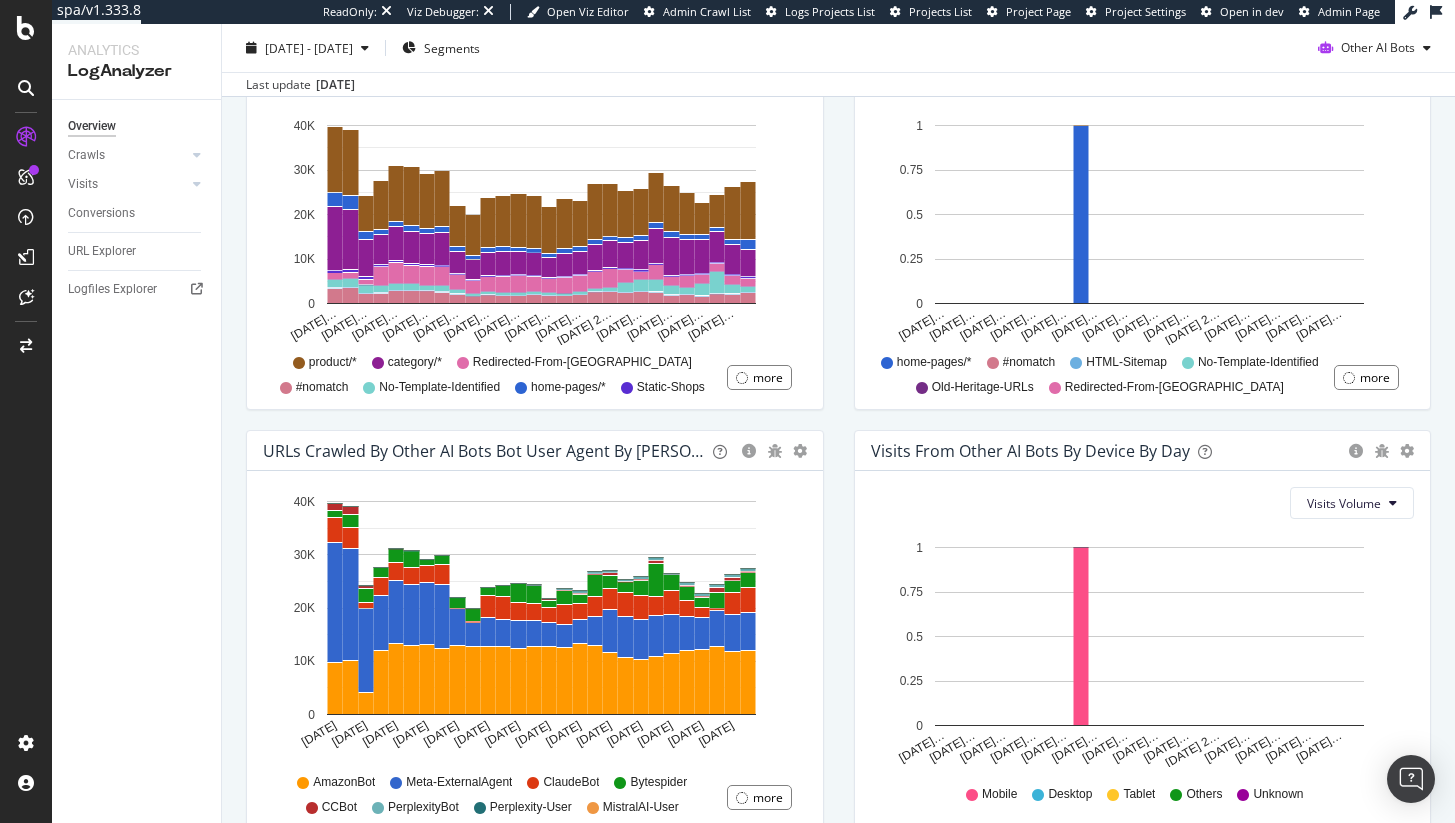 scroll, scrollTop: 583, scrollLeft: 0, axis: vertical 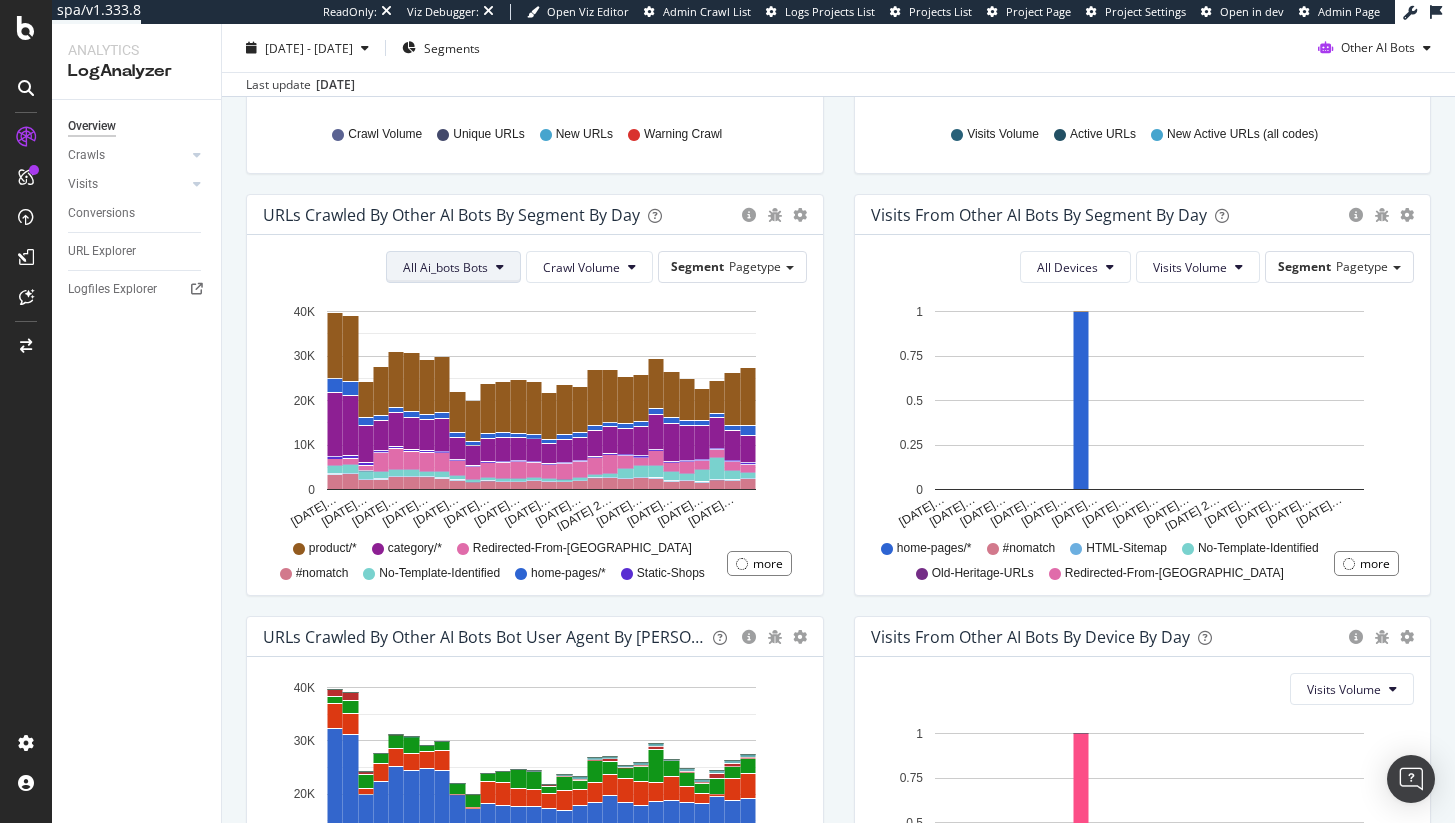 click on "All Ai_bots Bots" at bounding box center [445, 267] 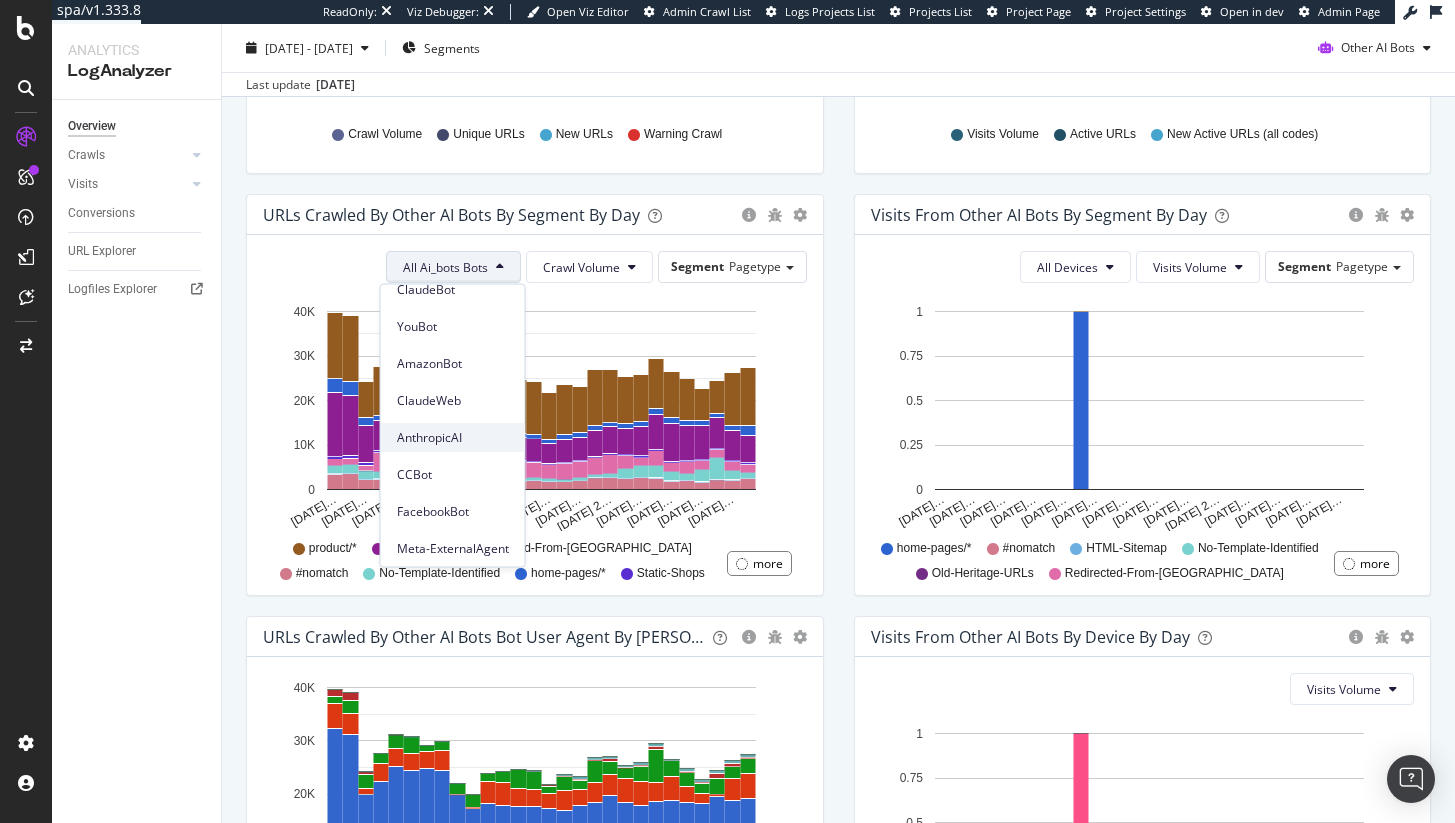 scroll, scrollTop: 207, scrollLeft: 0, axis: vertical 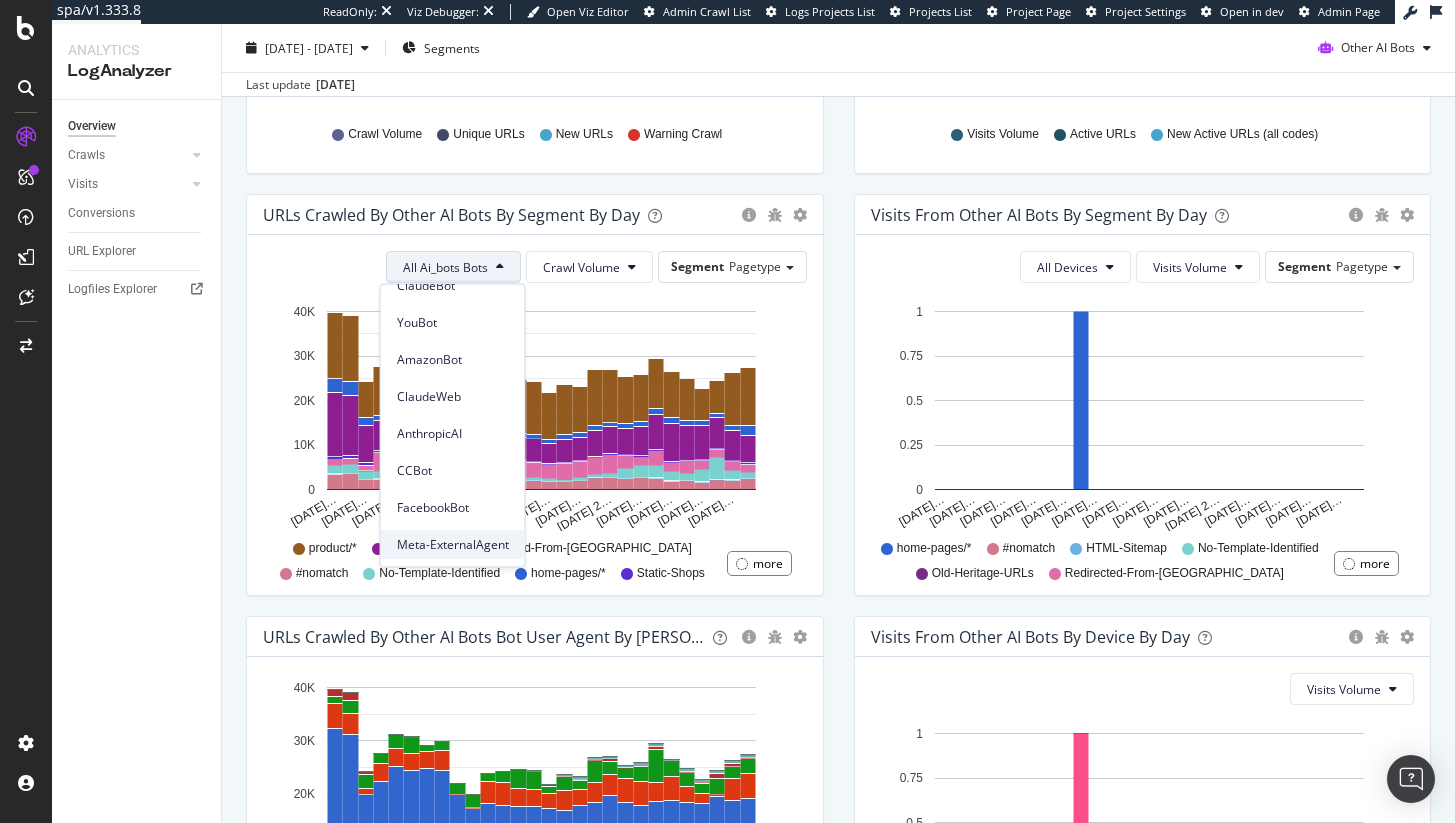 click on "Meta-ExternalAgent" at bounding box center (453, 544) 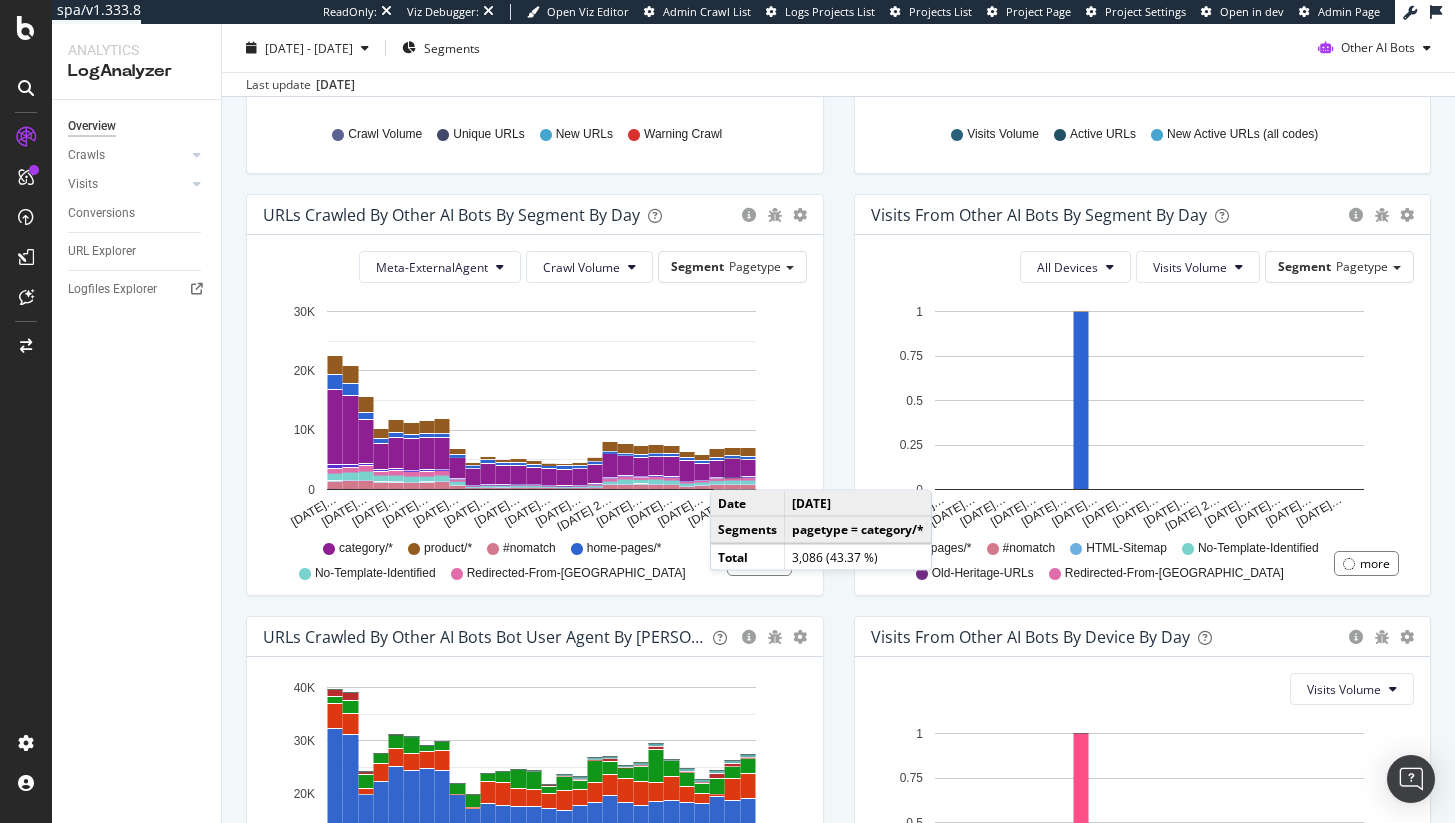 click 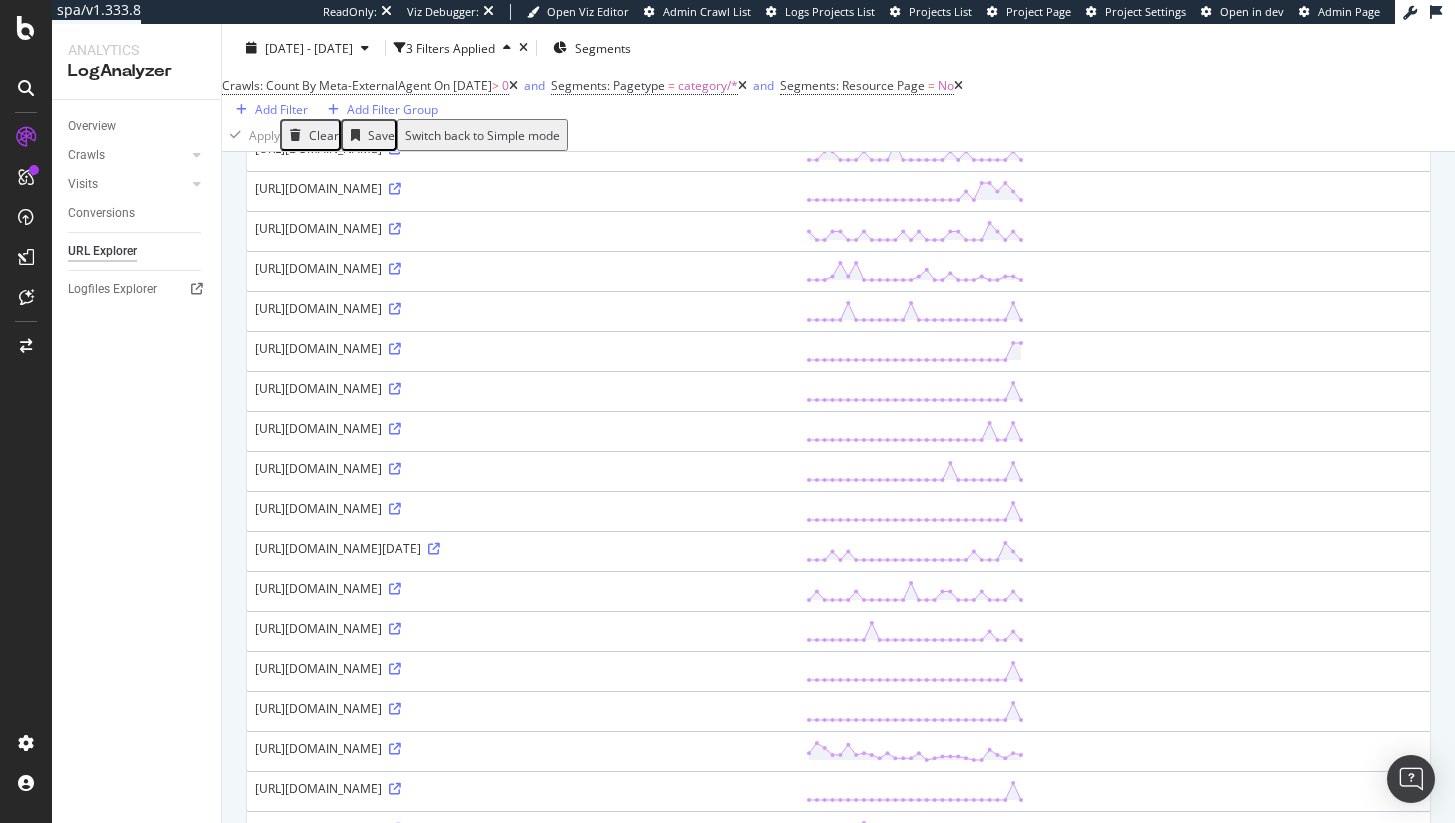 scroll, scrollTop: 0, scrollLeft: 0, axis: both 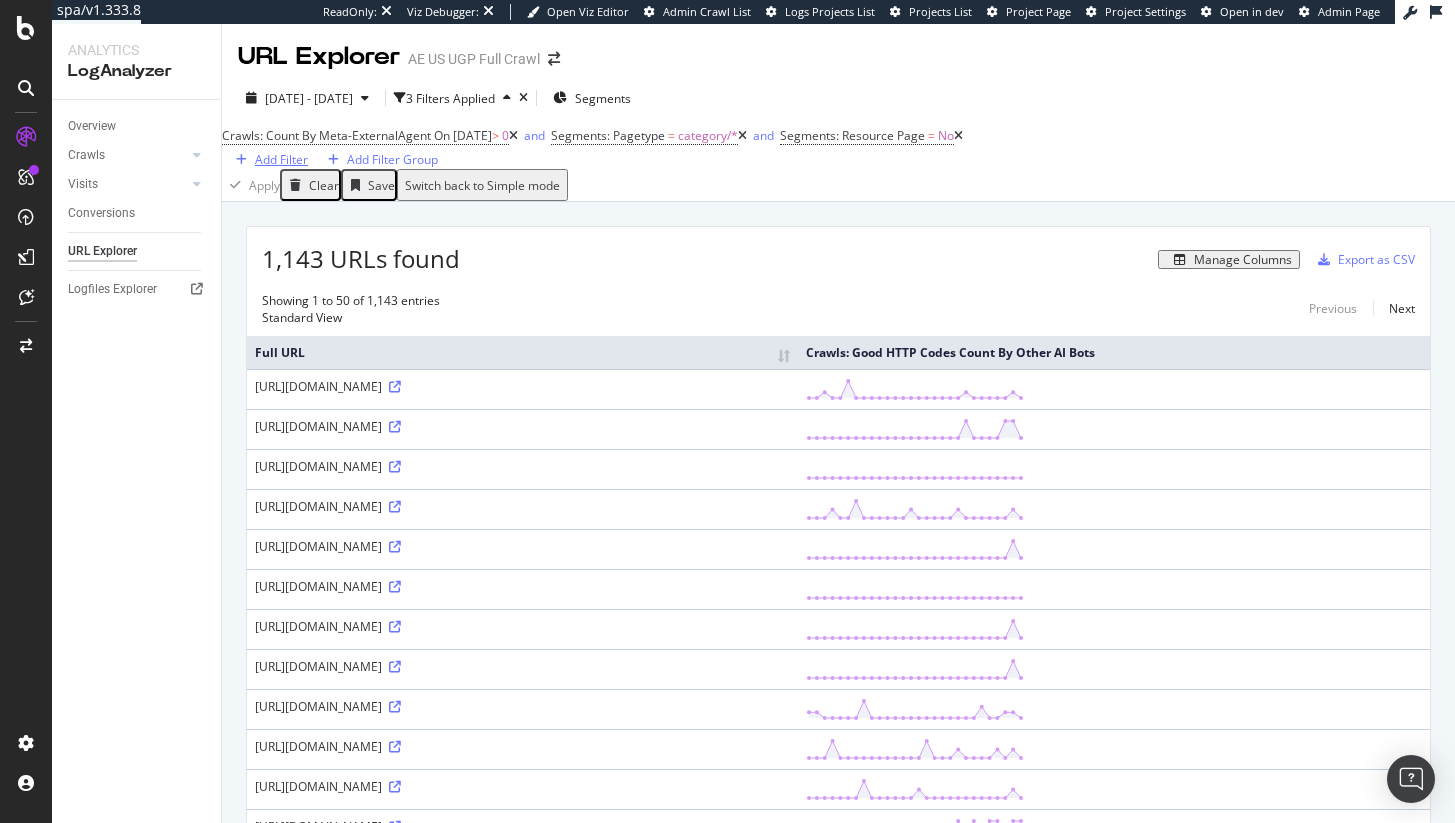 click on "Add Filter" at bounding box center [281, 159] 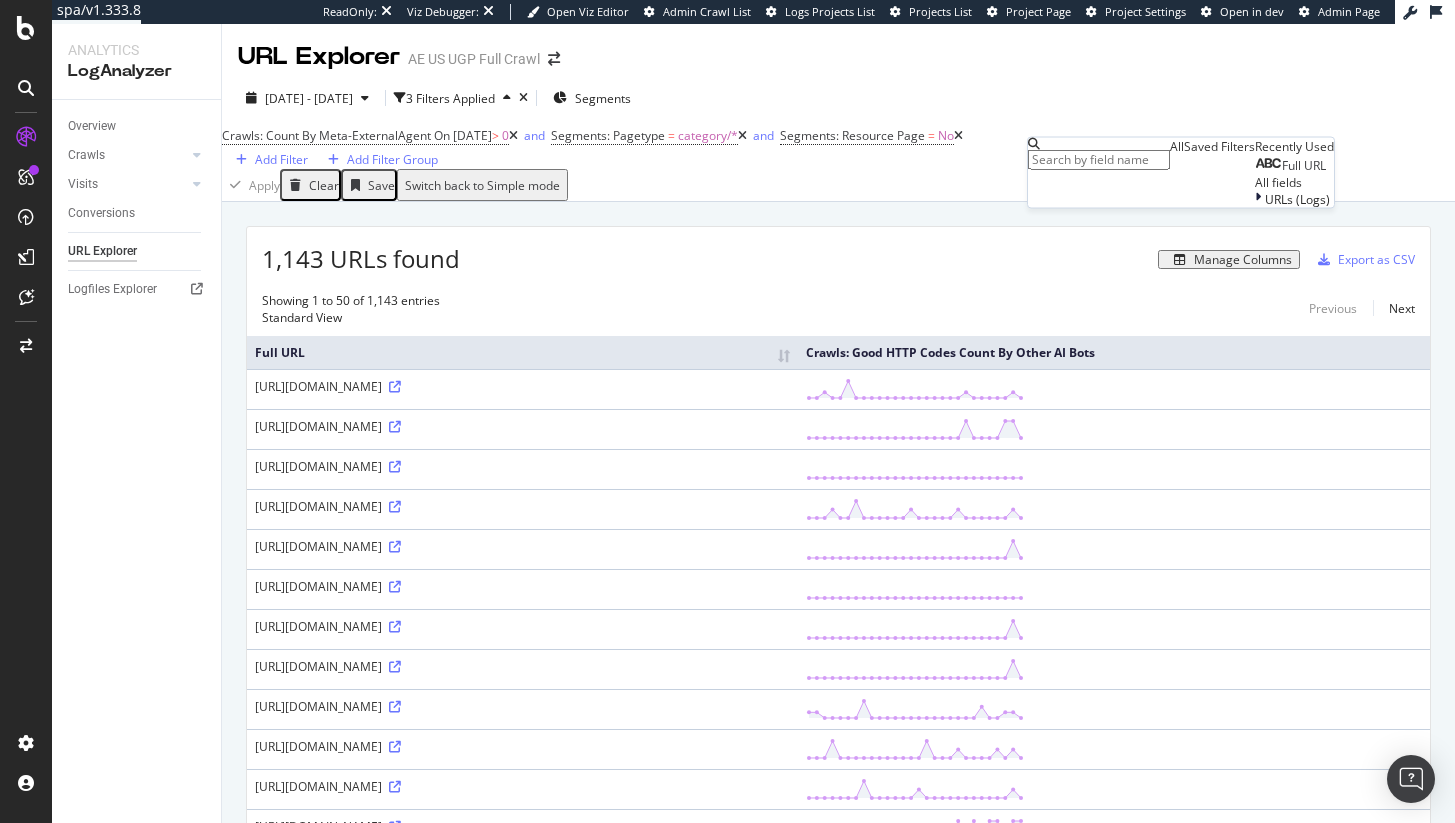 click on "Full URL" at bounding box center (1290, 166) 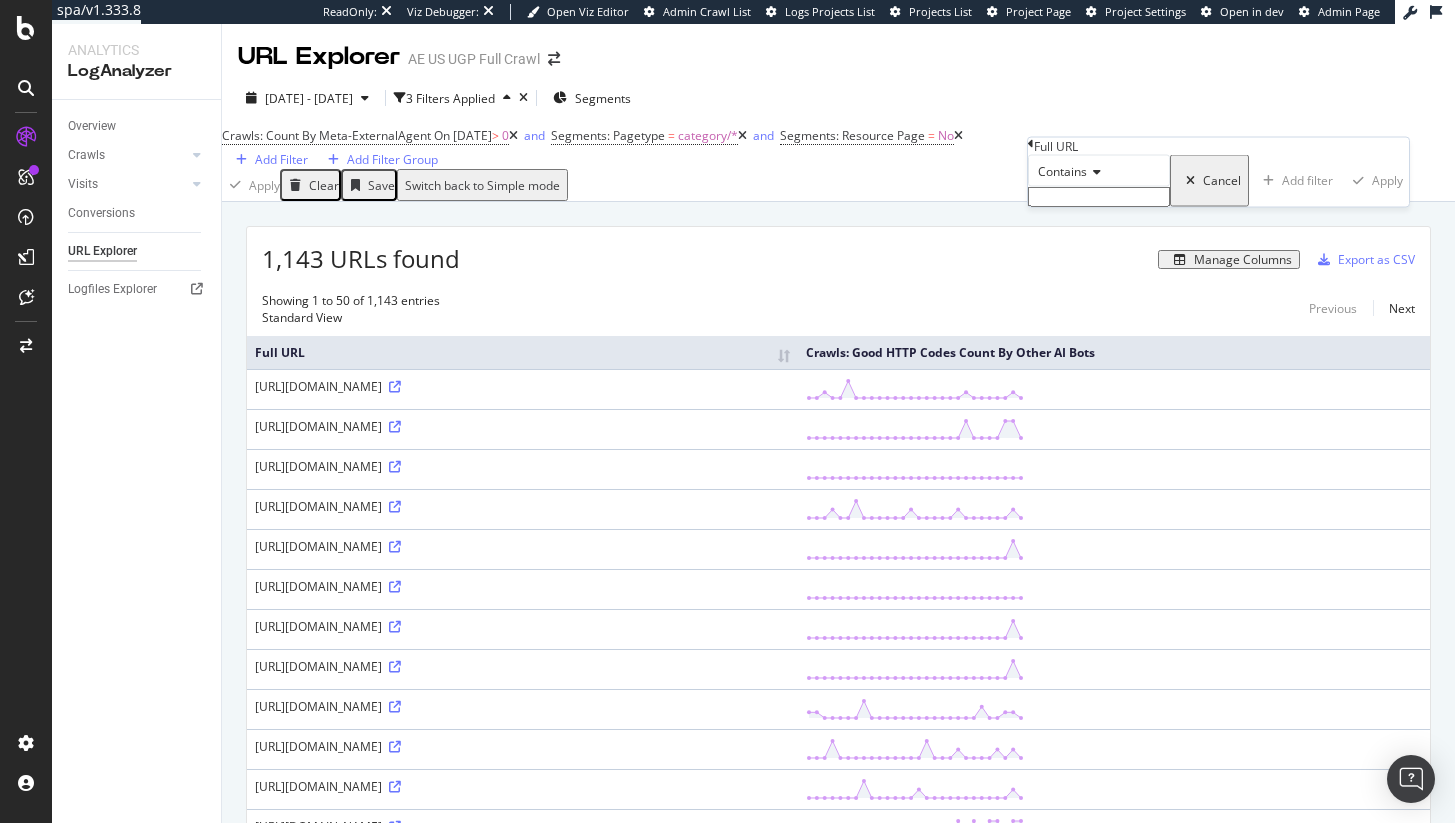 click at bounding box center [1099, 197] 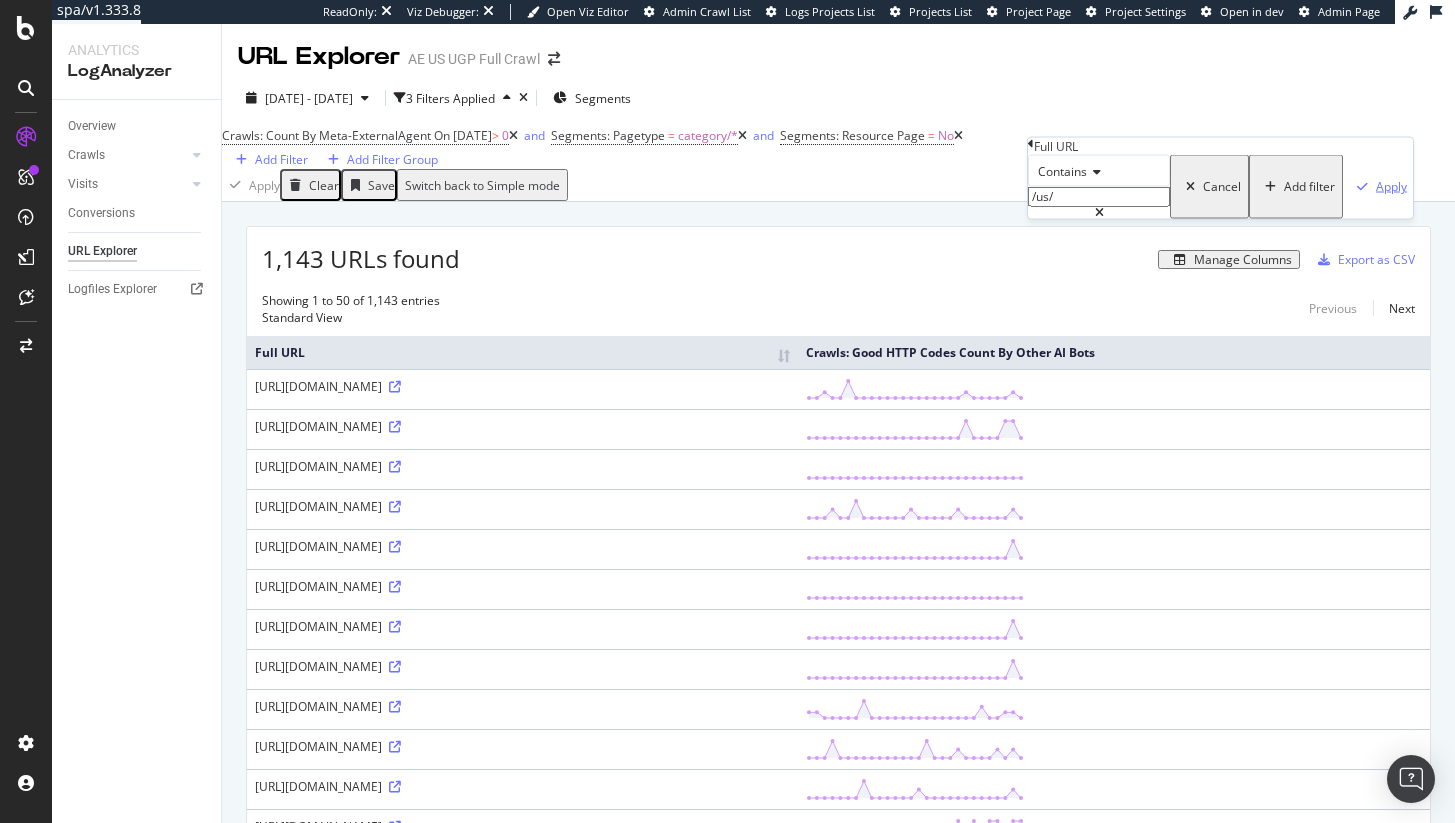type on "/us/" 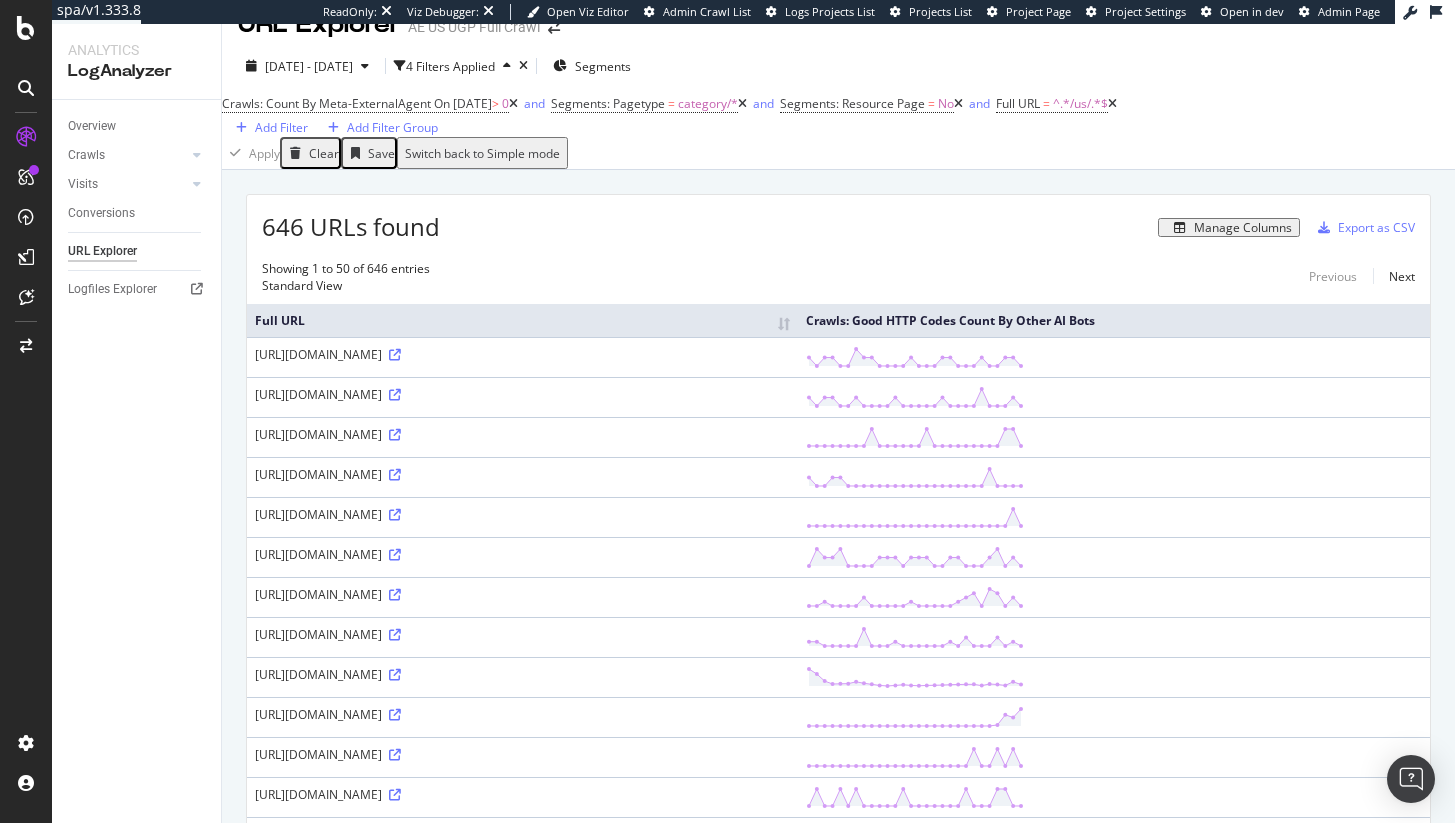 scroll, scrollTop: 0, scrollLeft: 0, axis: both 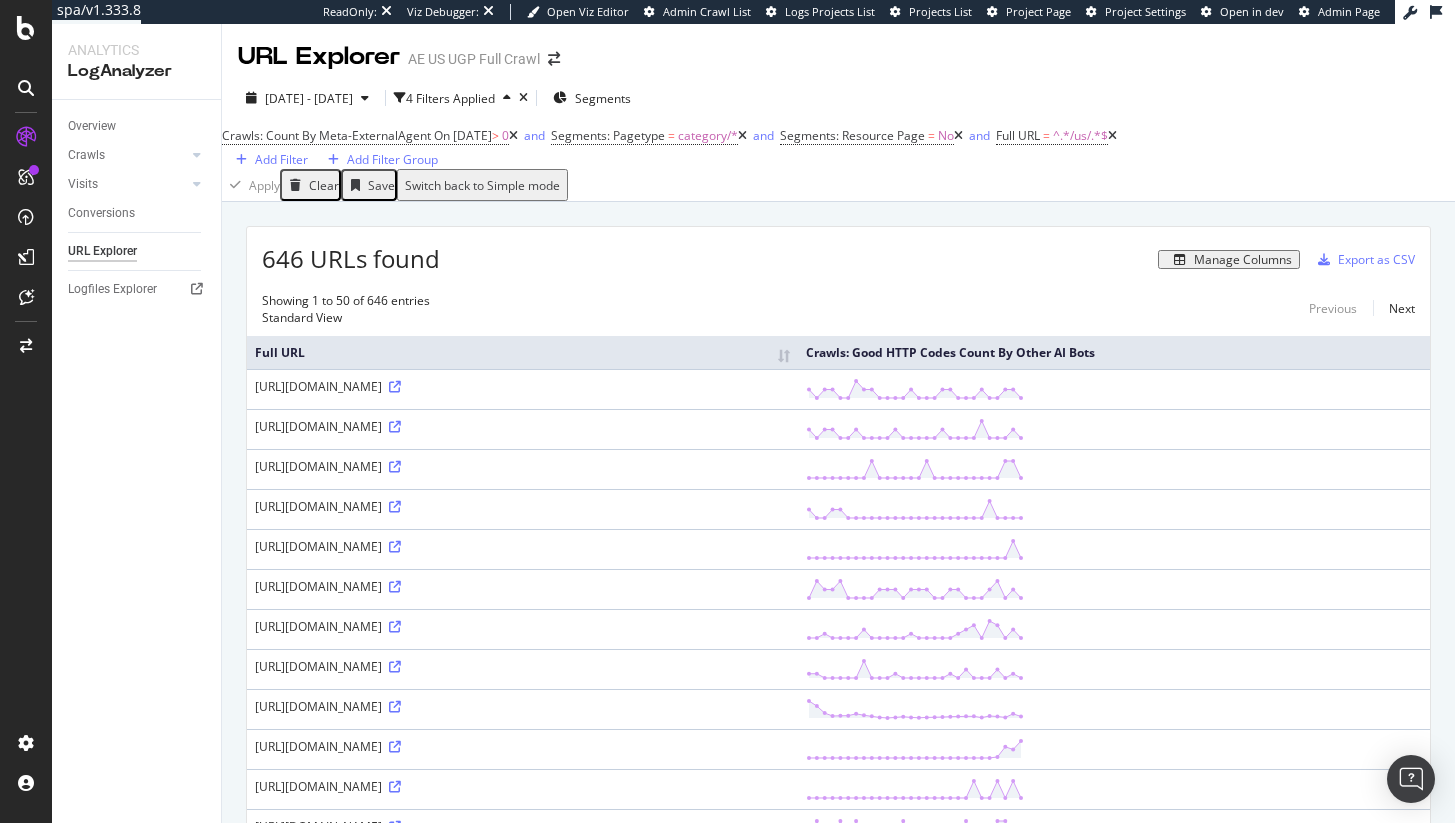 click on "646 URLs found" at bounding box center [351, 259] 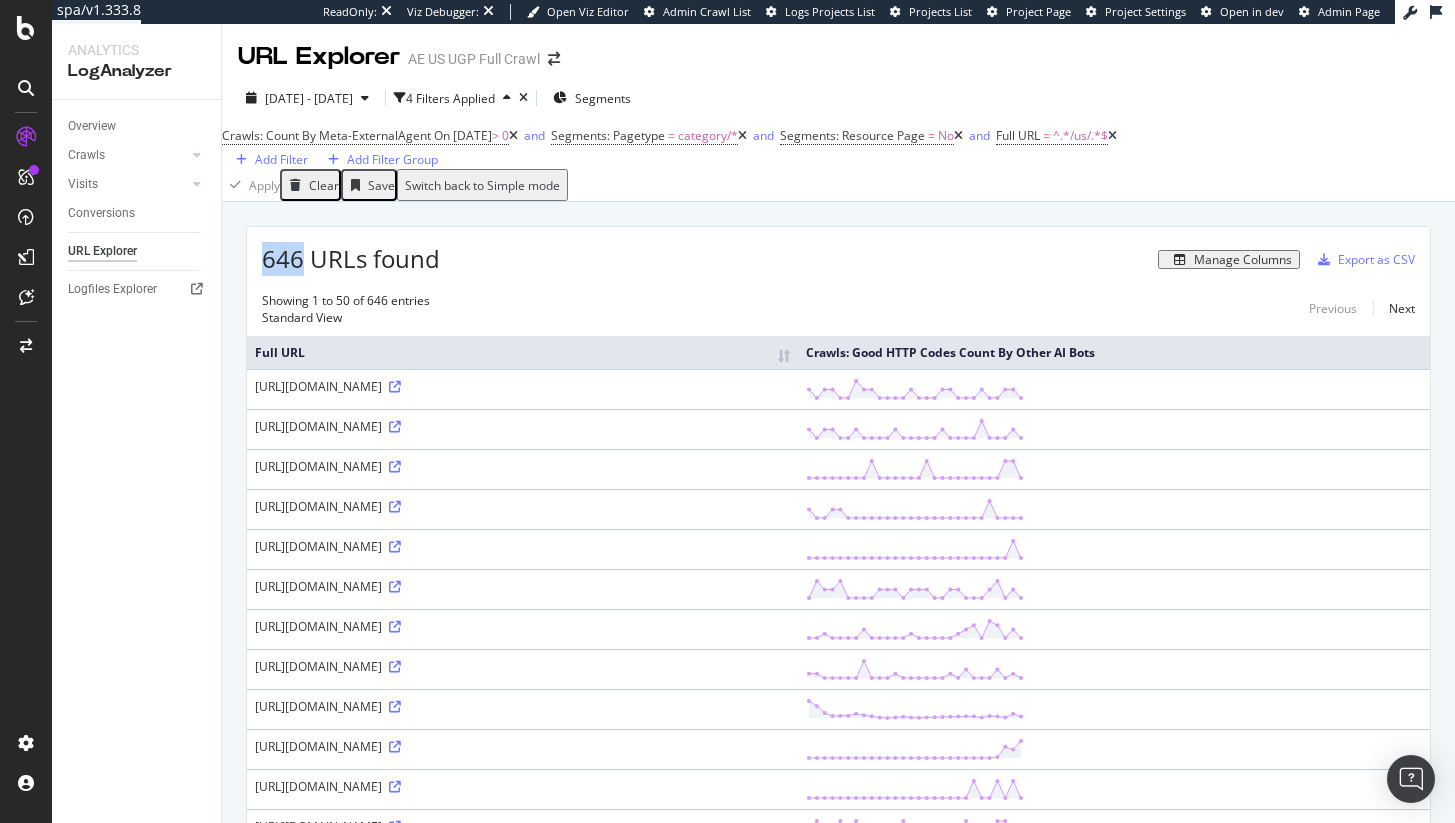 click on "646 URLs found" at bounding box center (351, 259) 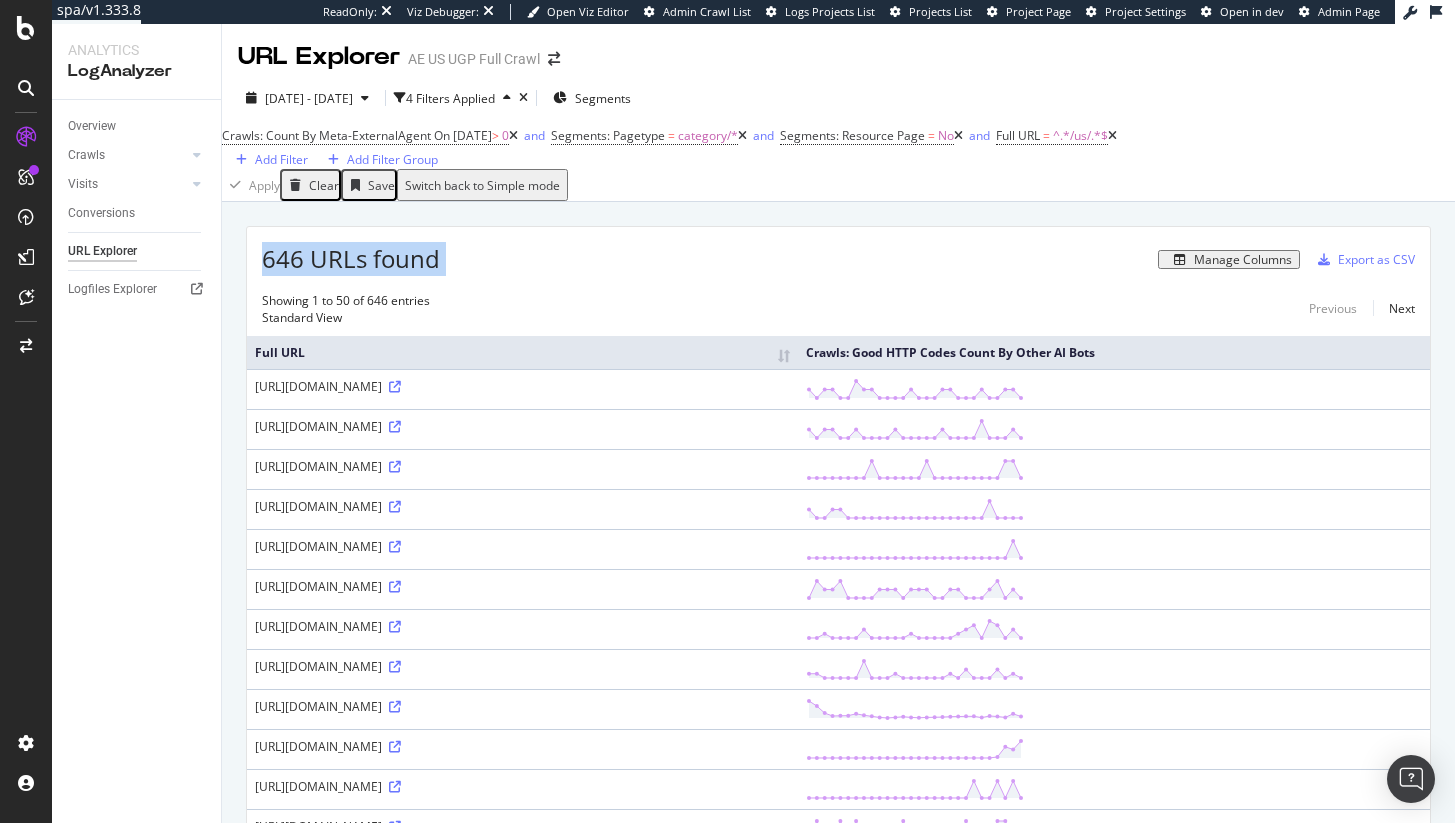 click on "646 URLs found" at bounding box center [351, 259] 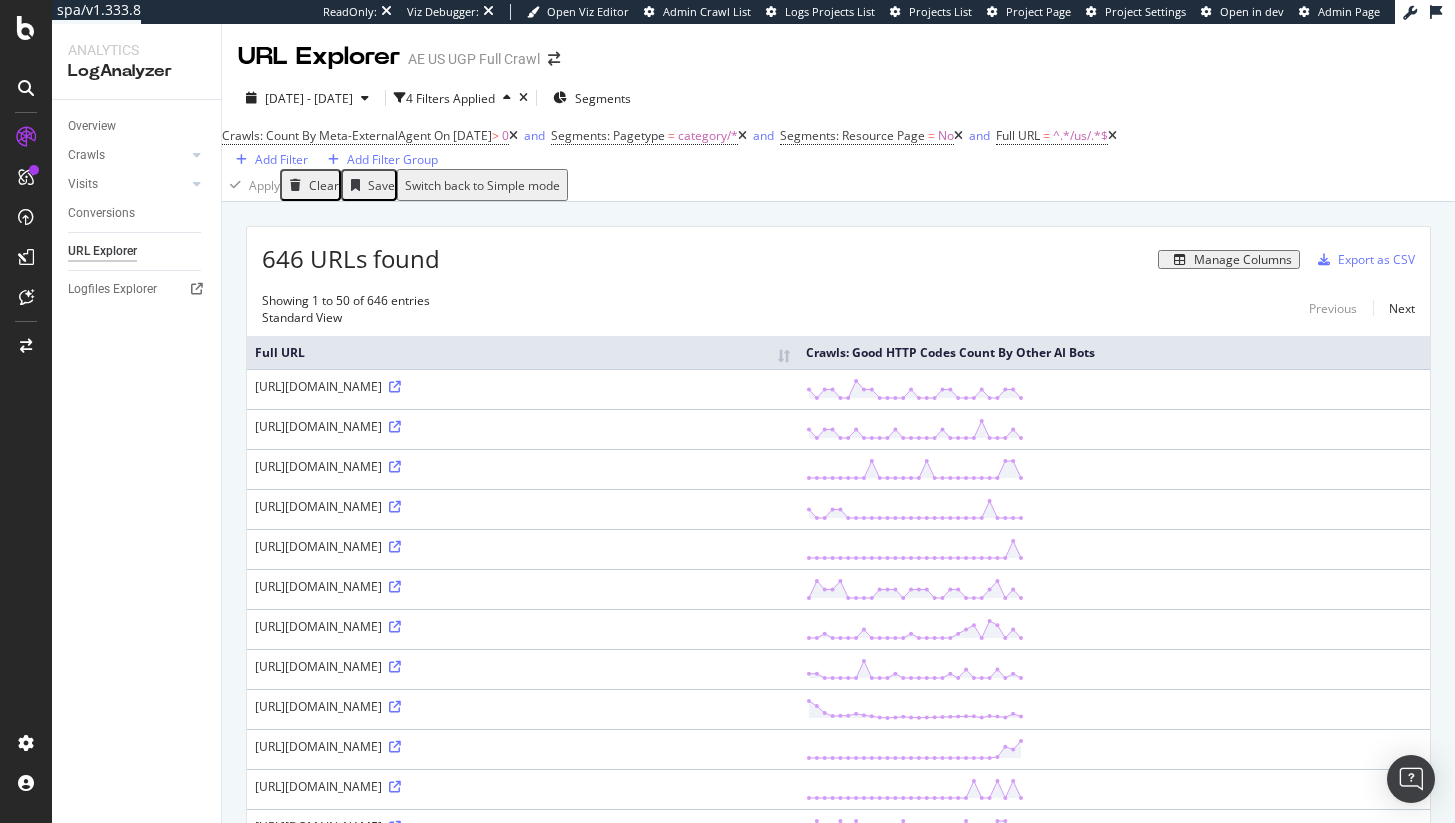 click on "https://www.ae.com/us/en/c/aerie/accessories-shoes/shoes/cat7930003" at bounding box center (522, 626) 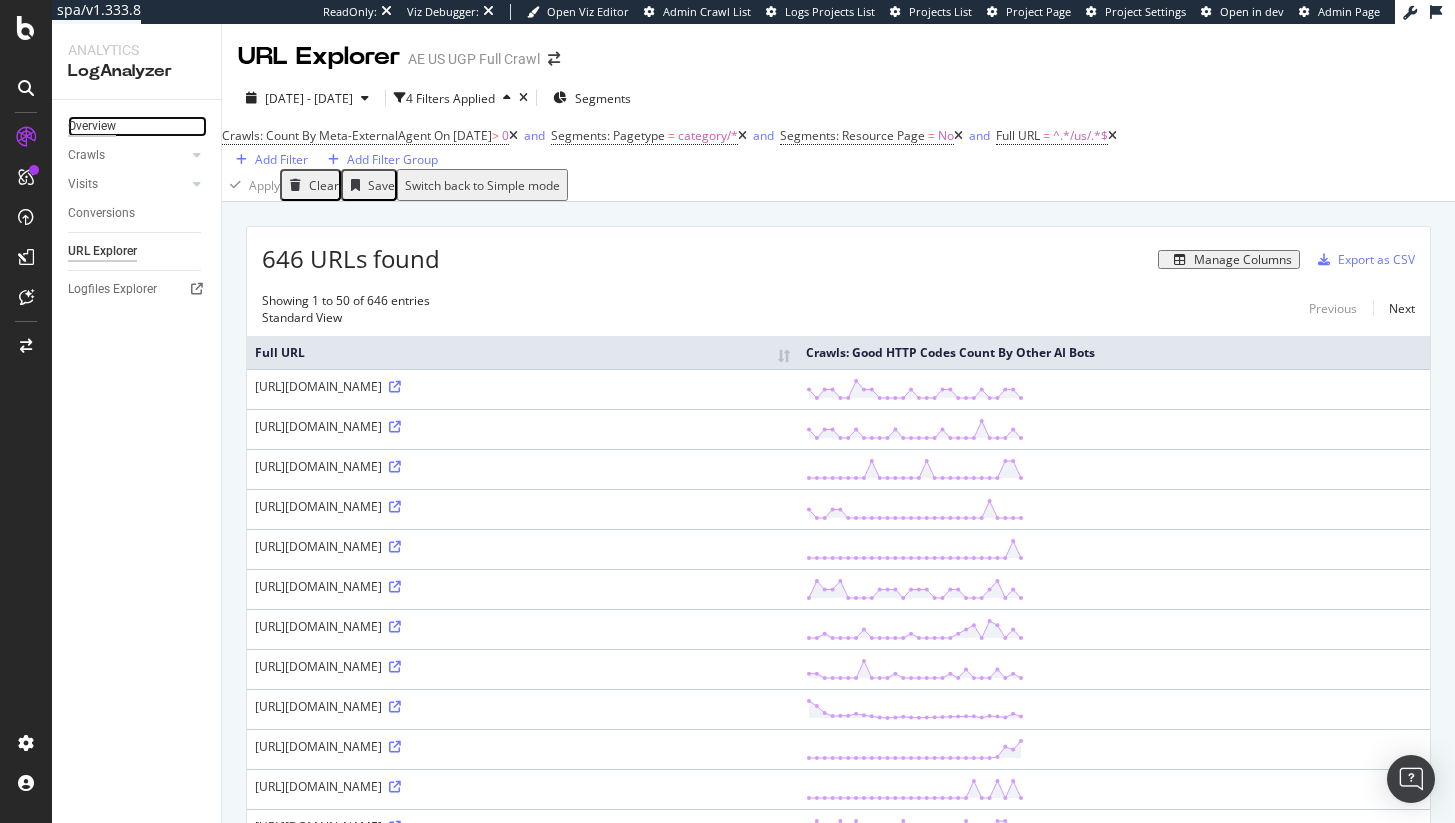 click on "Overview" at bounding box center (92, 126) 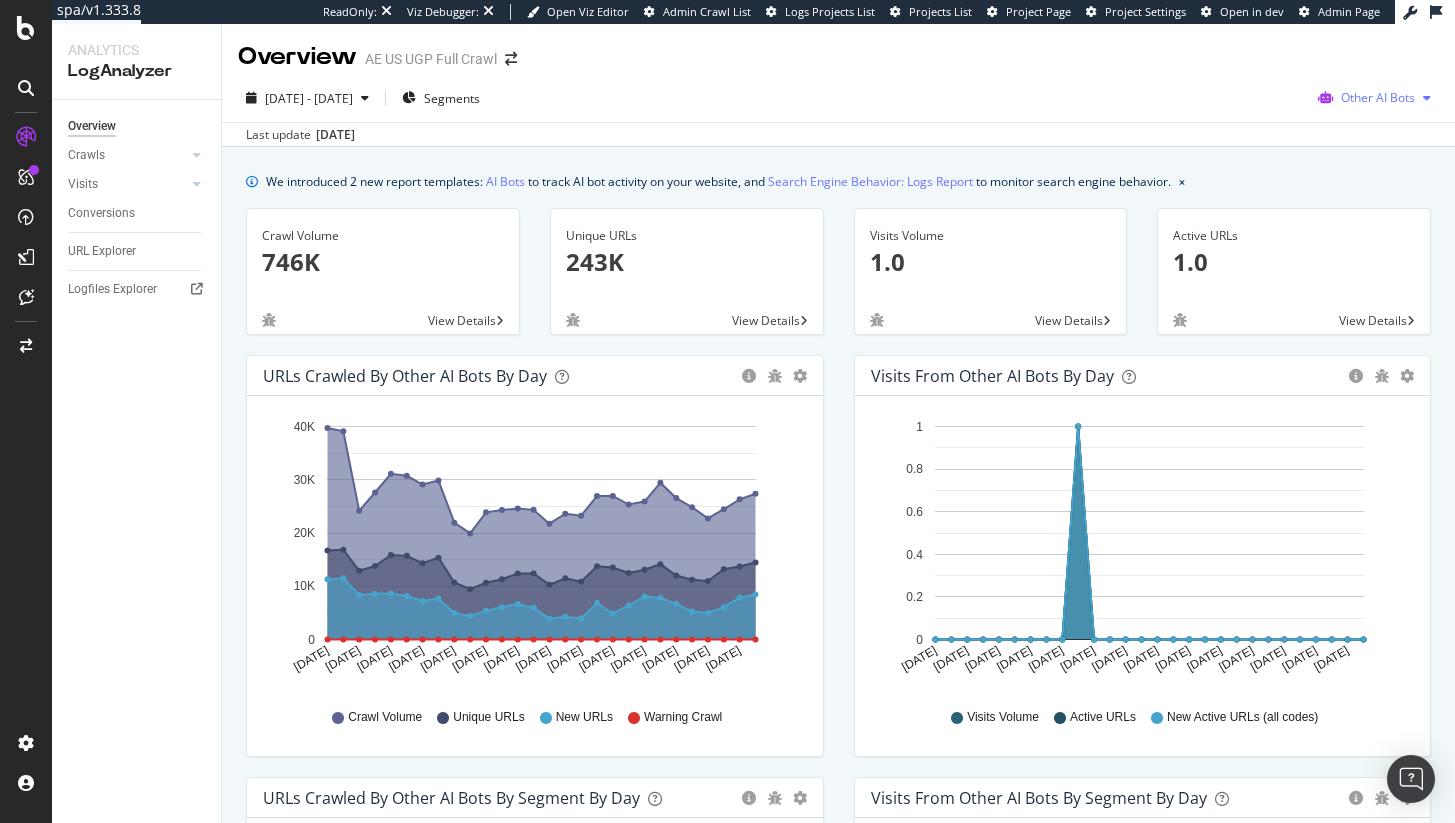 click on "Other AI Bots" at bounding box center (1378, 97) 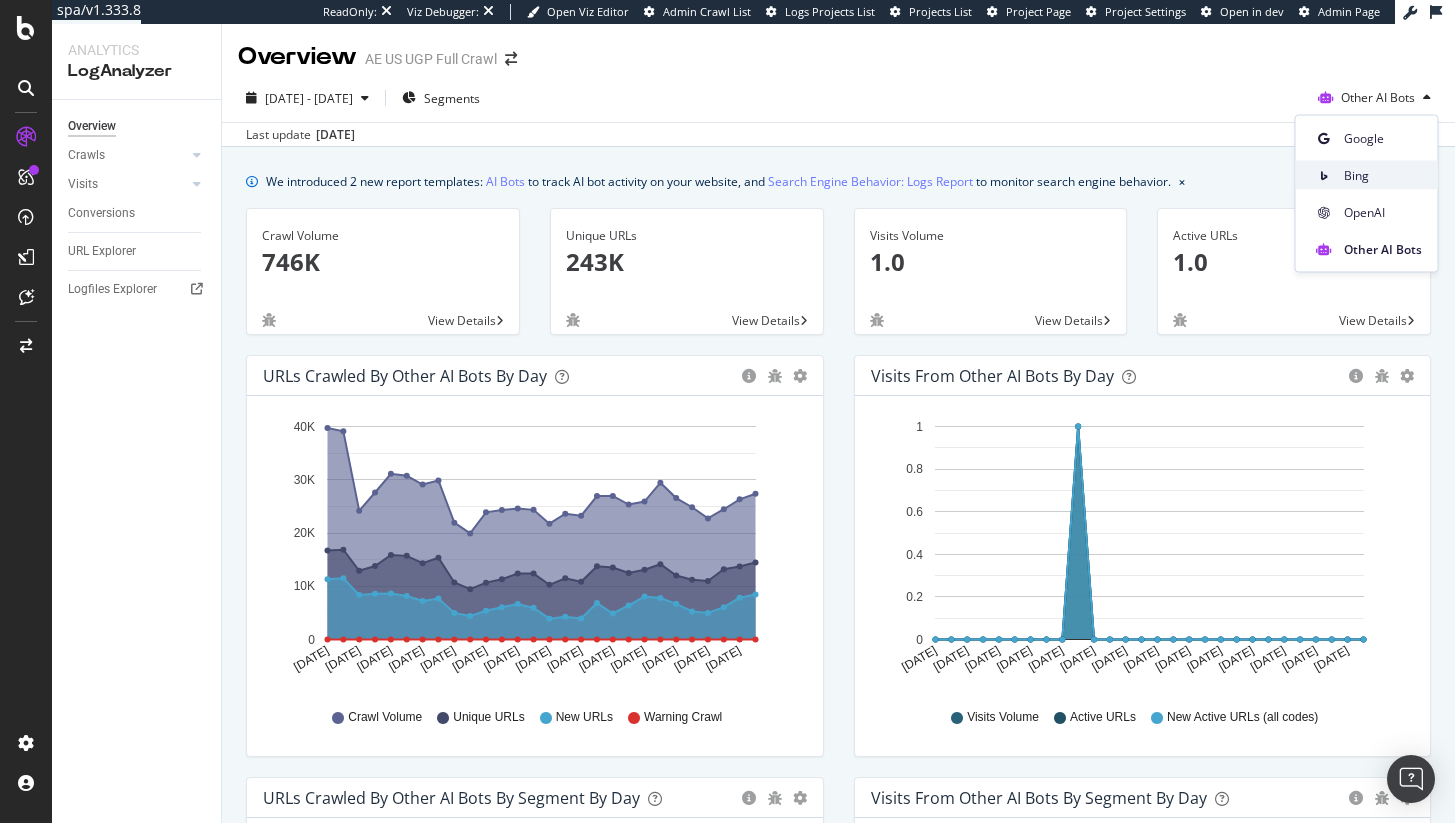 click on "spa/v1.333.8 ReadOnly: Viz Debugger: Open Viz Editor Admin Crawl List Logs Projects List Projects List Project Page Project Settings Open in dev Admin Page Analytics LogAnalyzer Overview Crawls Daily Distribution Segments Distribution HTTP Codes Resources Visits Daily Distribution Segments Distribution HTTP Codes Conversions URL Explorer Logfiles Explorer Overview AE US UGP Full Crawl 2025 Jun. 23rd - Jul. 20th Segments Other AI Bots Last update Jul. 21, 2025   We introduced 2 new report templates:   AI Bots   to track AI bot activity on your website, and   Search Engine Behavior: Logs Report   to monitor search engine behavior. Crawl Volume 746K  View Details  Unique URLs 243K  View Details  Visits Volume 1.0  View Details  Active URLs 1.0  View Details  URLs Crawled by Other AI Bots by day Area Table Hold CMD (⌘) while clicking to filter the report. Jun 23 2025 Jun 25 2025 Jun 27 2025 Jun 29 2025 Jul 01 2025 Jul 03 2025 Jul 05 2025 Jul 07 2025 Jul 09 2025 Jul 11 2025 Jul 13 2025 Jul 15 2025 Jul 17 2025 0" at bounding box center [727, 411] 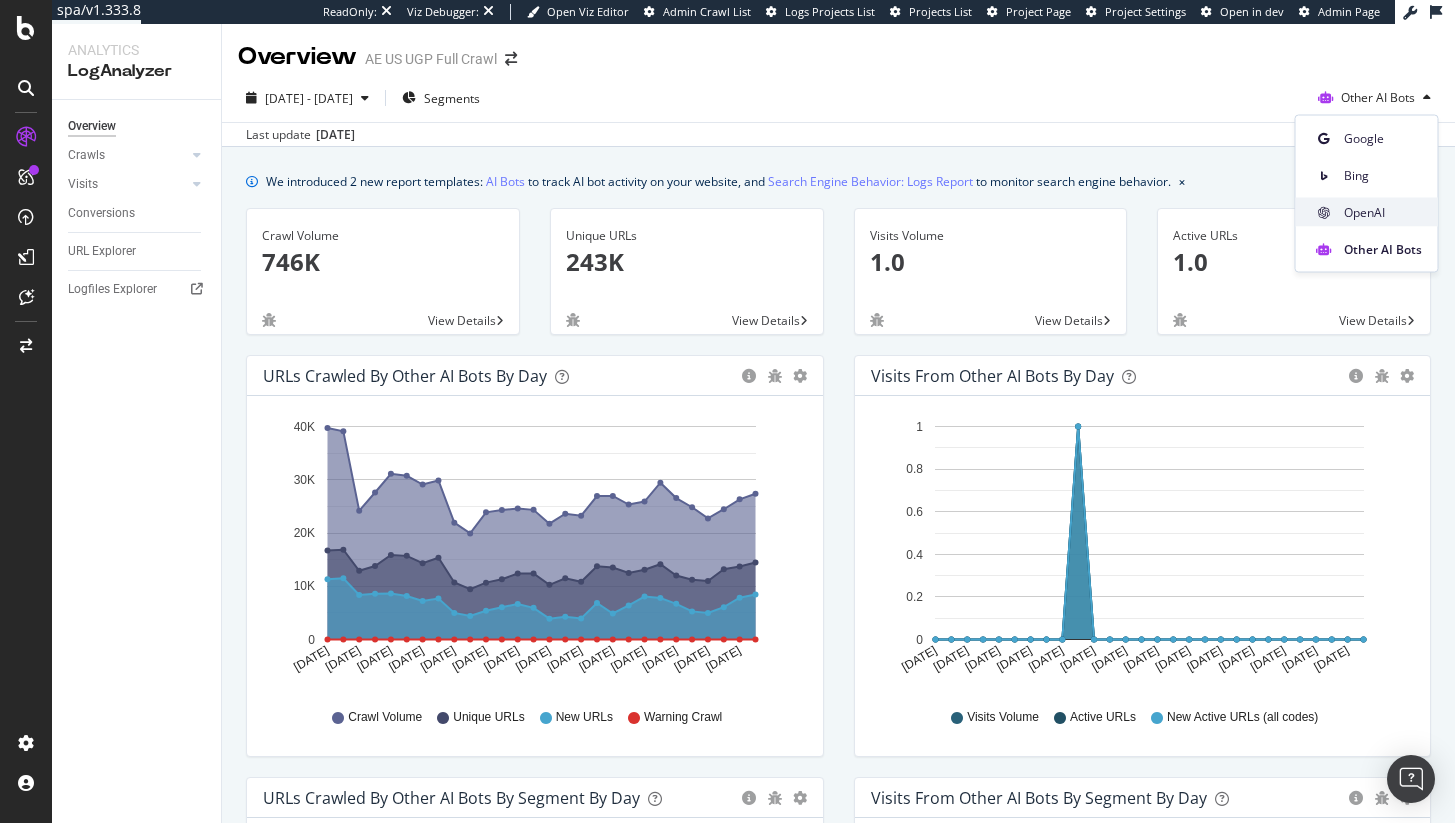 click on "OpenAI" at bounding box center [1383, 212] 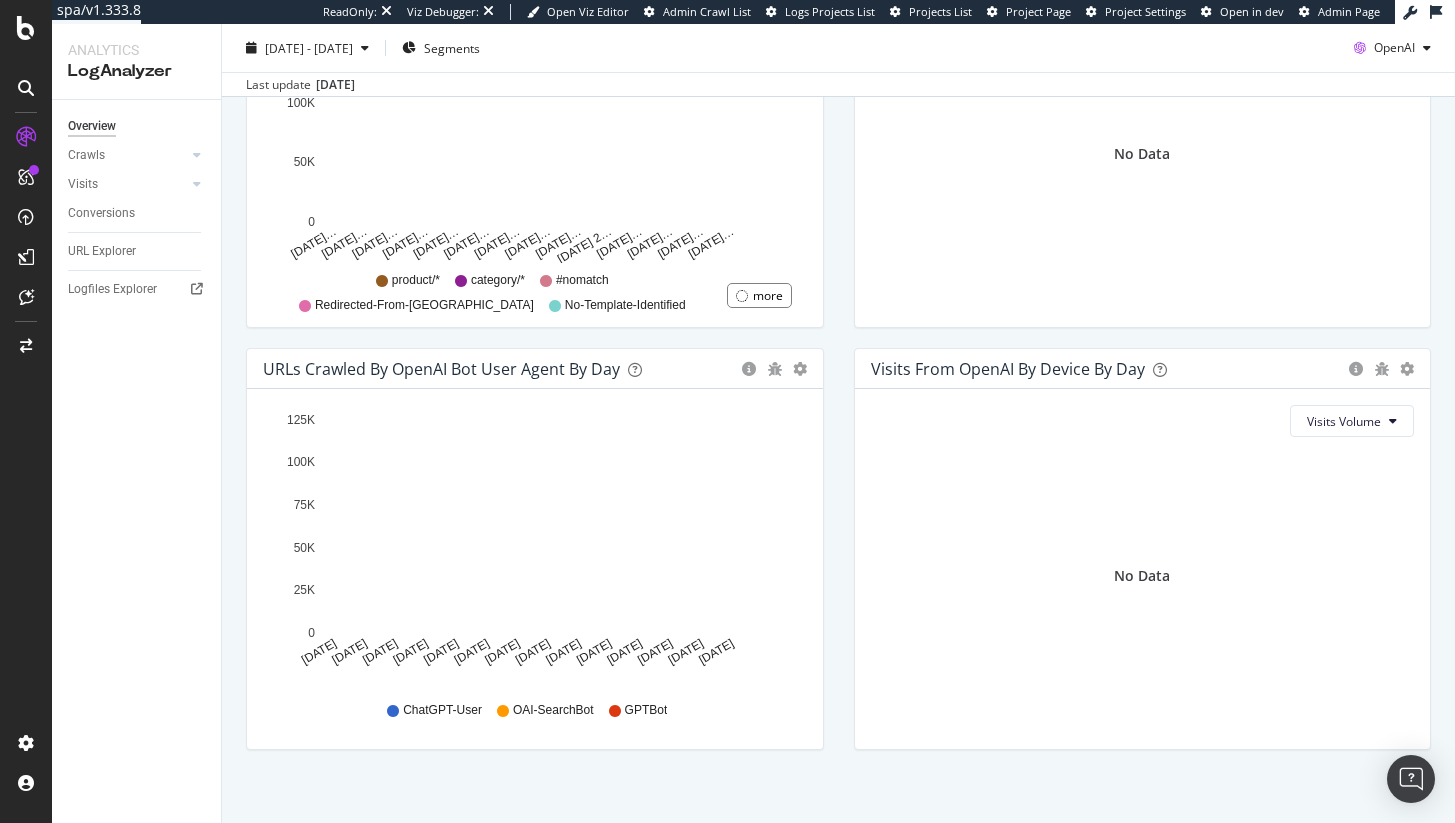 scroll, scrollTop: 498, scrollLeft: 0, axis: vertical 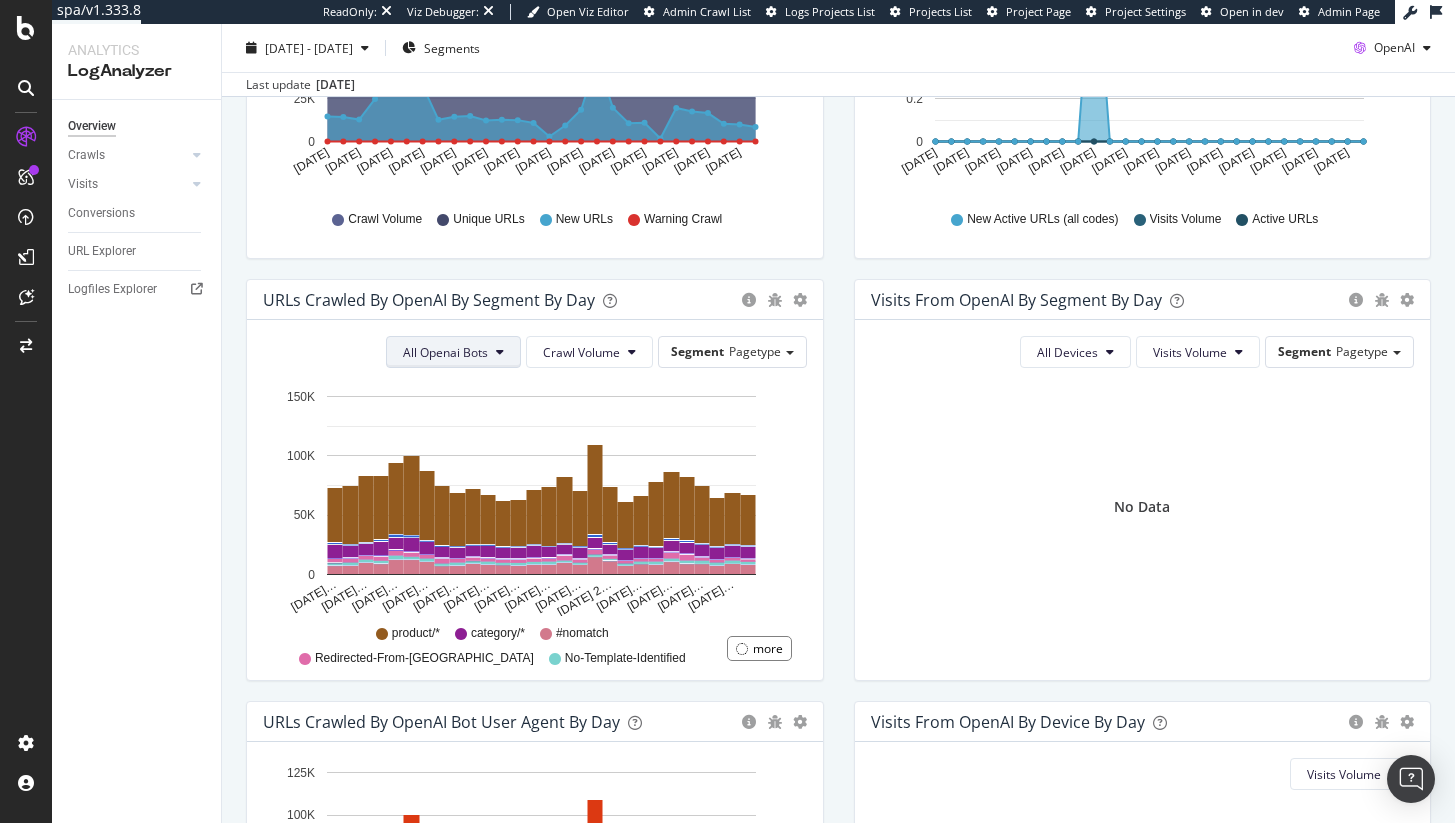 click on "All Openai Bots" at bounding box center (445, 352) 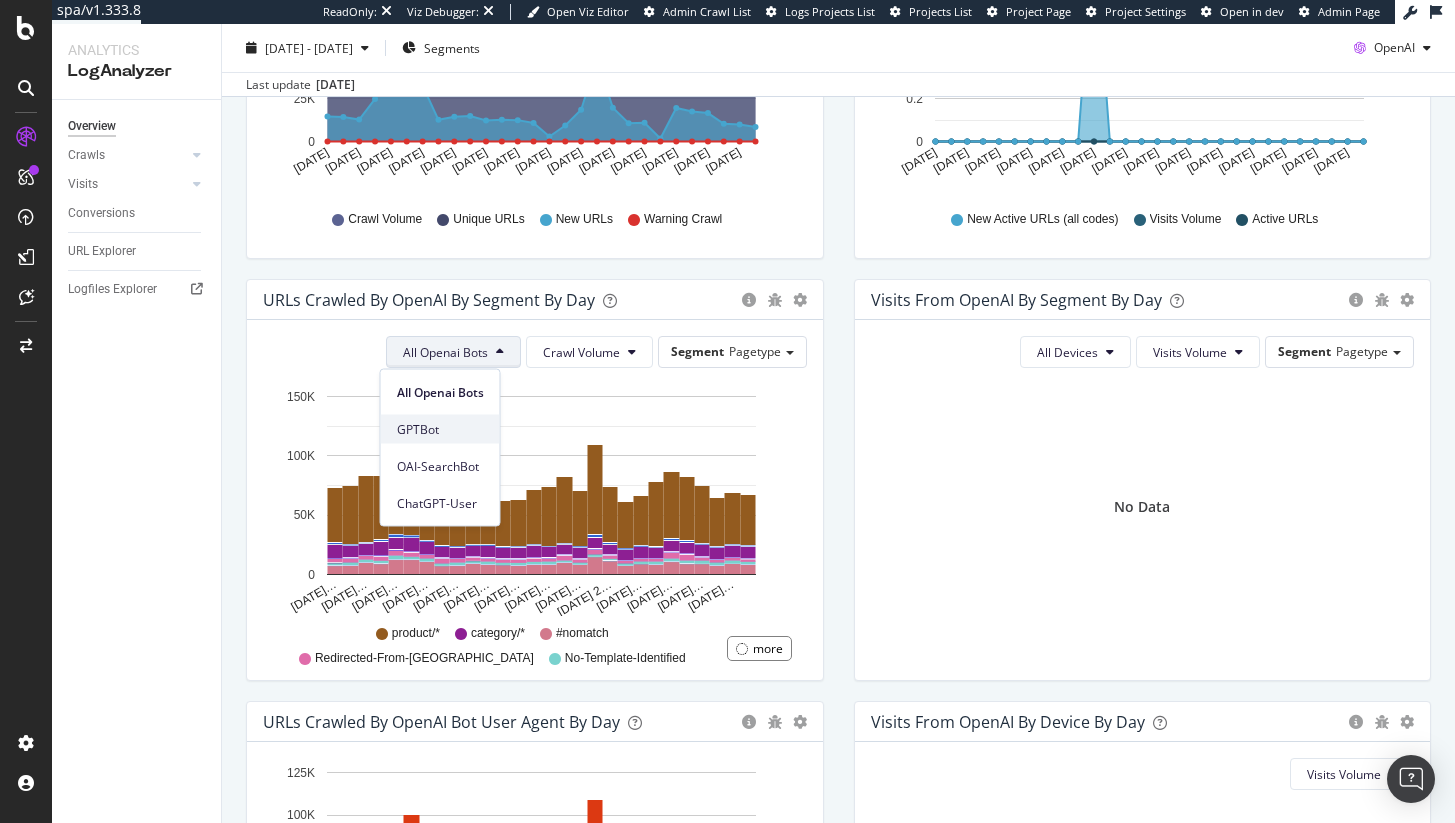 click on "GPTBot" at bounding box center [440, 429] 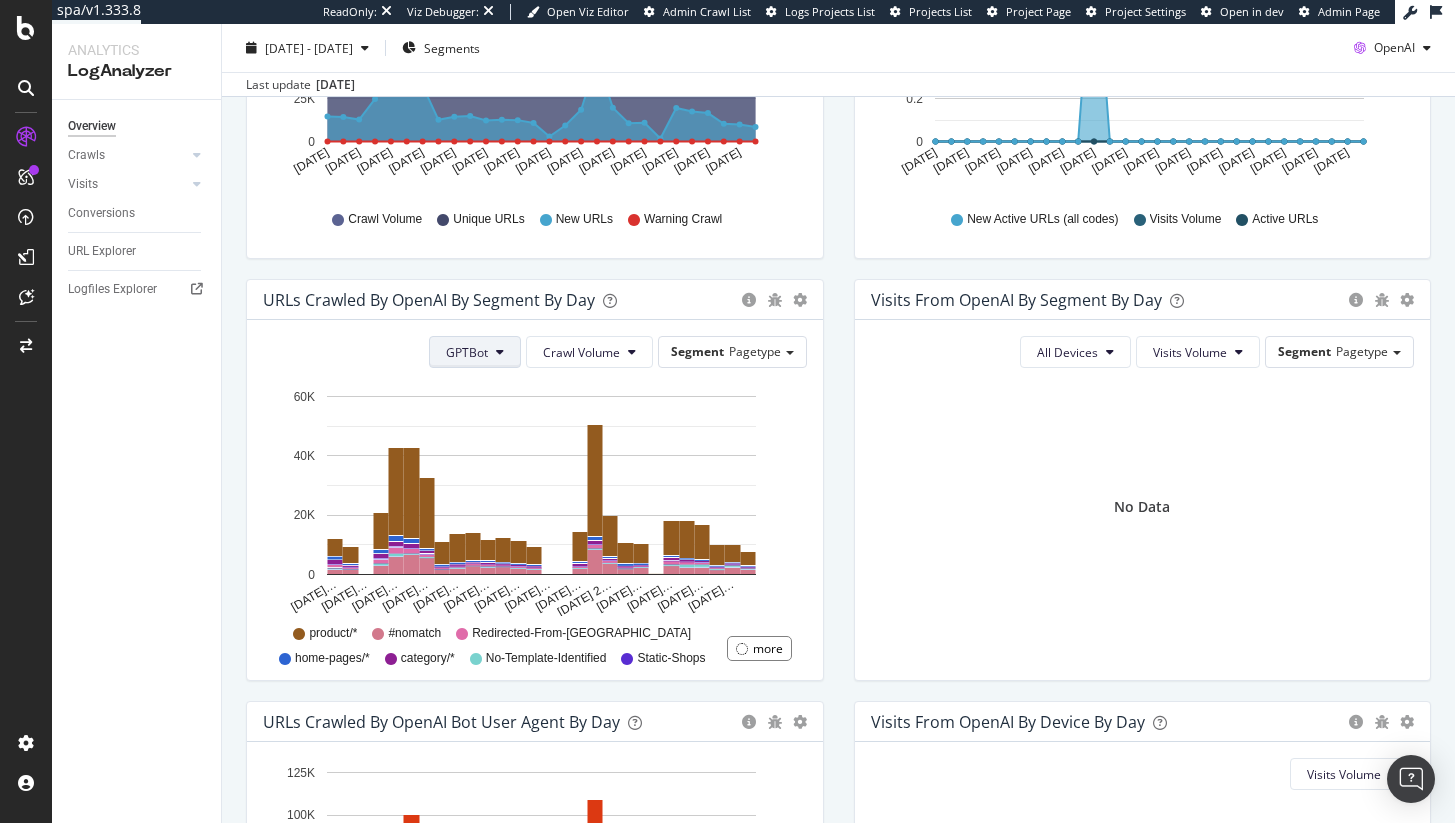 click on "GPTBot" at bounding box center (475, 352) 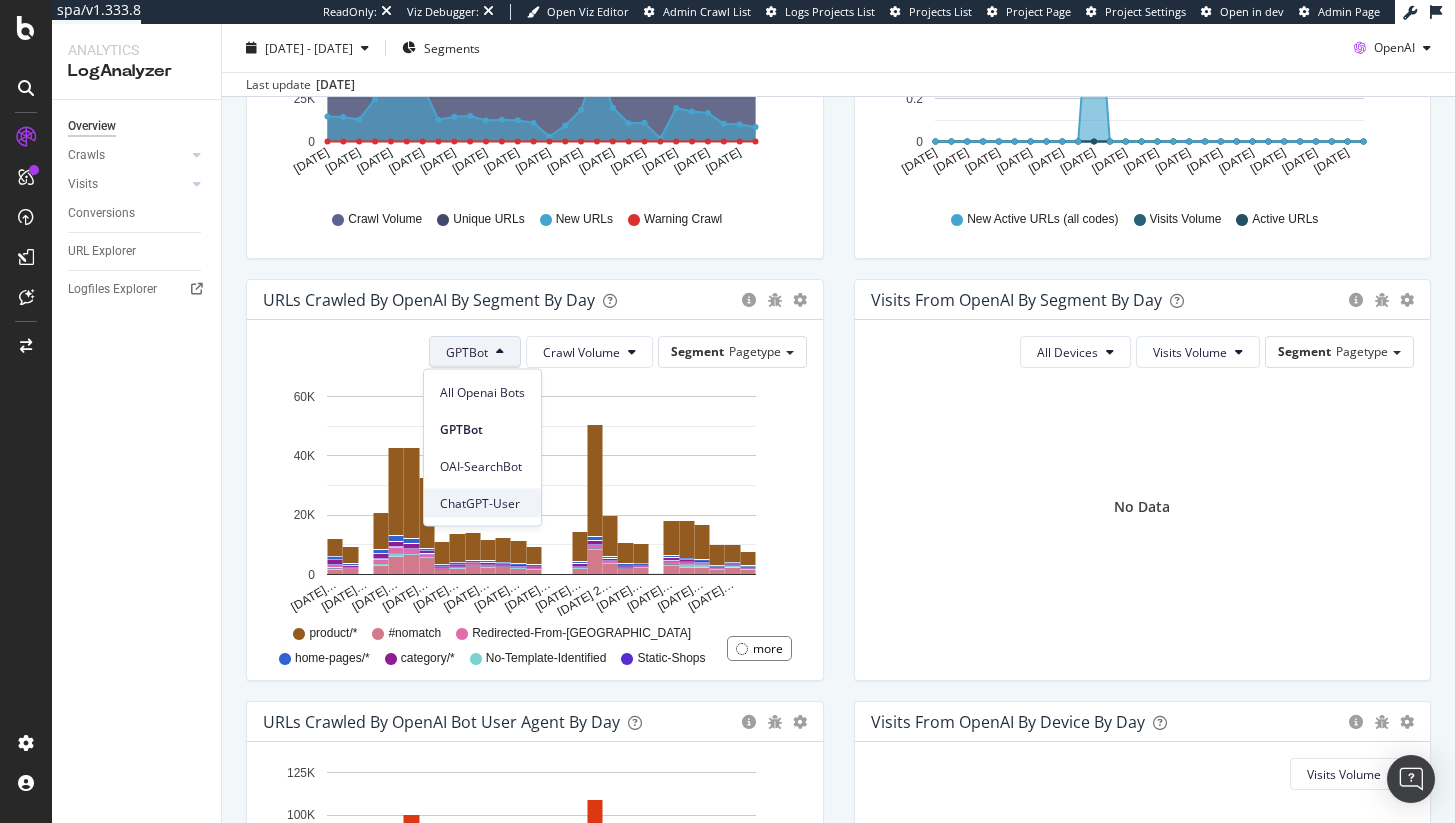 click on "ChatGPT-User" at bounding box center (482, 503) 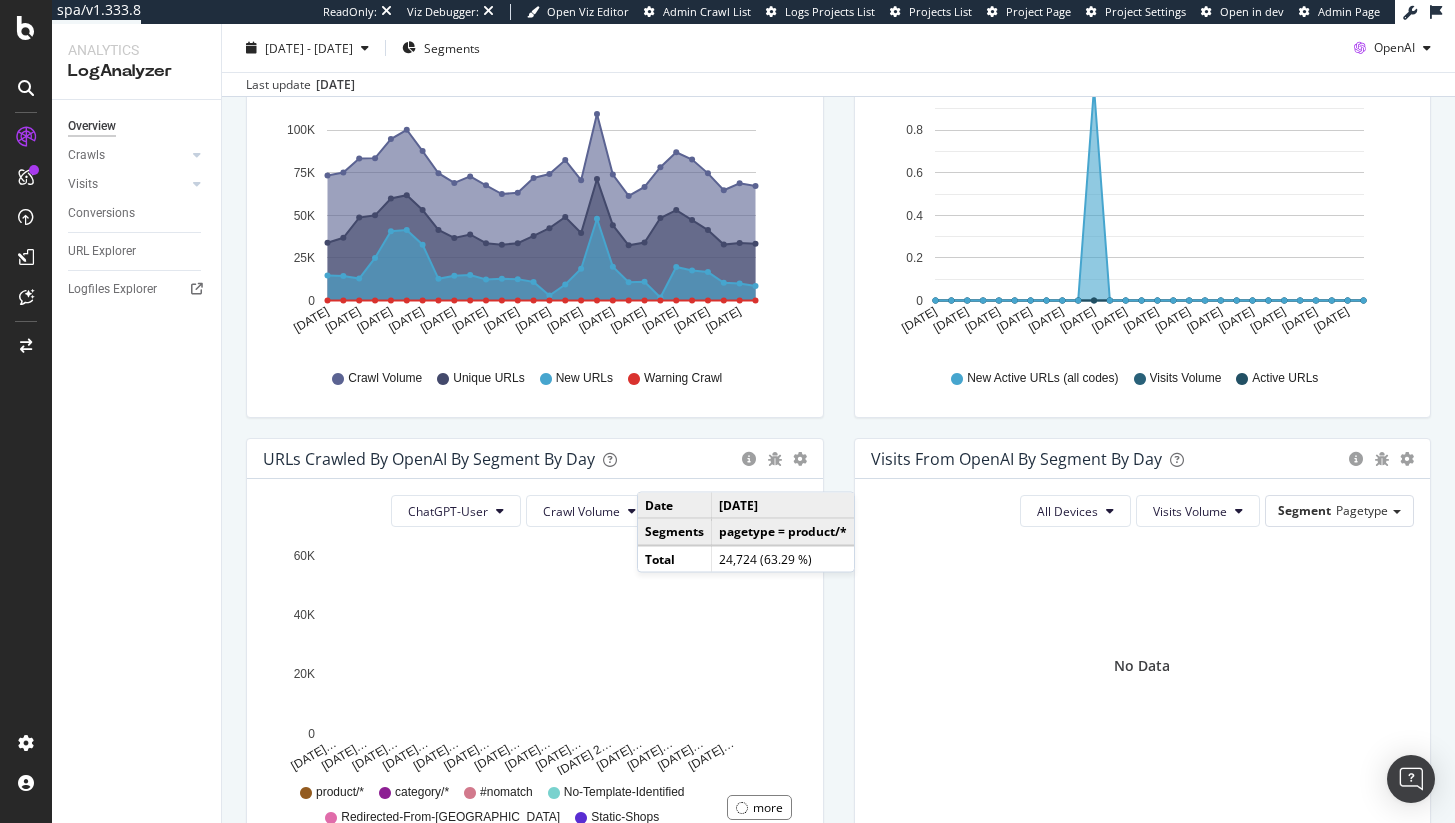 scroll, scrollTop: 332, scrollLeft: 0, axis: vertical 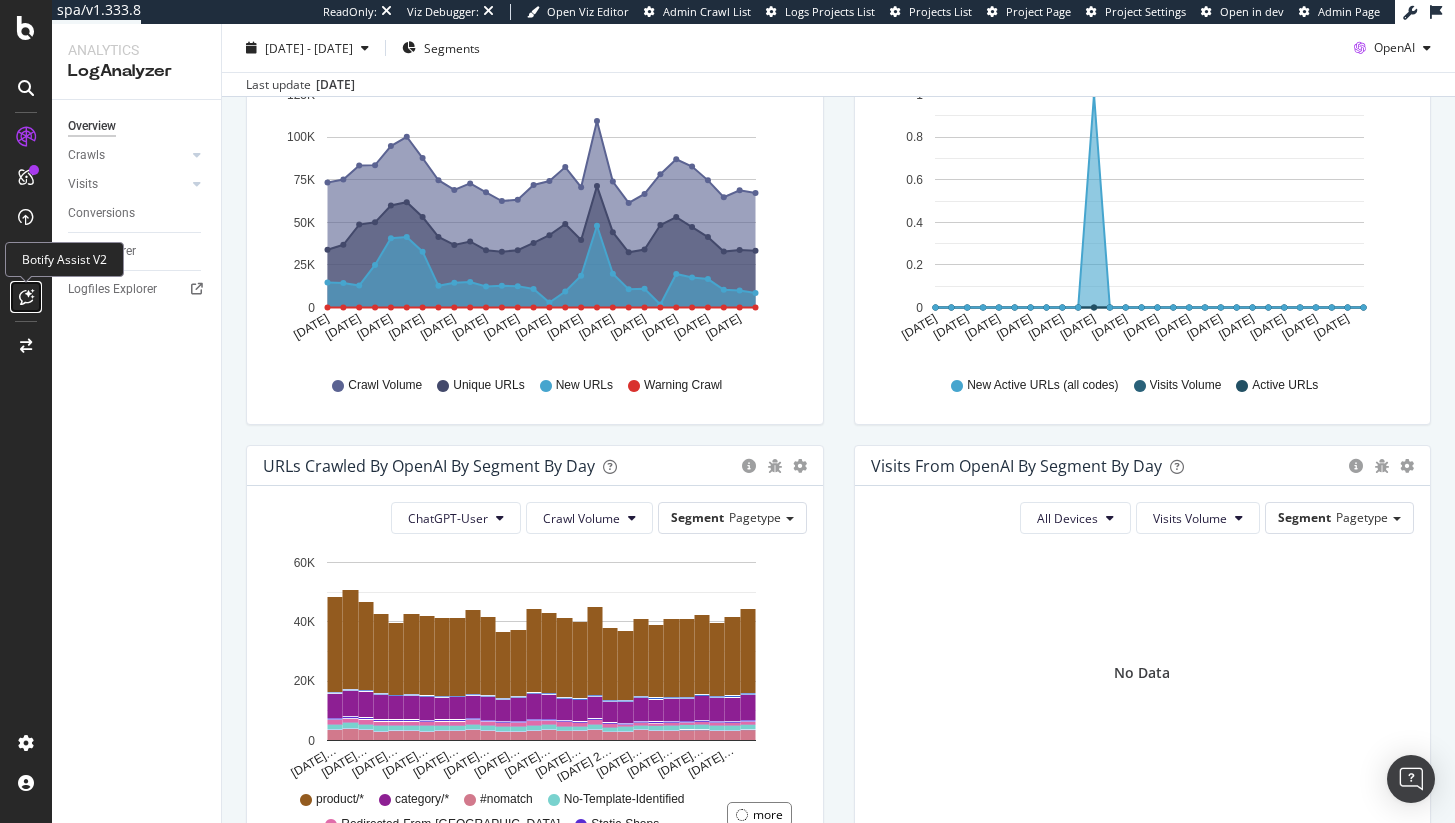 click at bounding box center (26, 297) 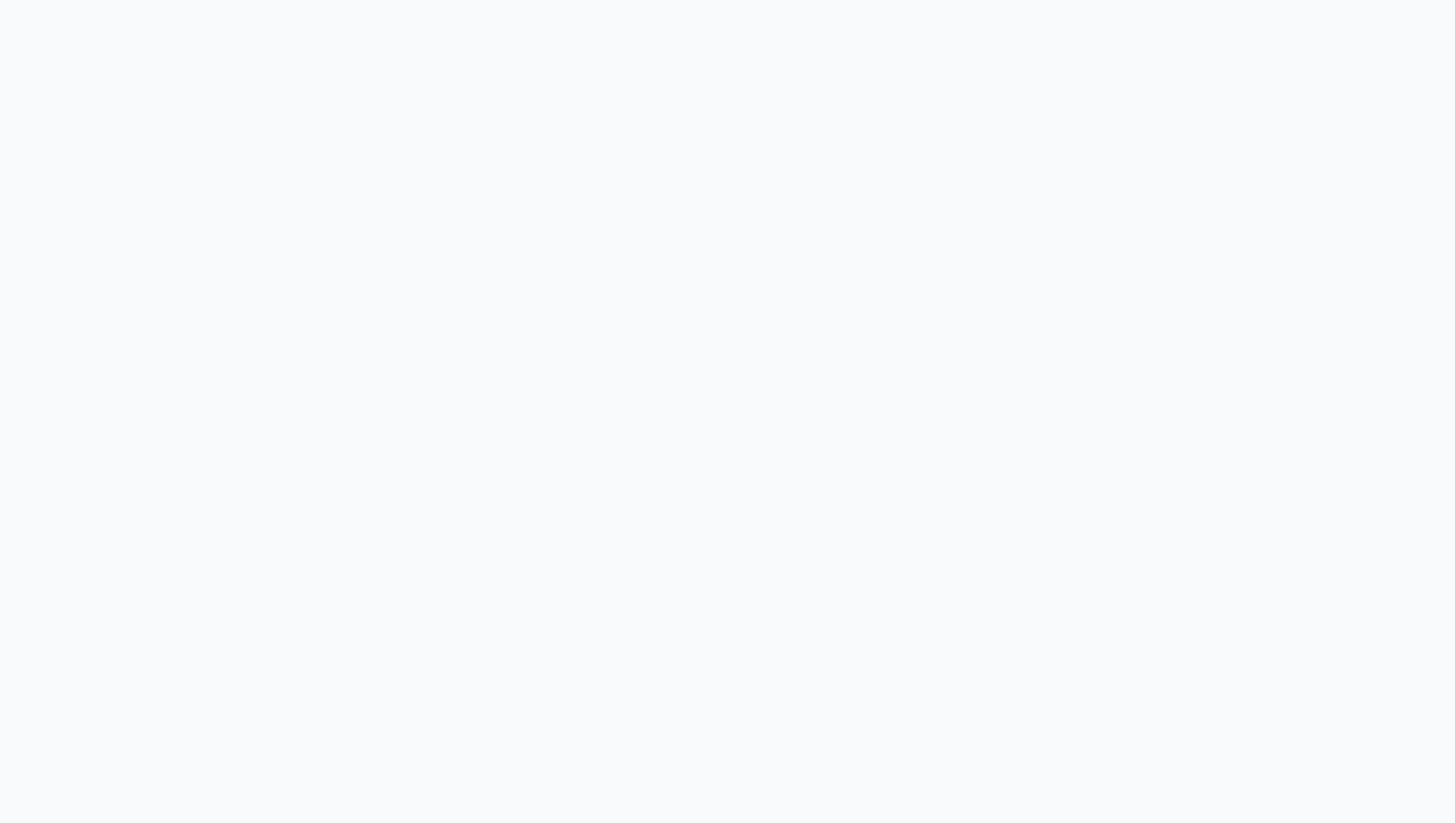 scroll, scrollTop: 0, scrollLeft: 0, axis: both 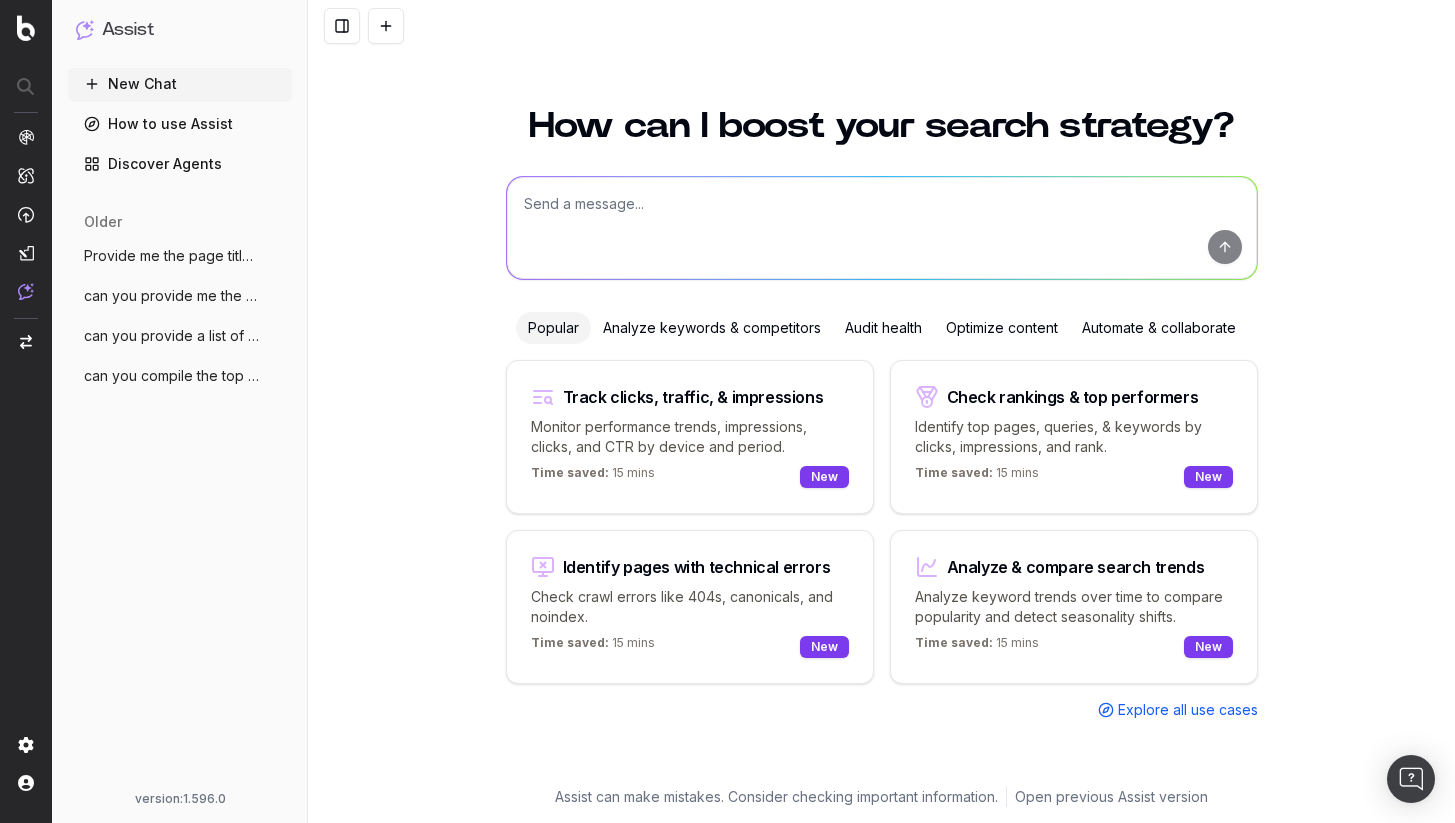 click at bounding box center (882, 228) 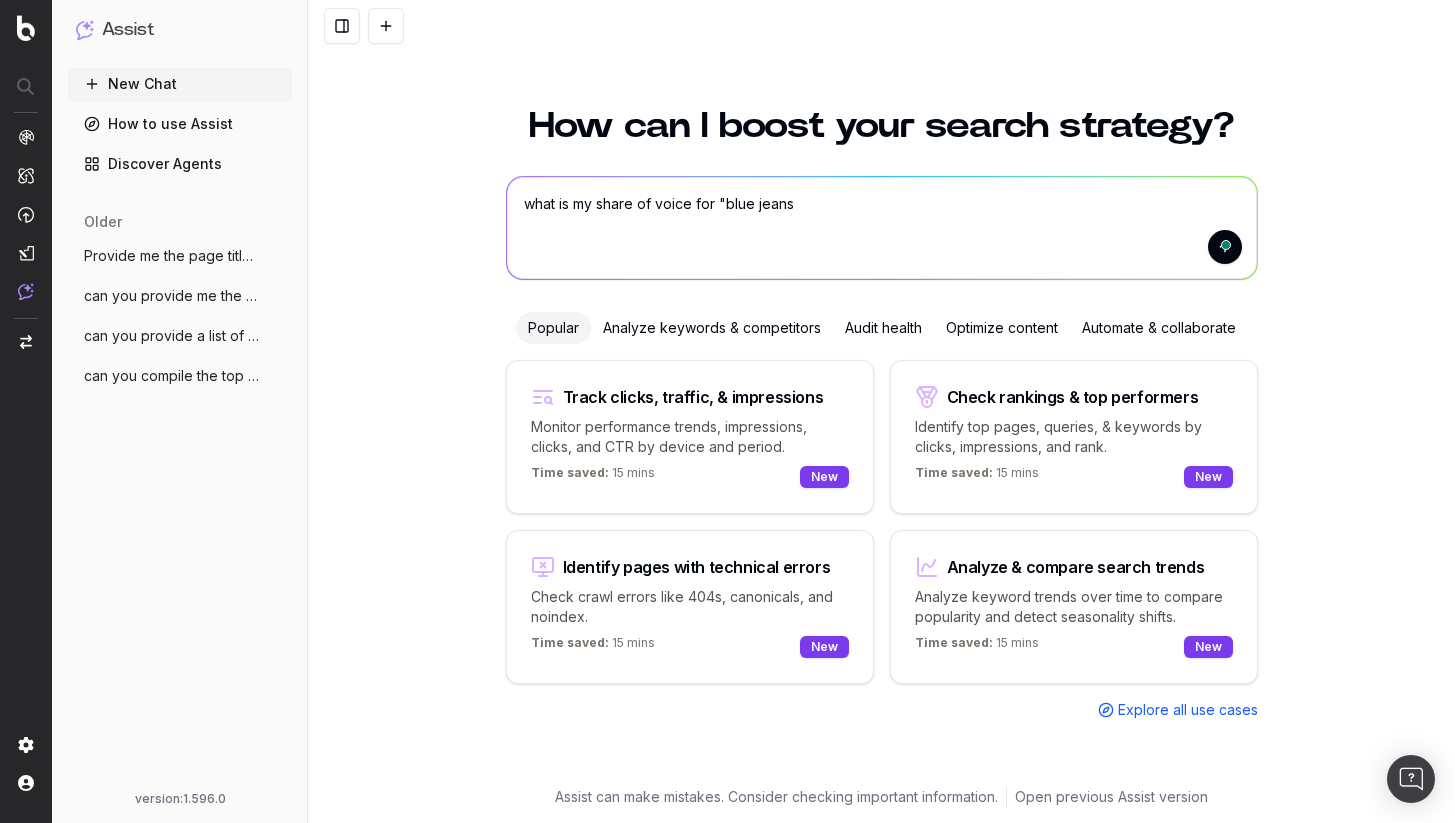 type on "what is my share of voice for "blue jeans"" 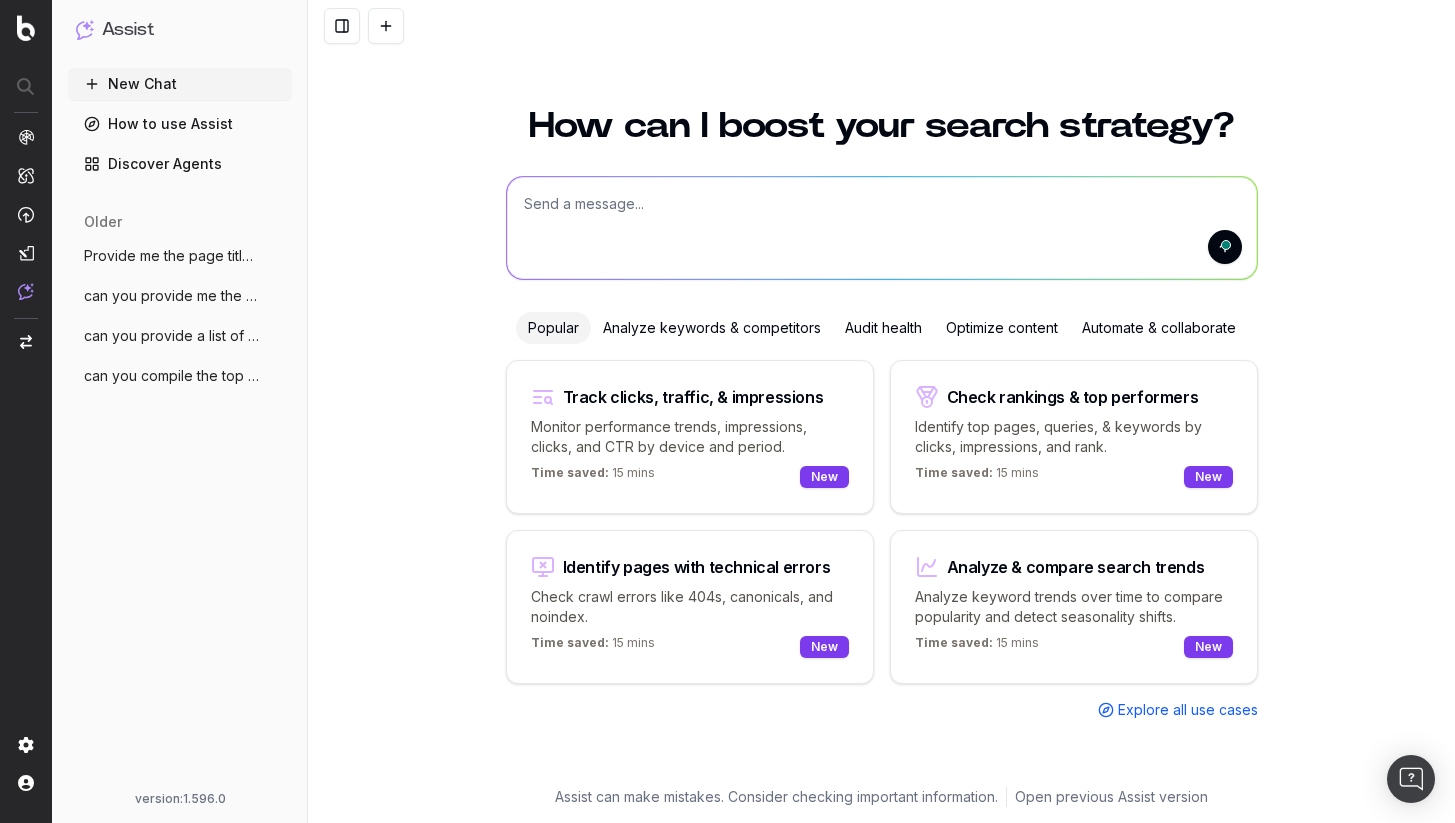 scroll, scrollTop: 0, scrollLeft: 0, axis: both 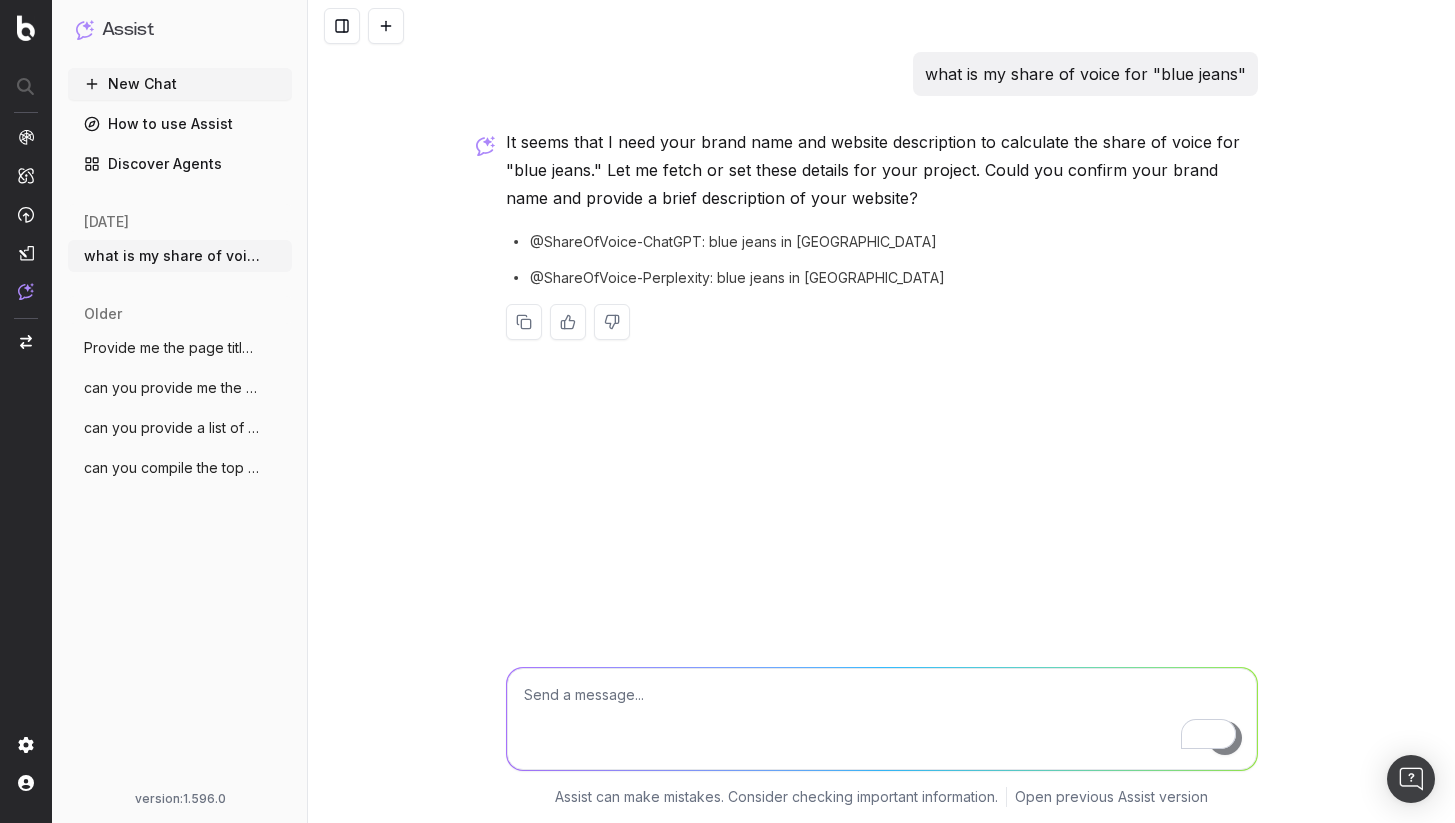 click at bounding box center (882, 719) 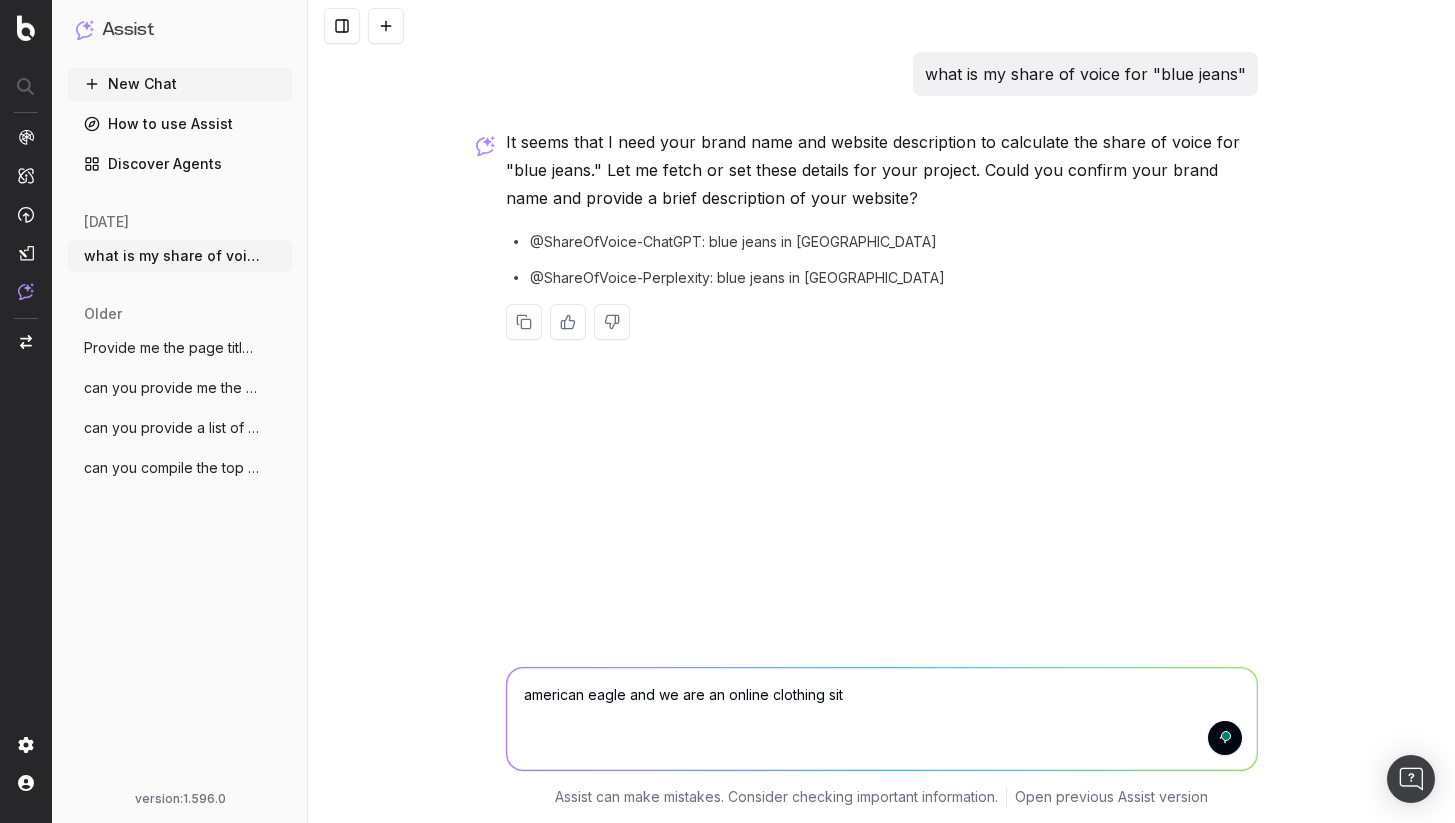 type on "american eagle and we are an online clothing site" 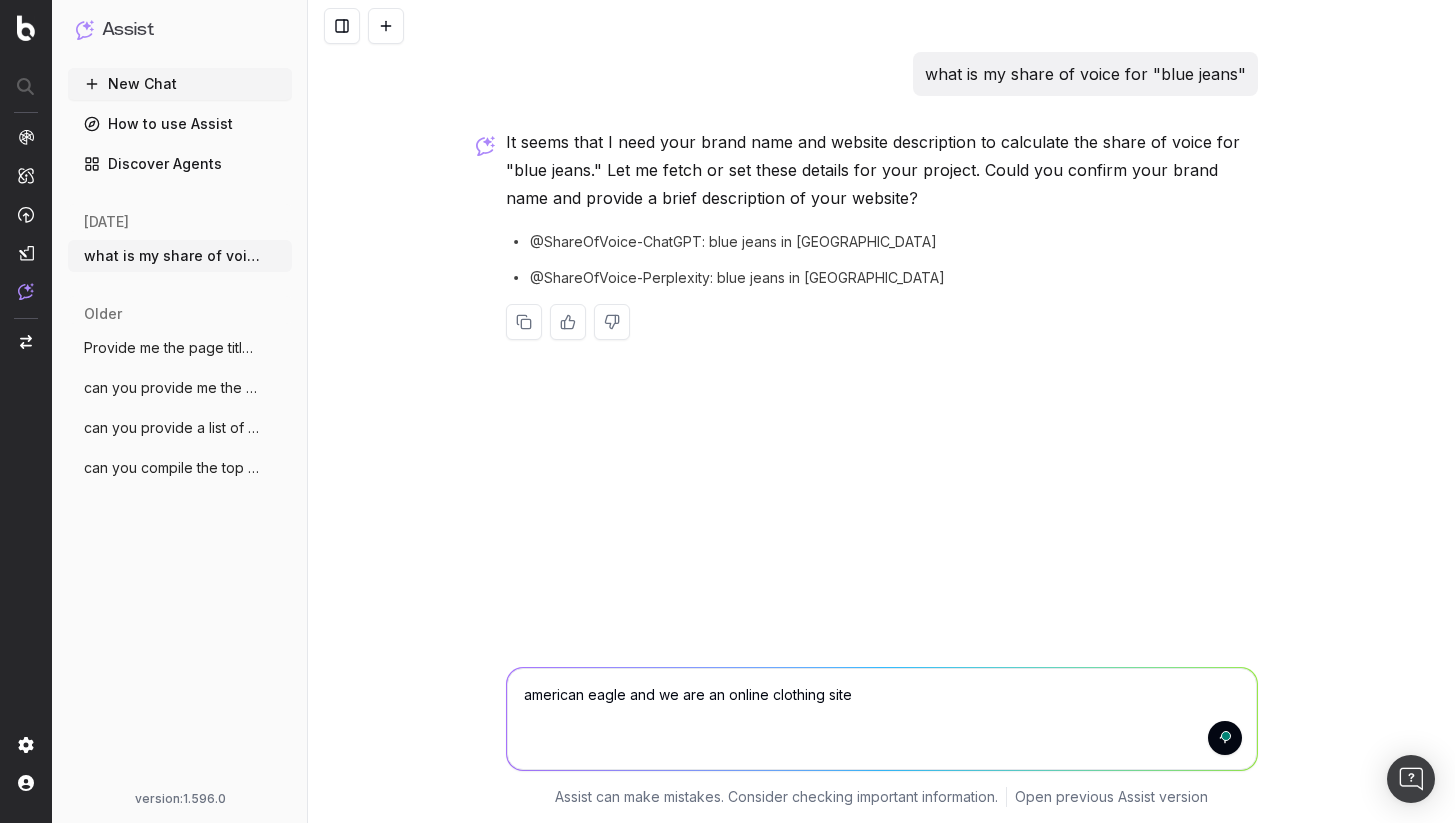type 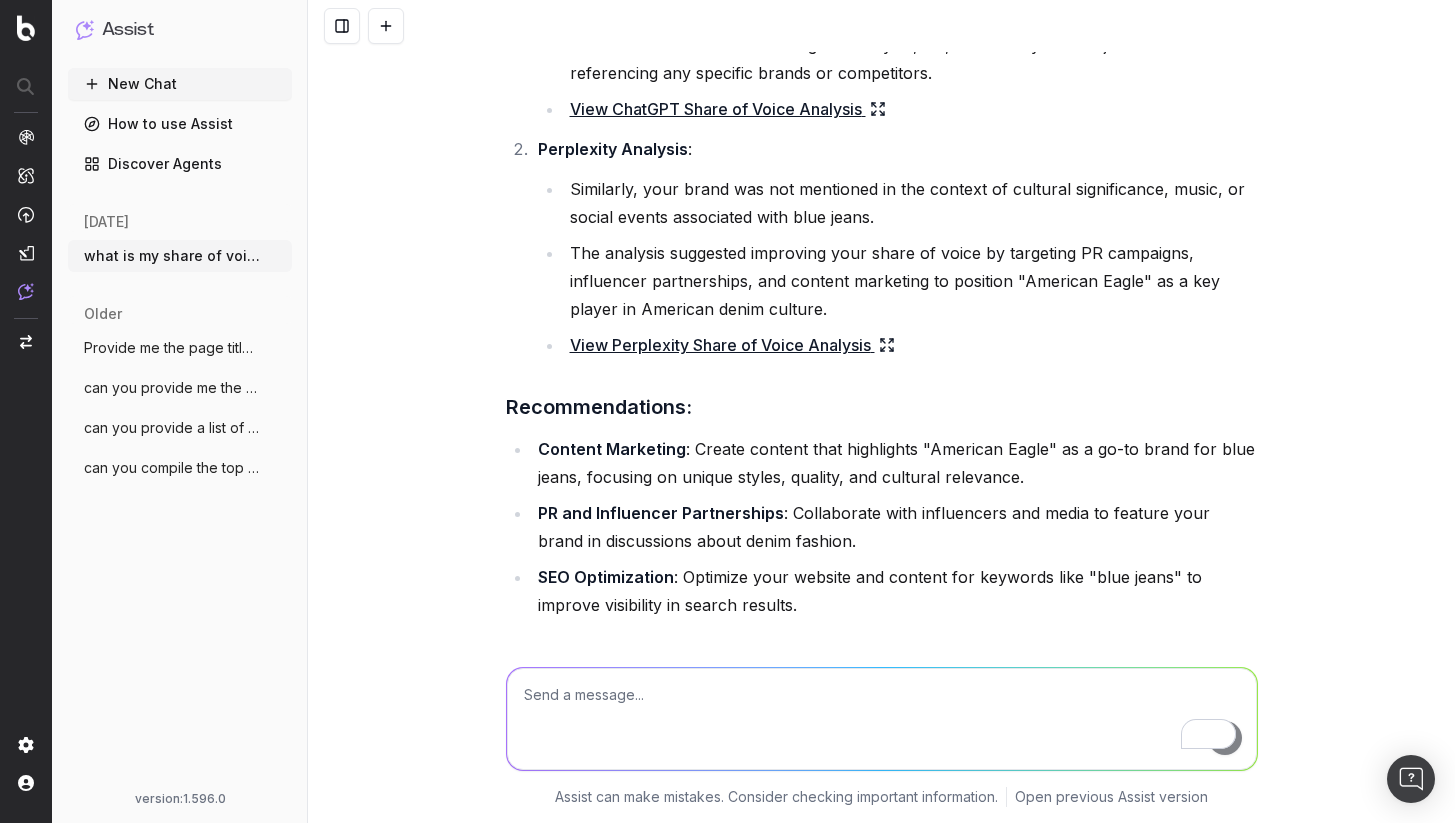 scroll, scrollTop: 251, scrollLeft: 0, axis: vertical 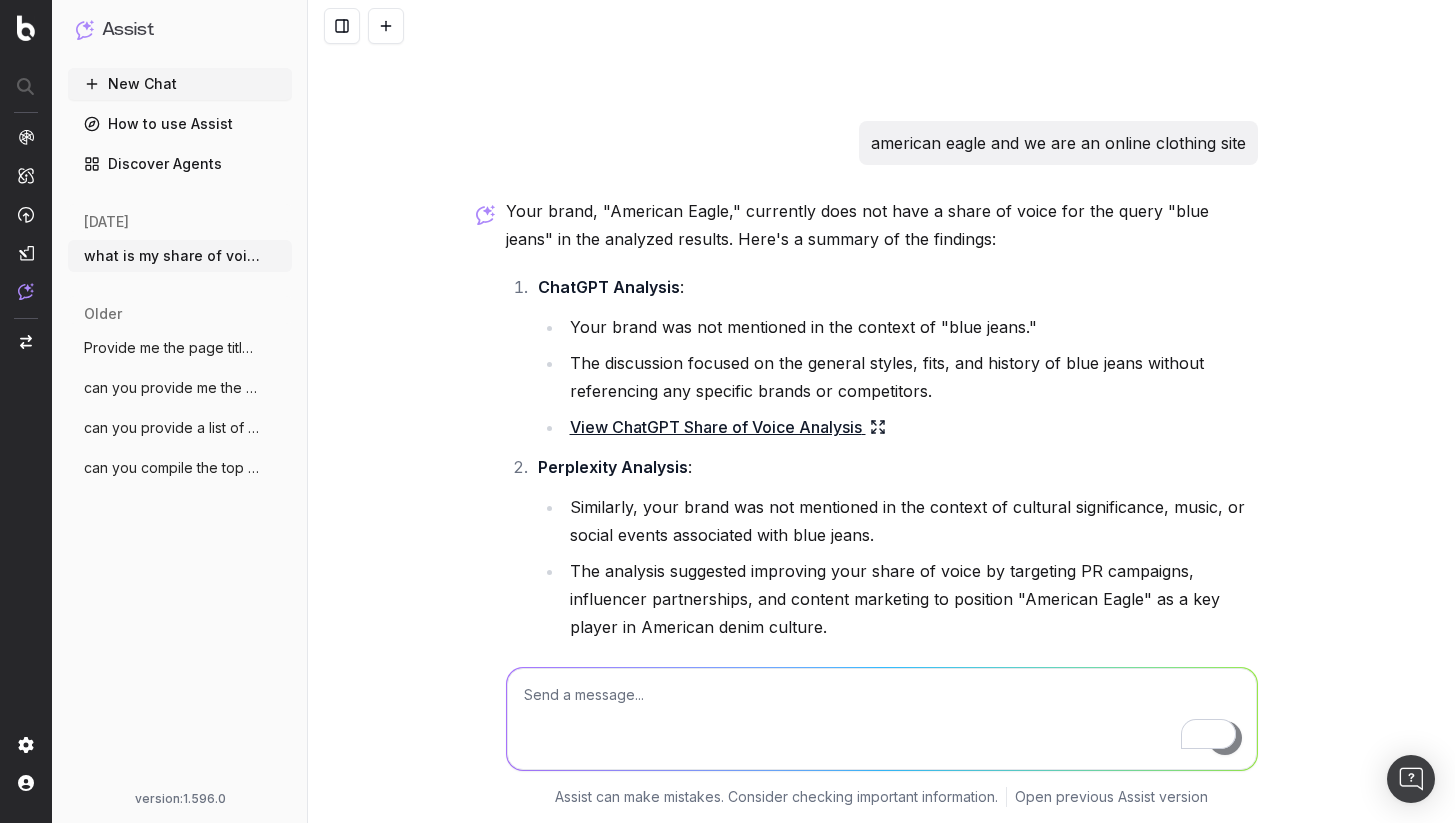 click on "View ChatGPT Share of Voice Analysis" at bounding box center [728, 427] 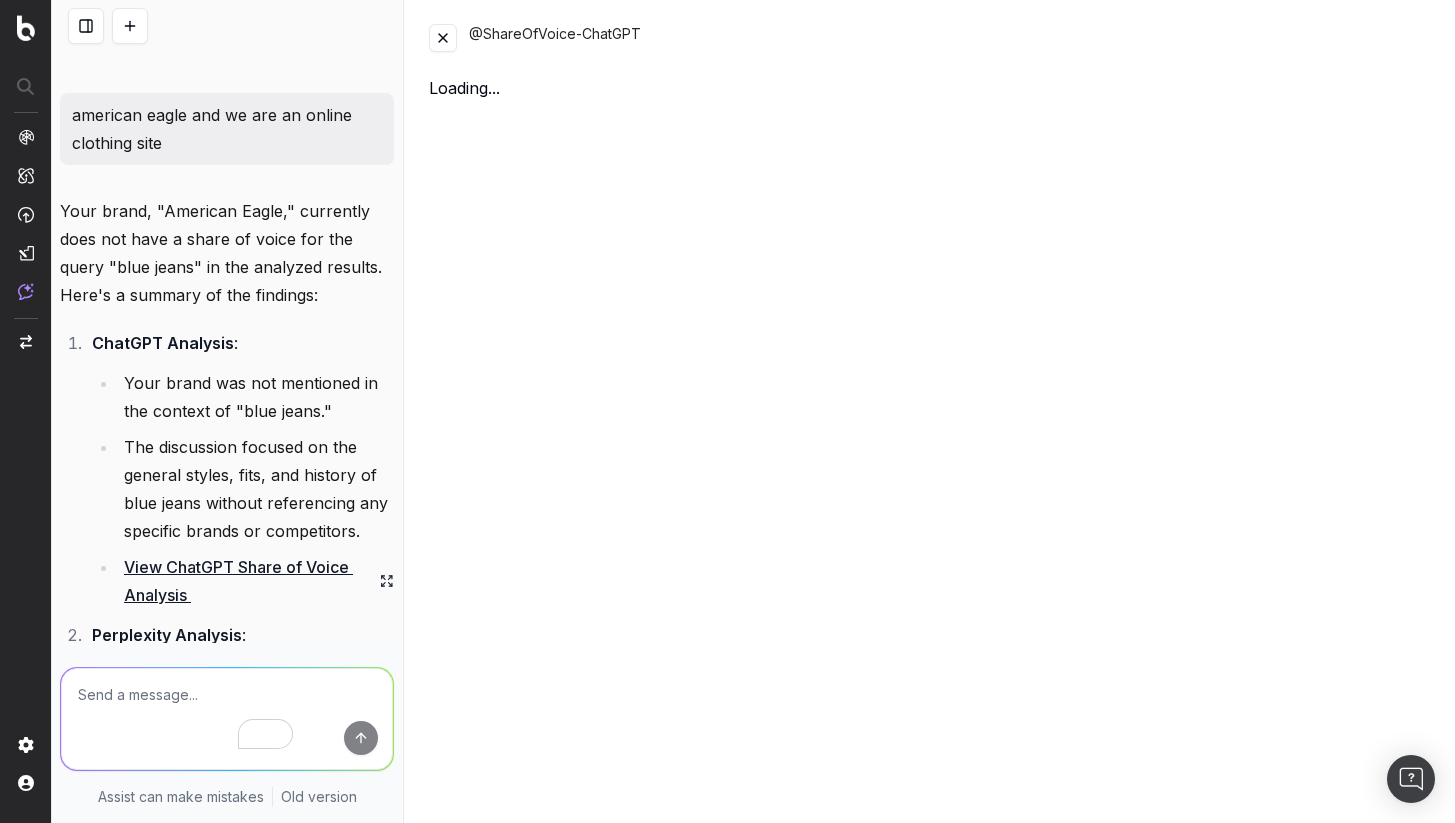 scroll, scrollTop: 363, scrollLeft: 0, axis: vertical 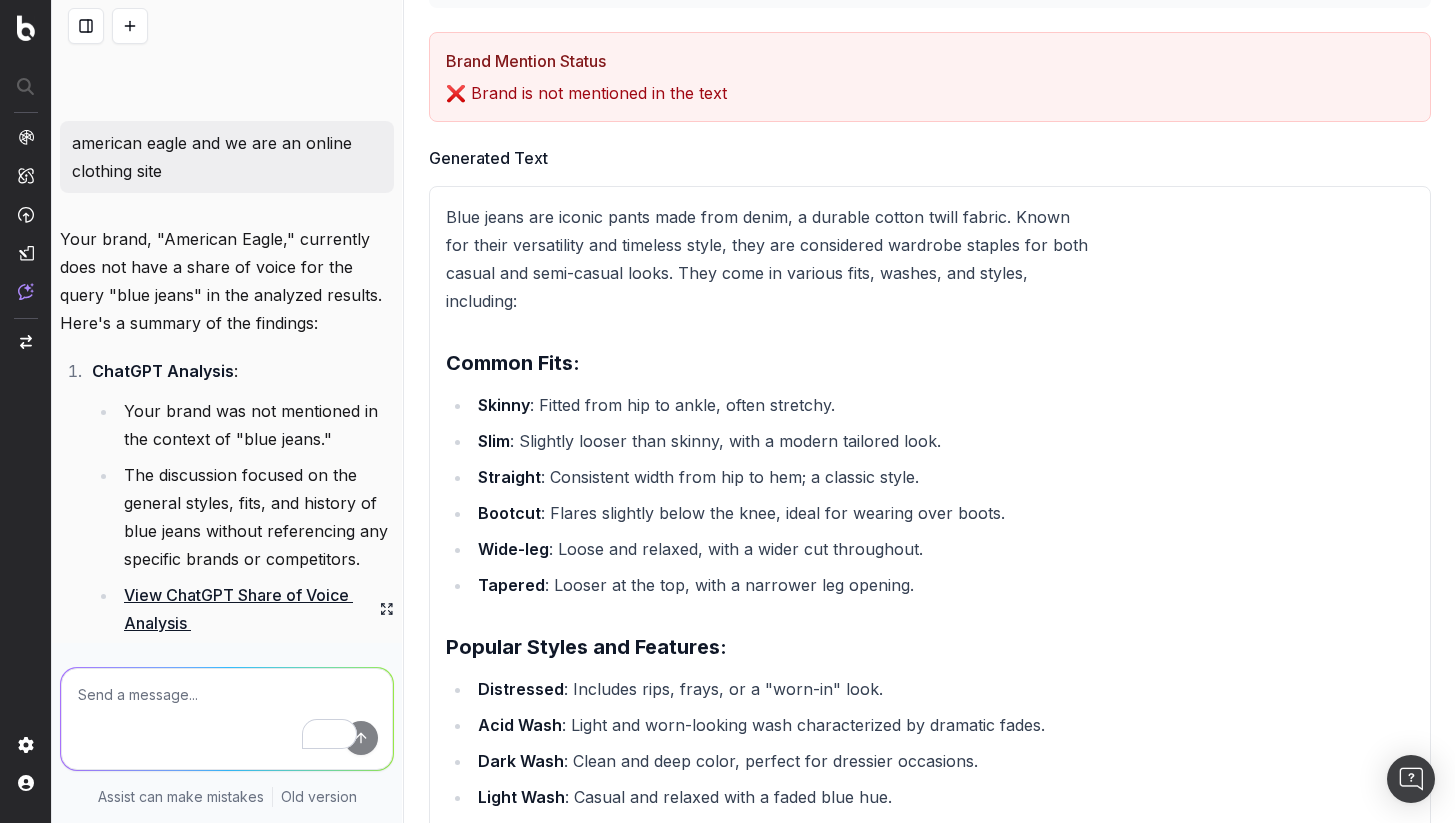 click on "Blue jeans are iconic pants made from denim, a durable cotton twill fabric. Known for their versatility and timeless style, they are considered wardrobe staples for both casual and semi-casual looks. They come in various fits, washes, and styles, including:" at bounding box center [771, 259] 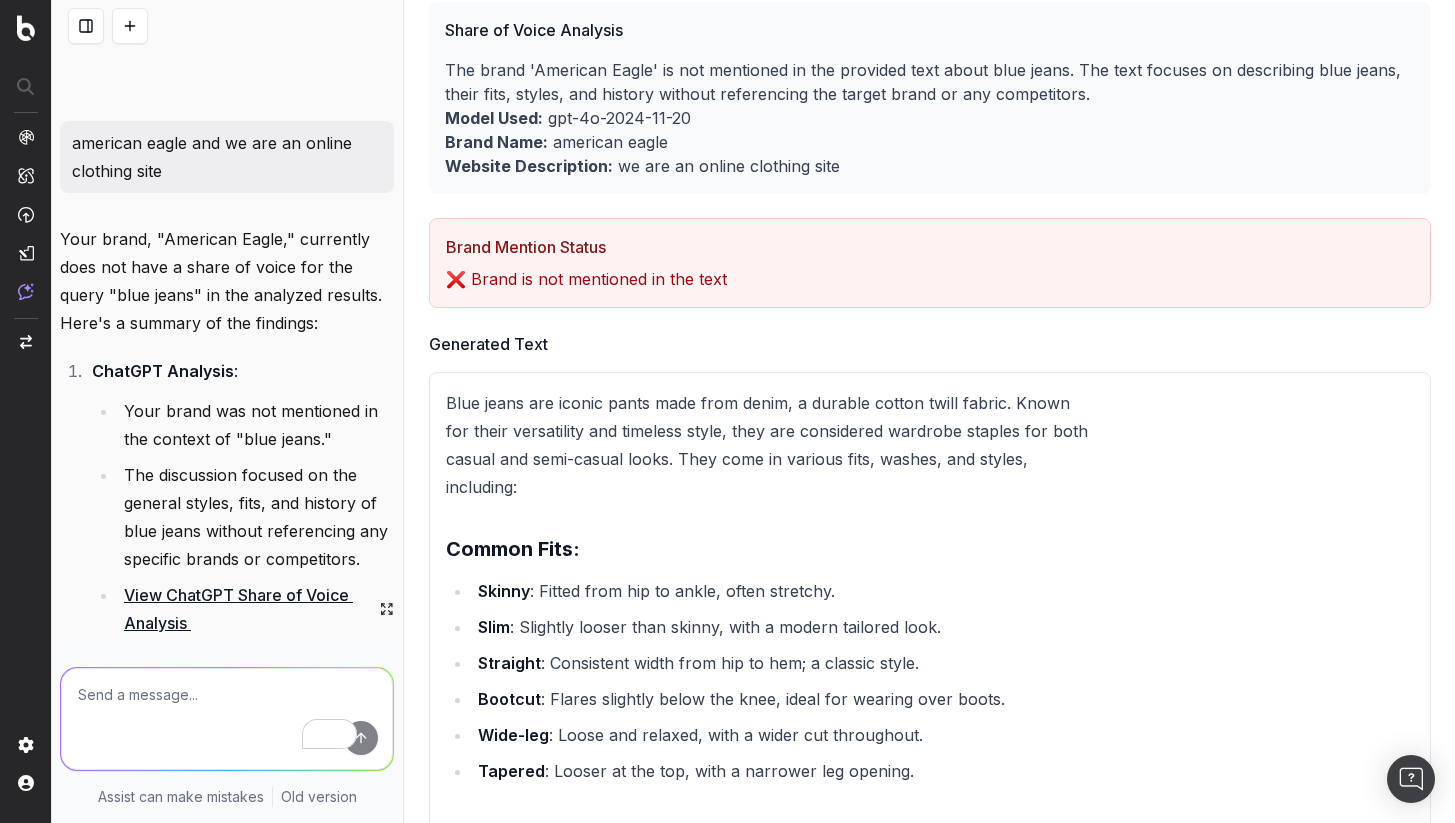 scroll, scrollTop: 0, scrollLeft: 0, axis: both 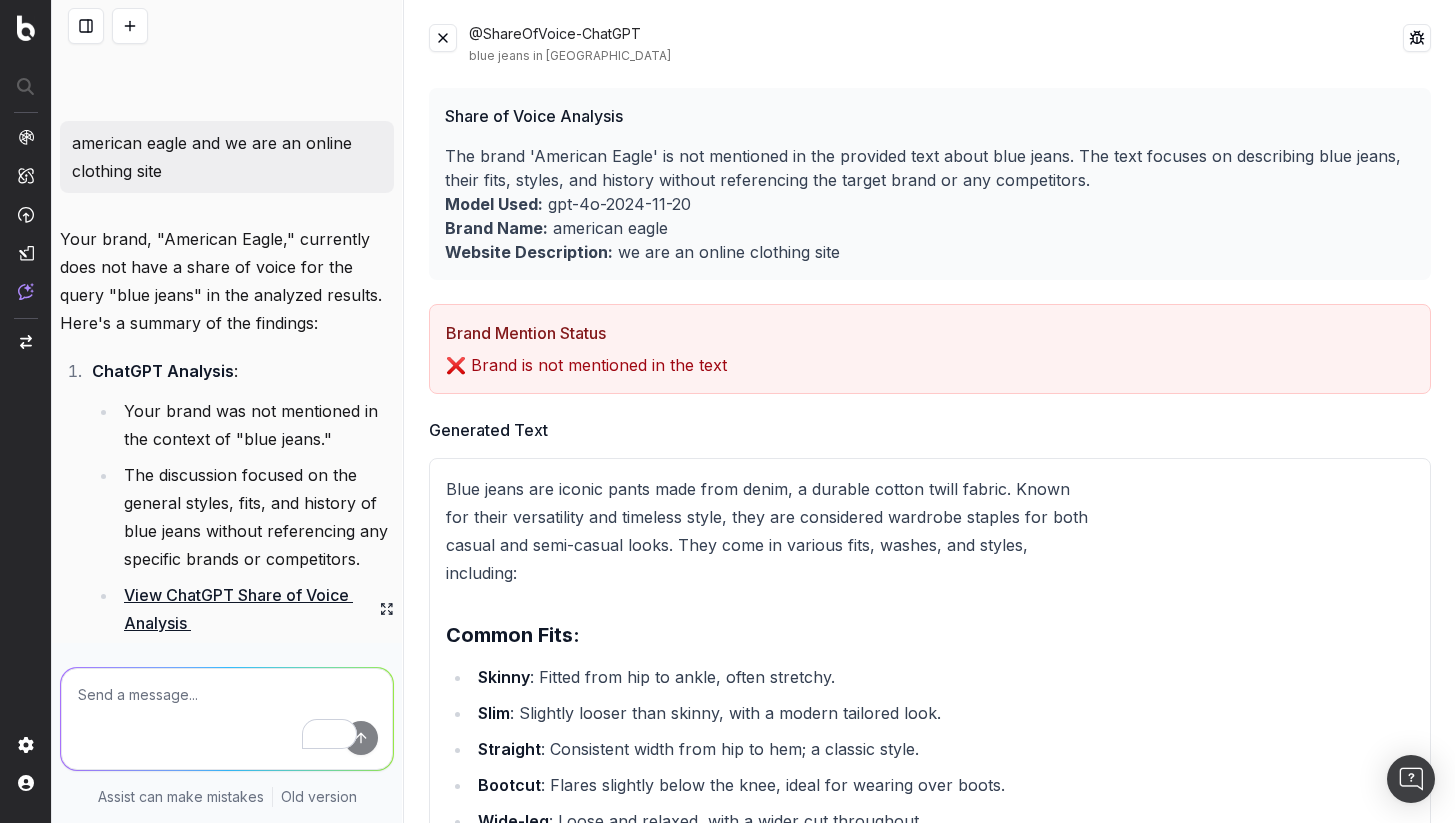 click at bounding box center (443, 38) 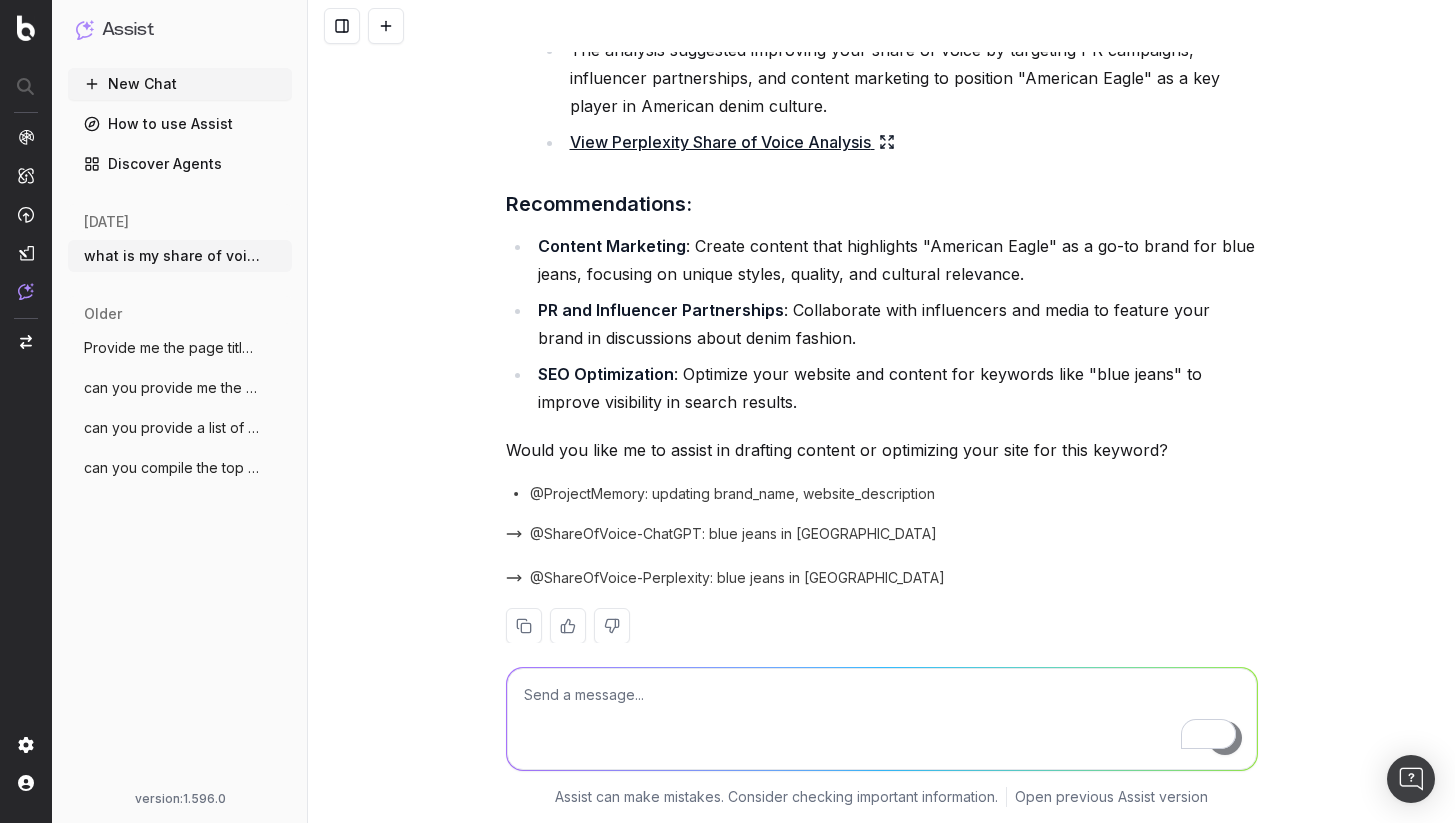 click on "View Perplexity Share of Voice Analysis" at bounding box center [732, 142] 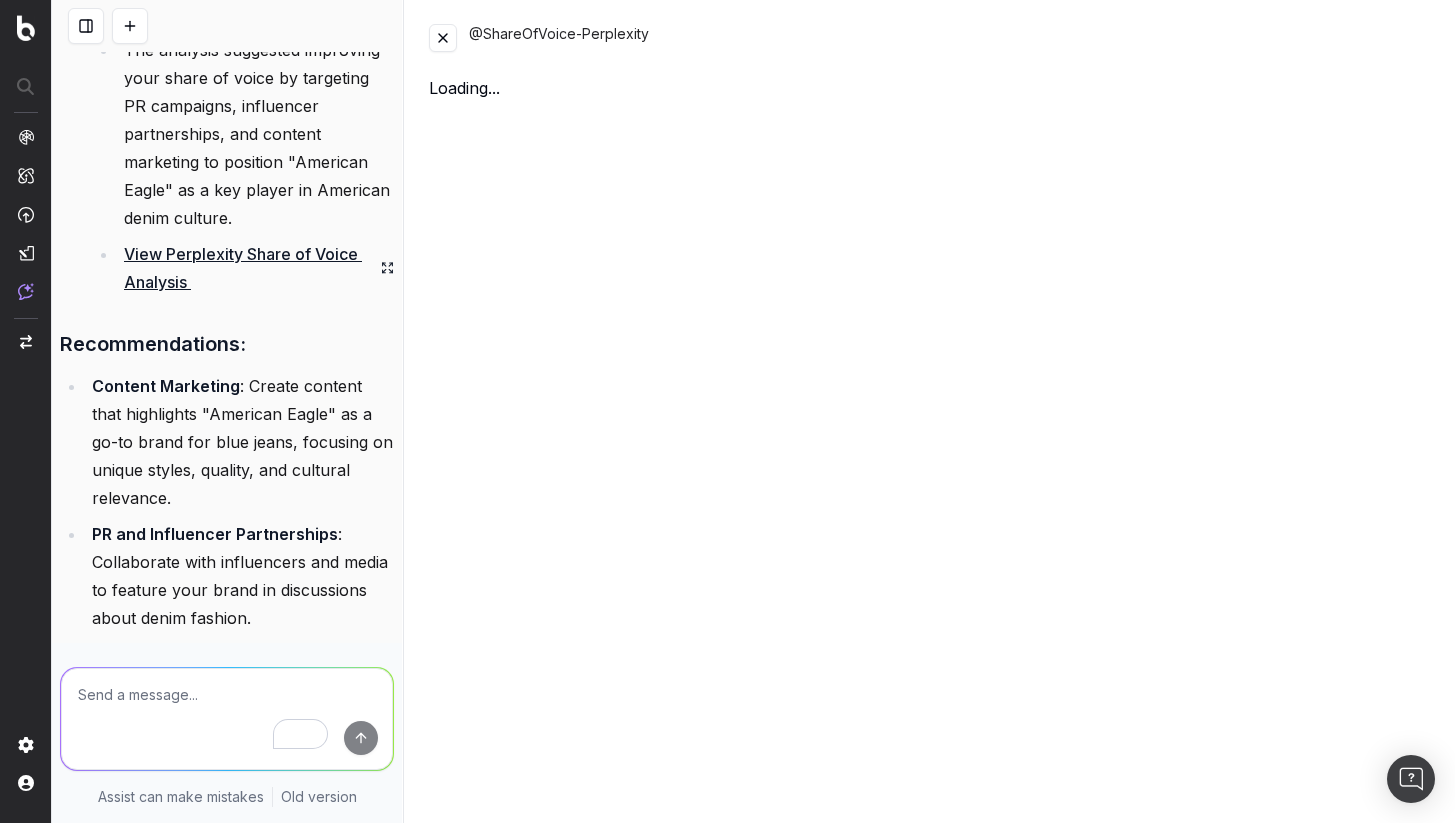 scroll, scrollTop: 1108, scrollLeft: 0, axis: vertical 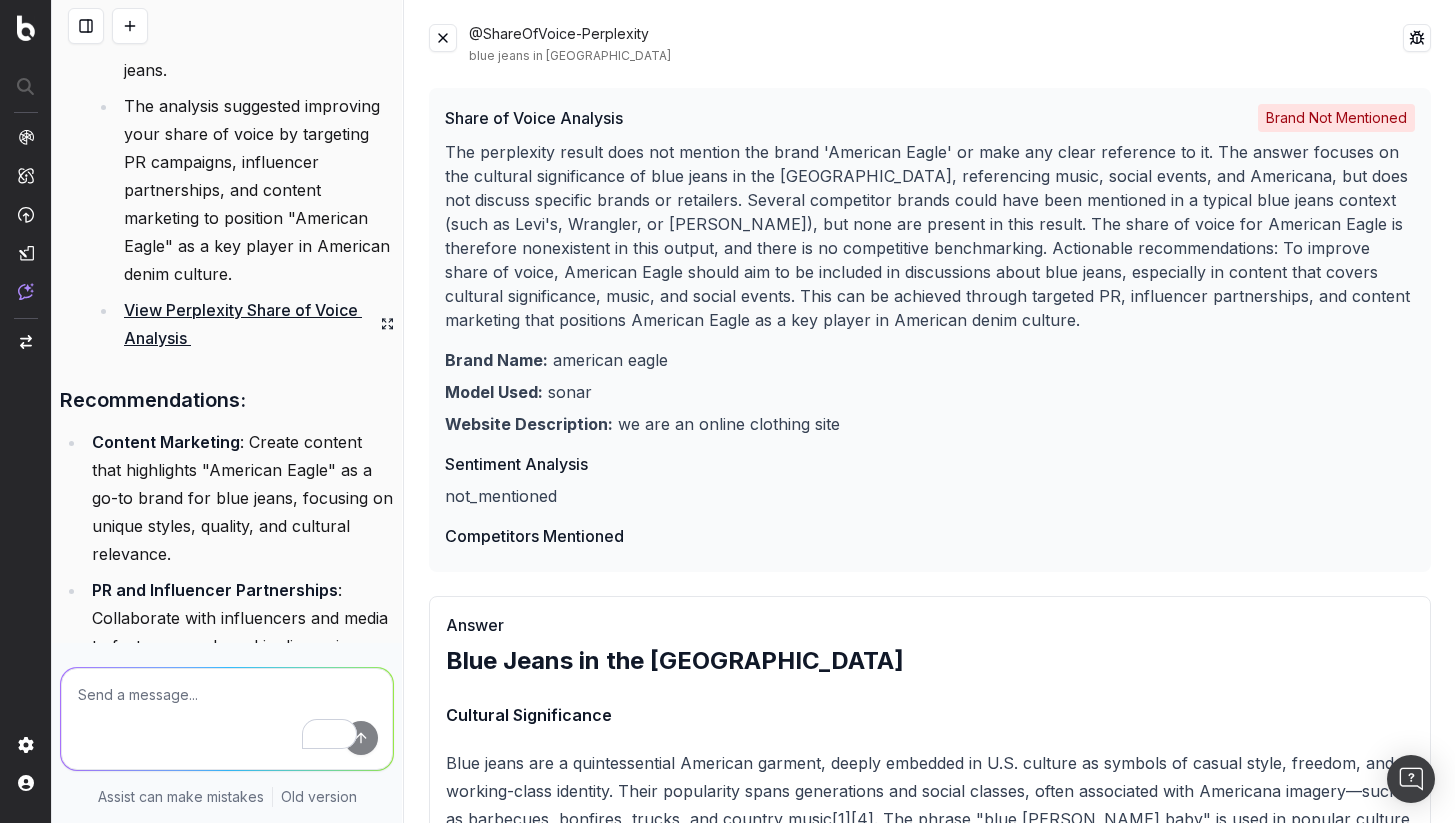 click at bounding box center (443, 38) 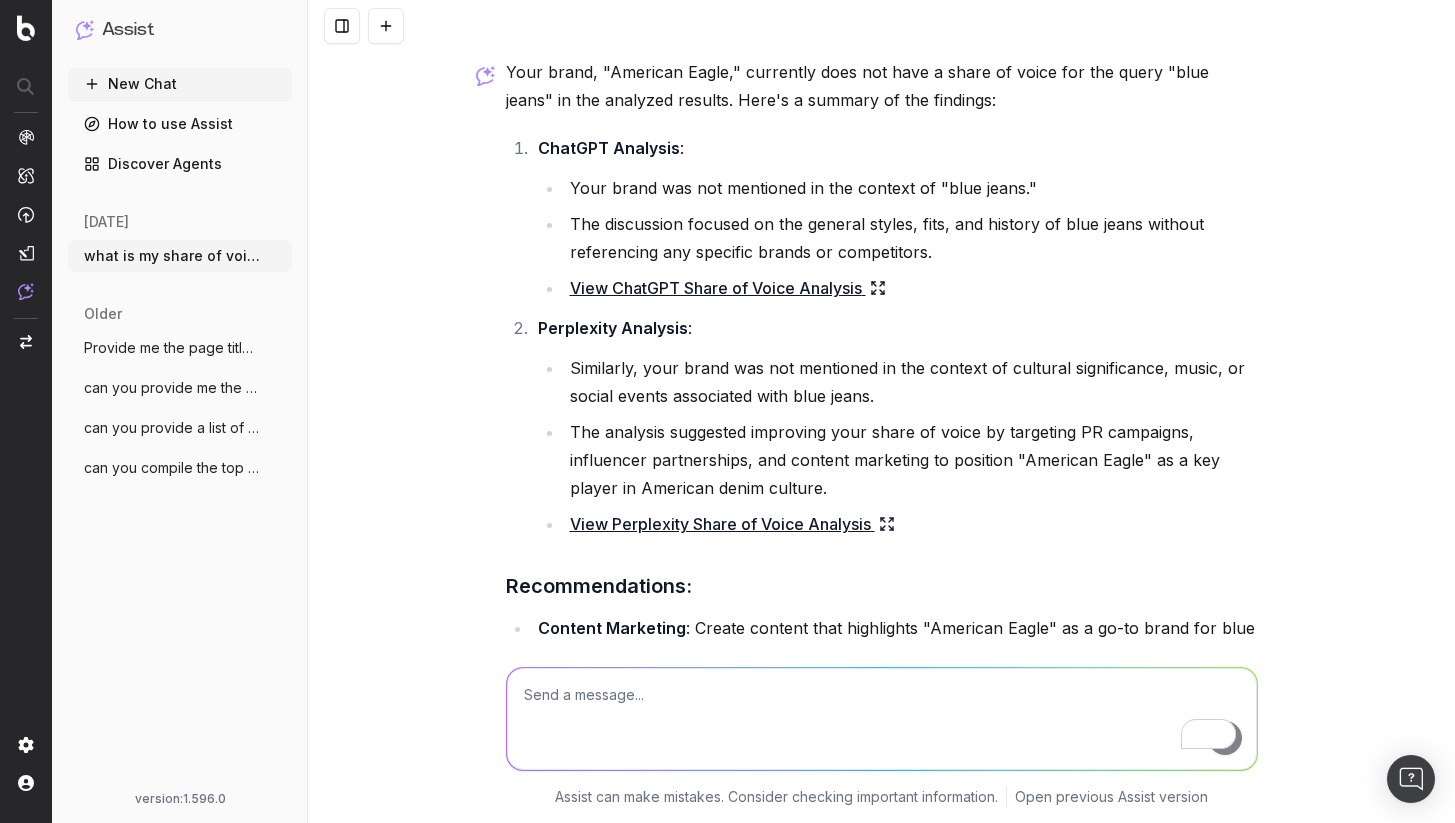 scroll, scrollTop: 0, scrollLeft: 0, axis: both 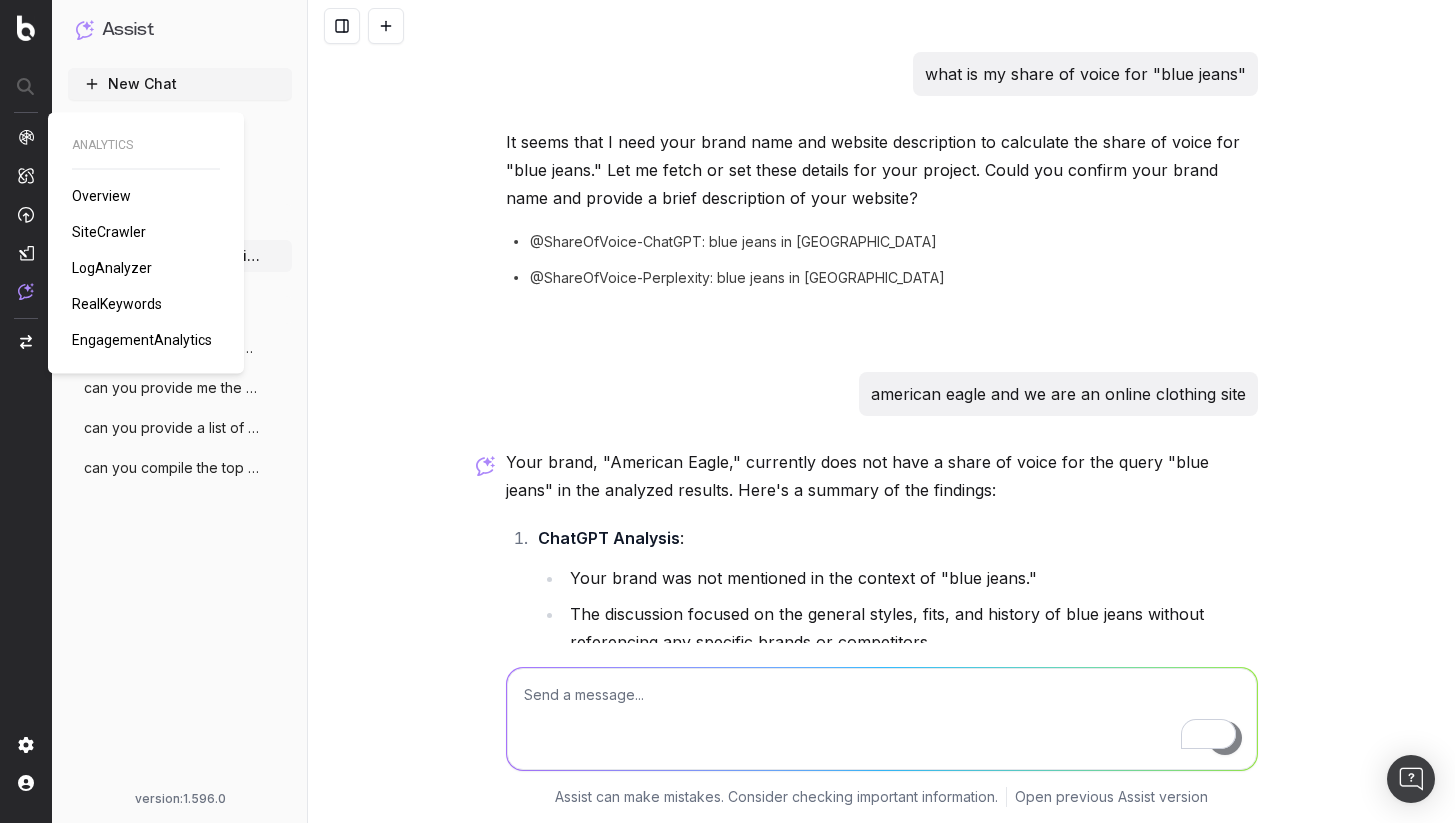 click on "RealKeywords" at bounding box center (117, 304) 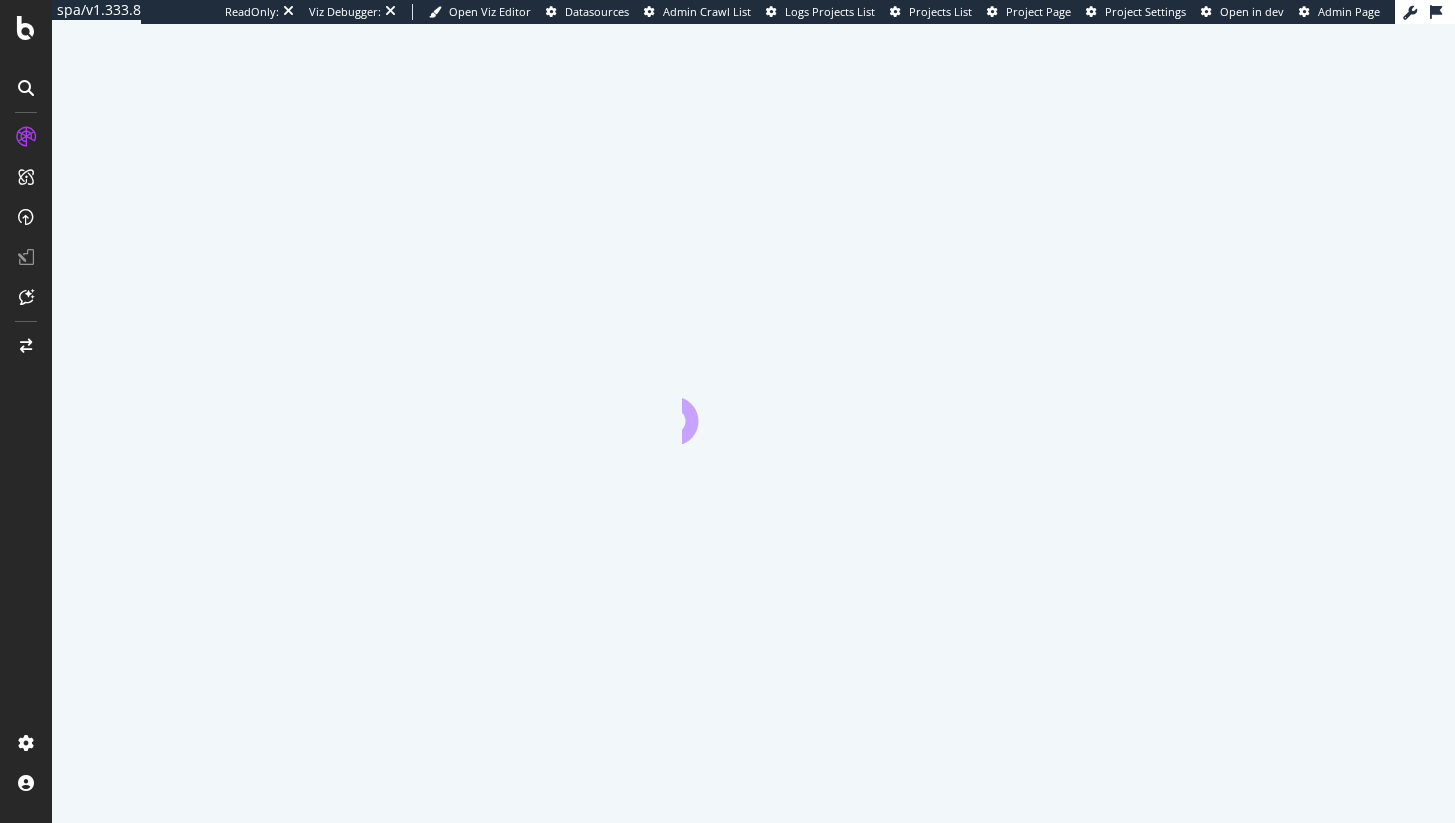 scroll, scrollTop: 0, scrollLeft: 0, axis: both 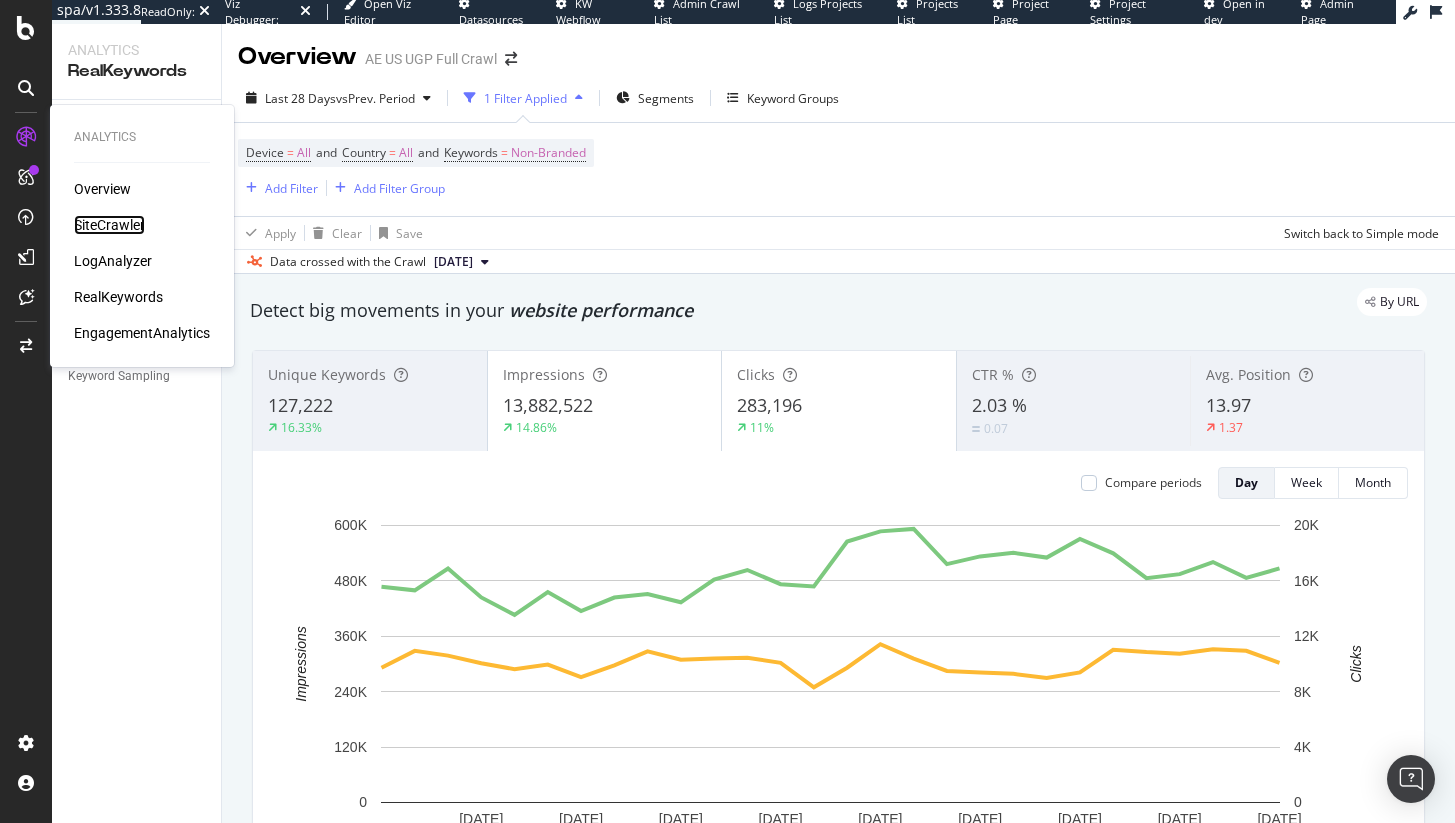 click on "SiteCrawler" at bounding box center (109, 225) 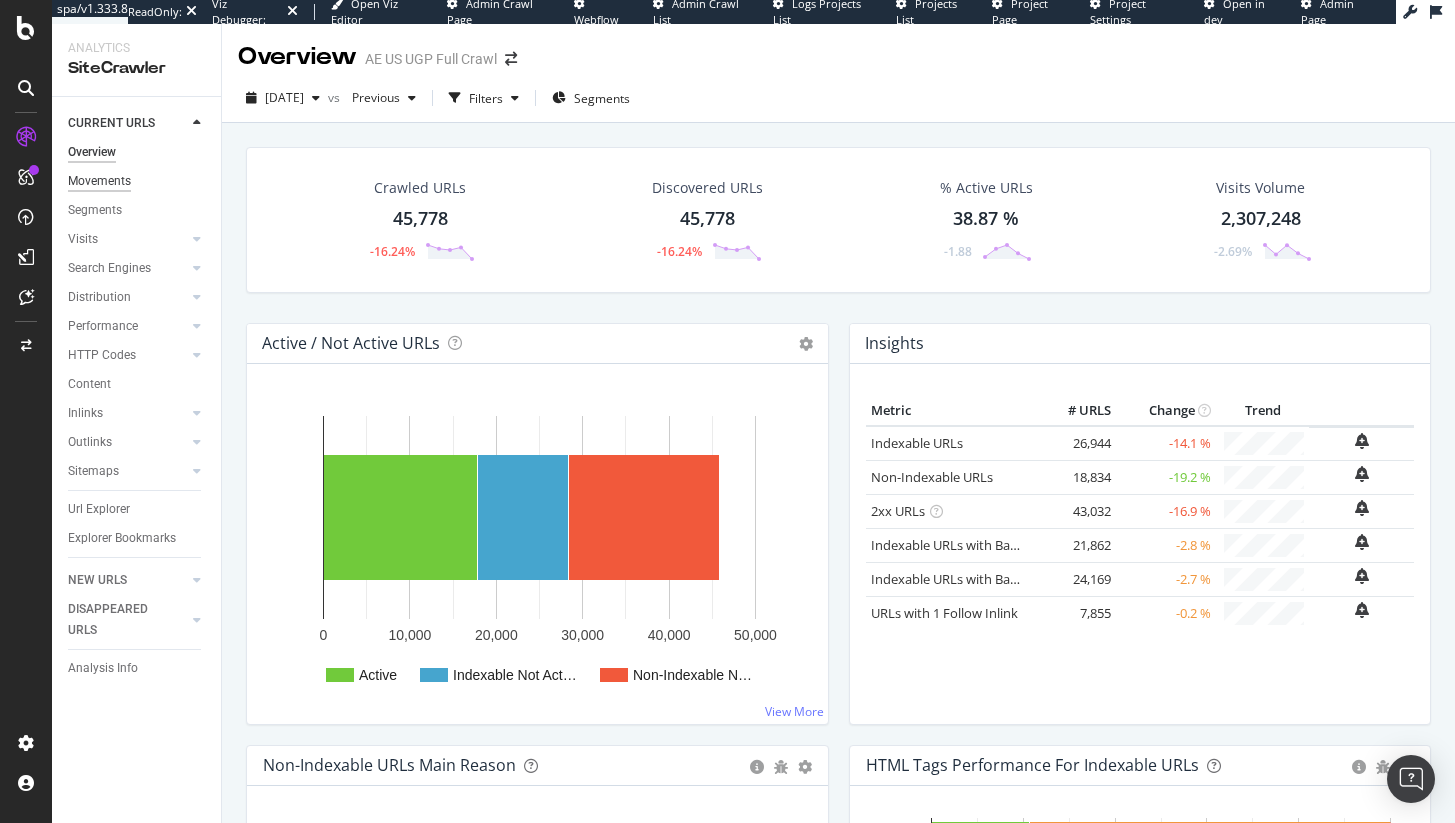 click on "Movements" at bounding box center (99, 181) 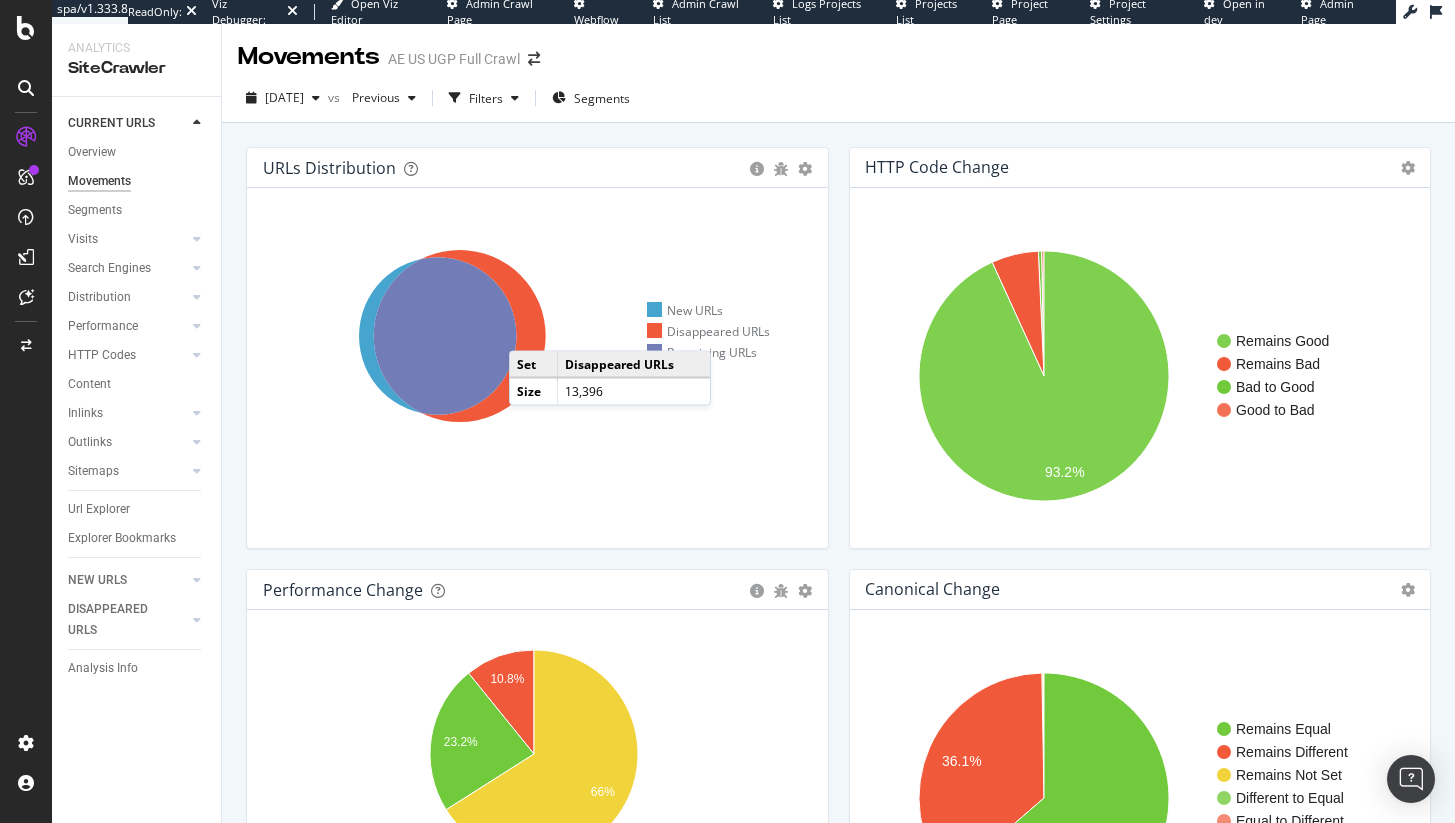click 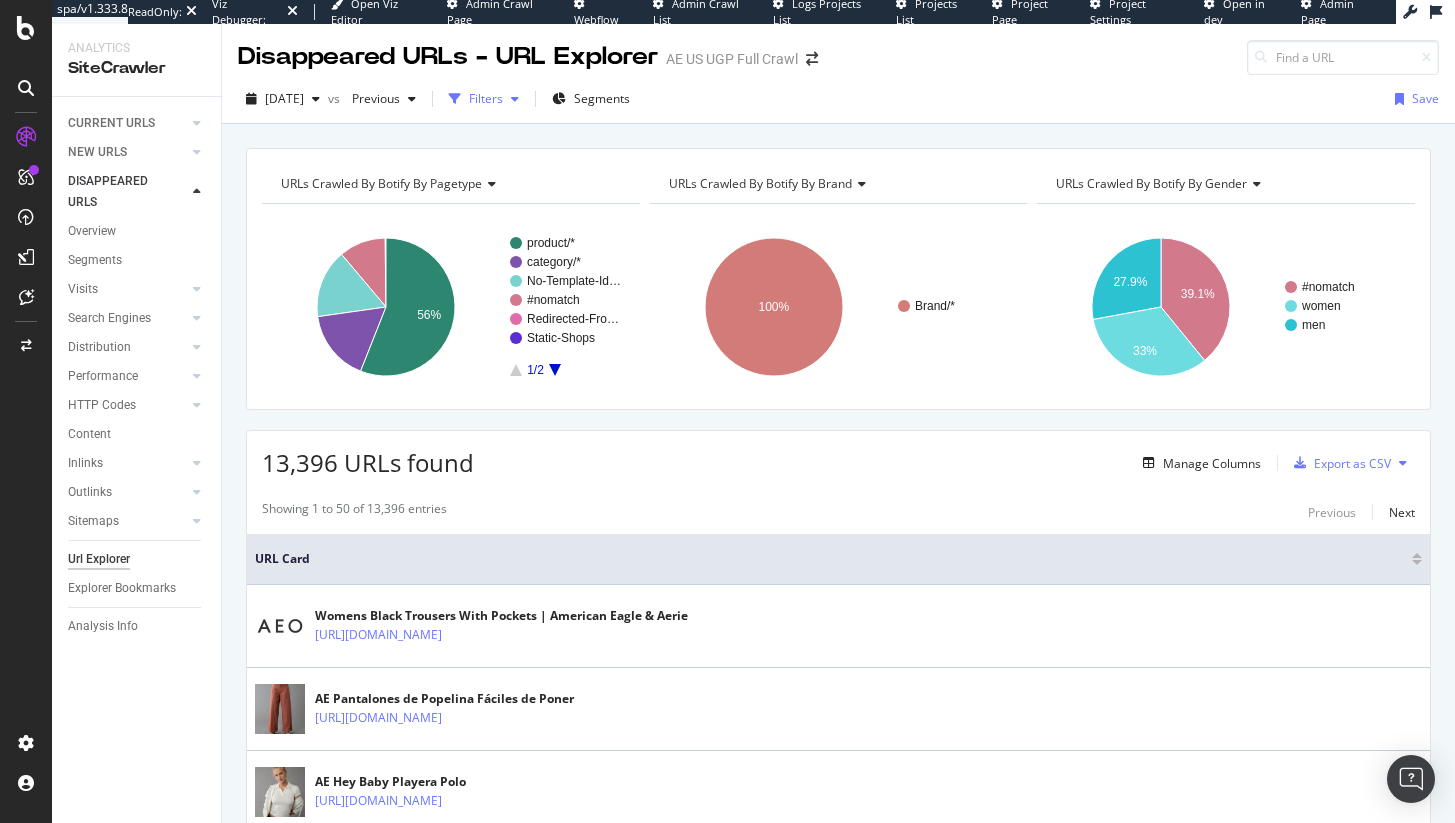 click on "Filters" at bounding box center (486, 98) 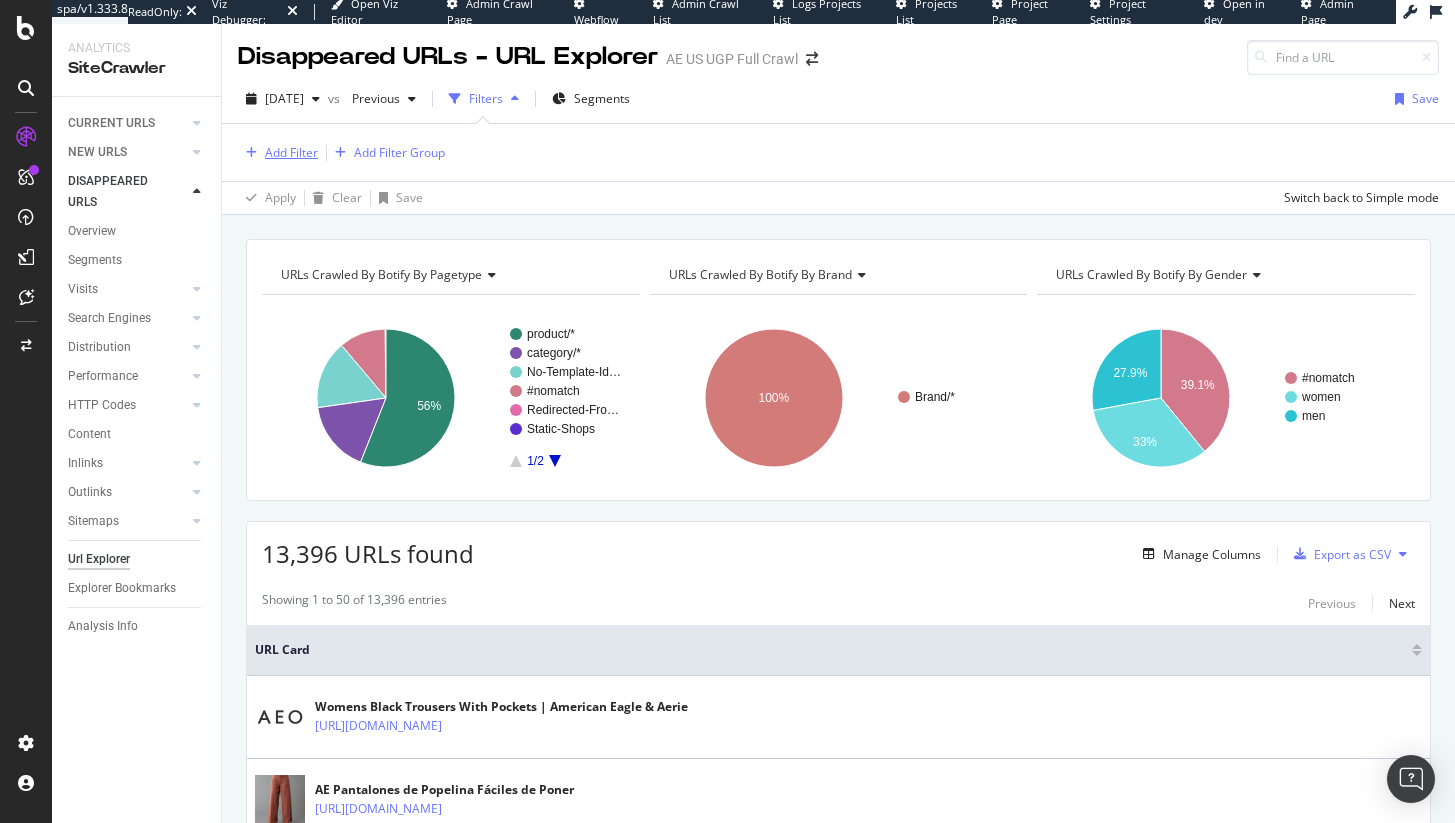 click on "Add Filter" at bounding box center [291, 152] 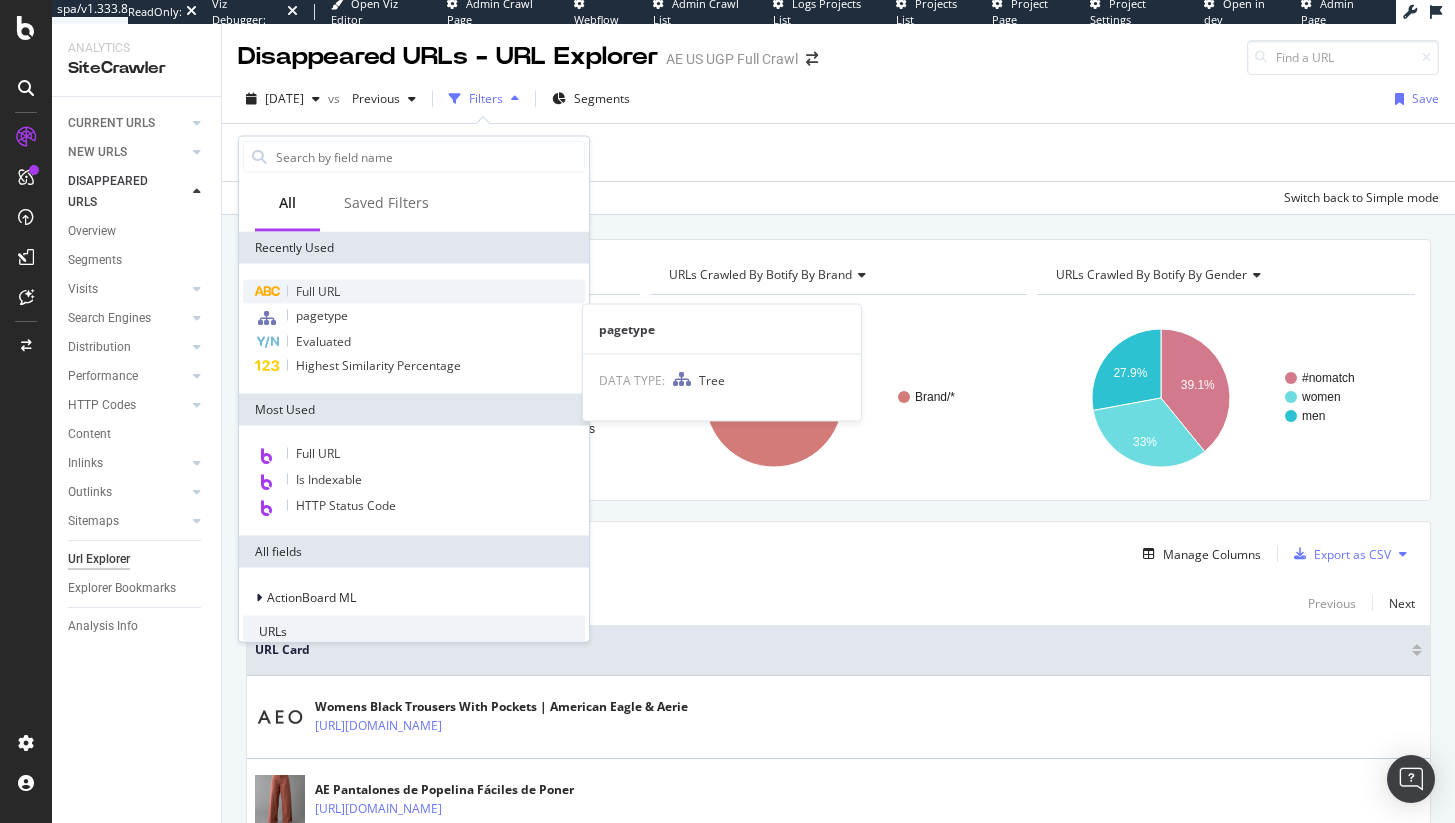 click on "Full URL" at bounding box center (318, 291) 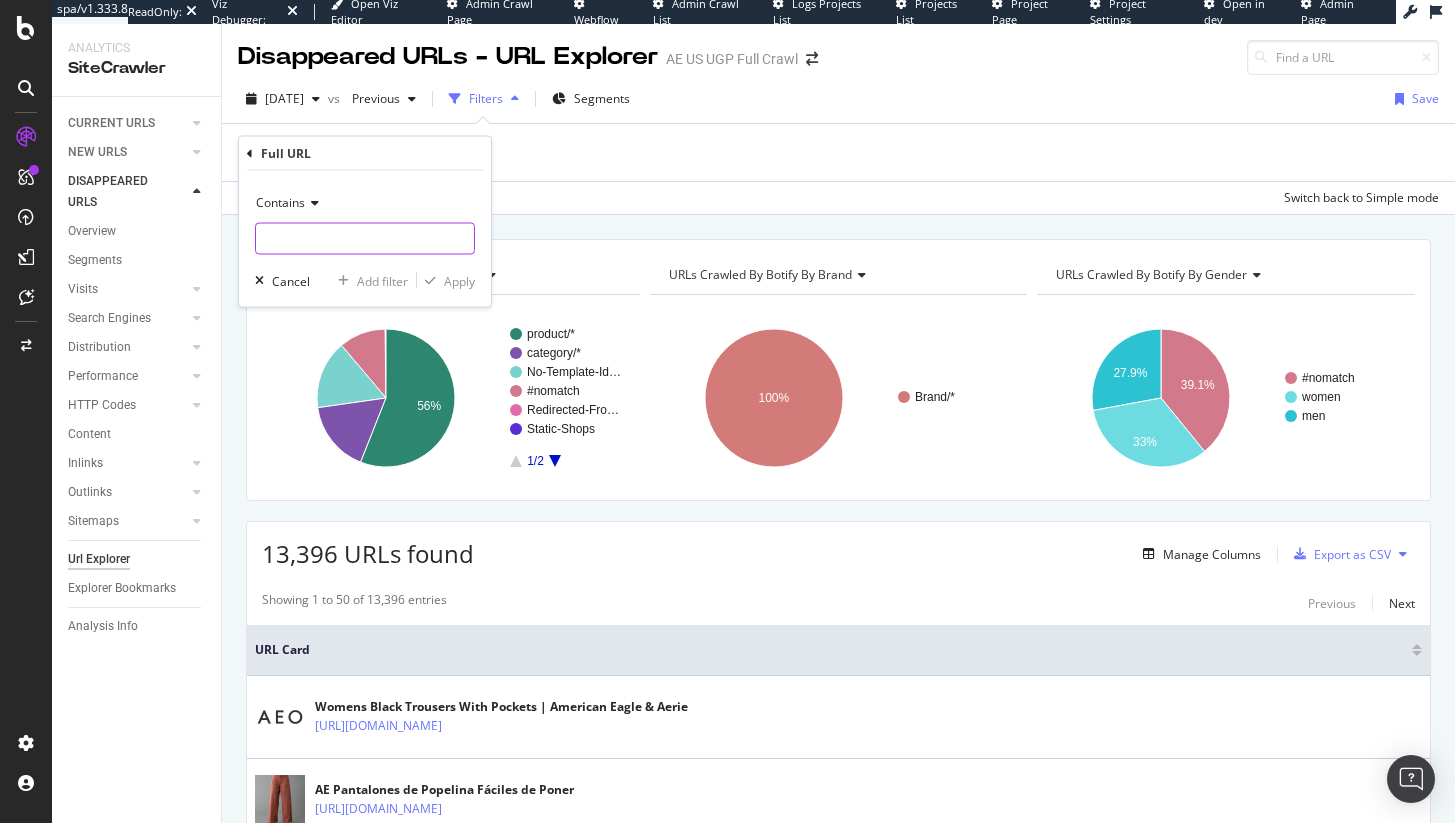 click at bounding box center [365, 239] 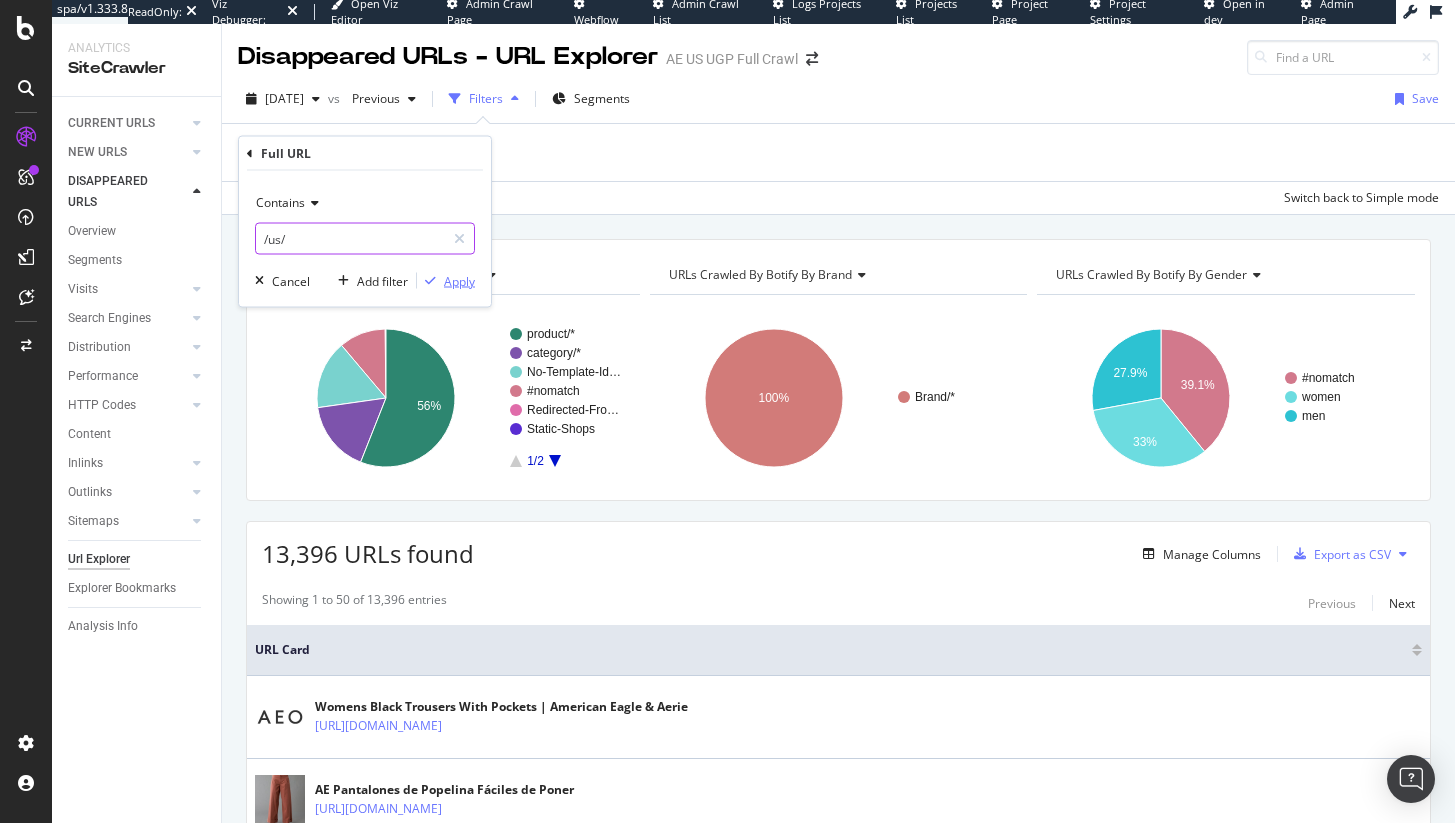 type on "/us/" 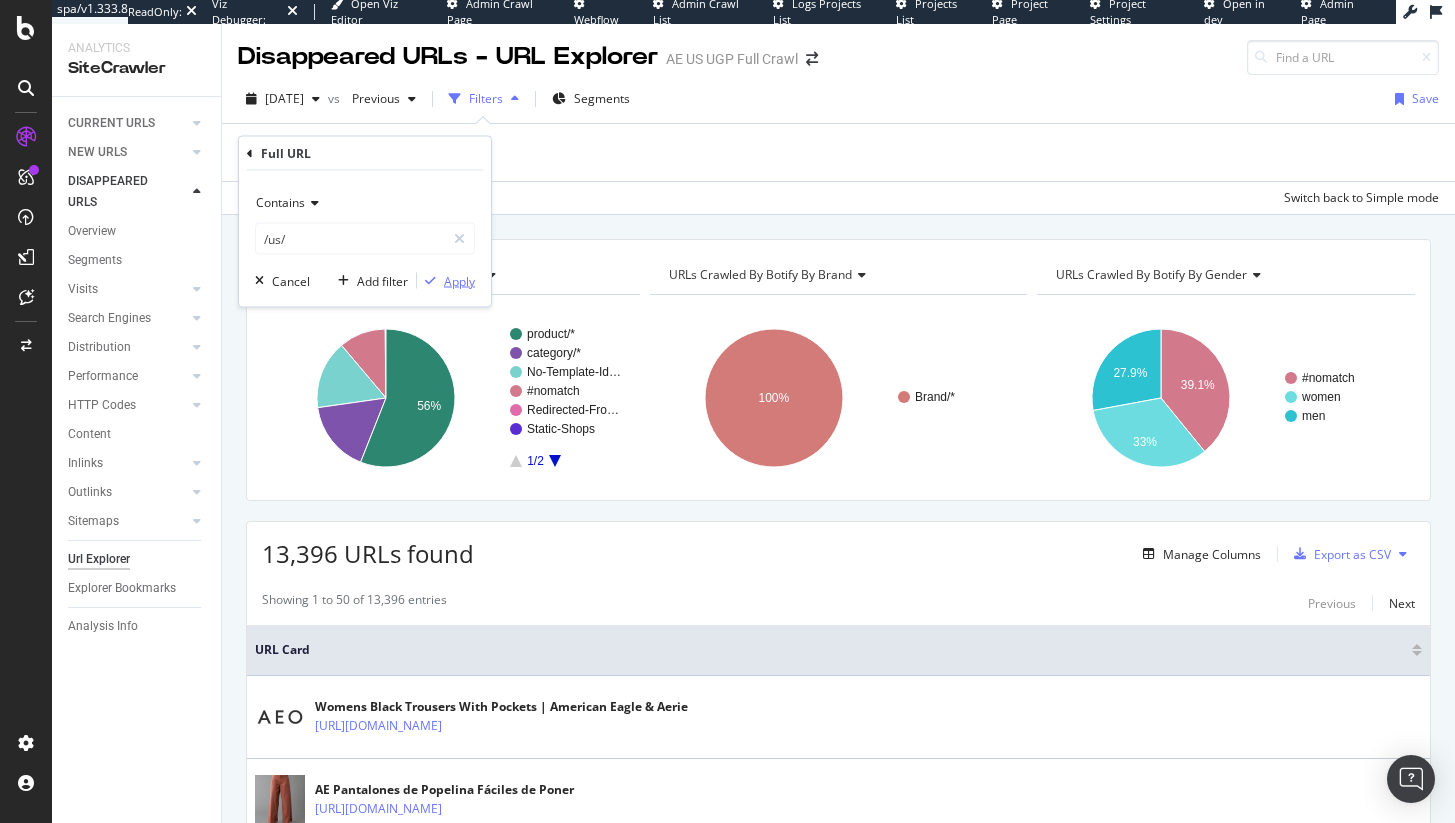 click on "Apply" at bounding box center (459, 280) 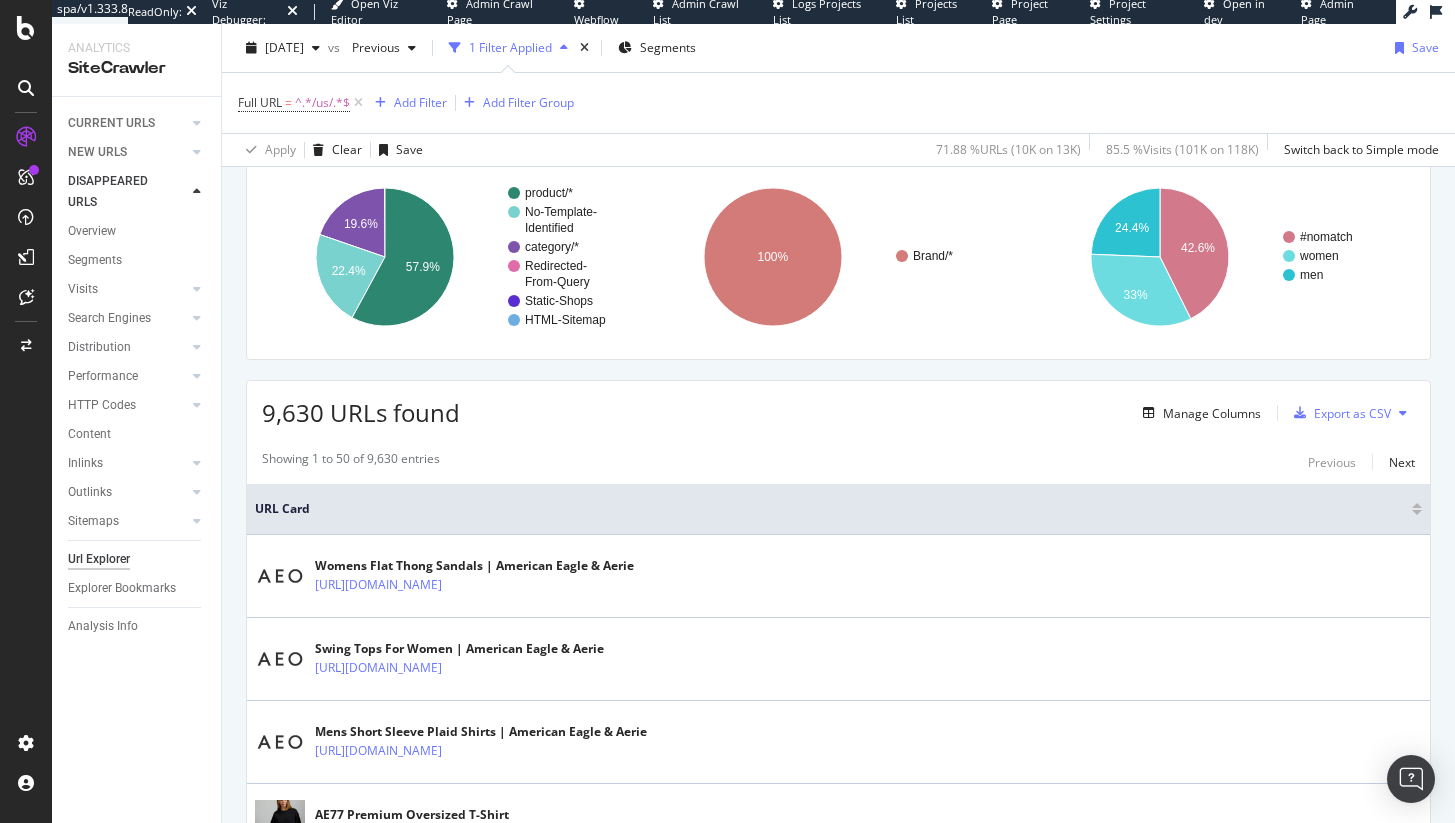 scroll, scrollTop: 155, scrollLeft: 0, axis: vertical 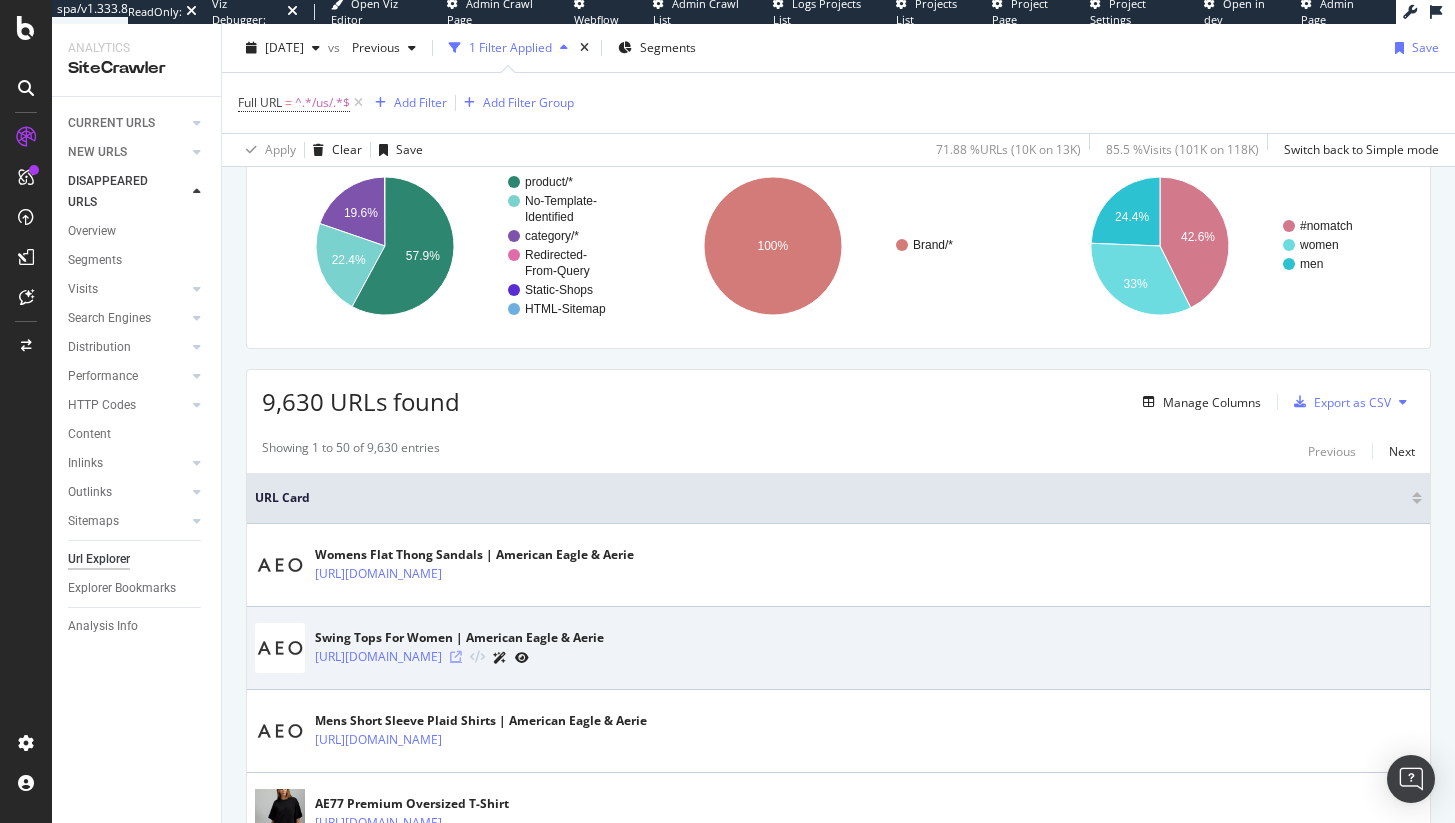 click at bounding box center [456, 657] 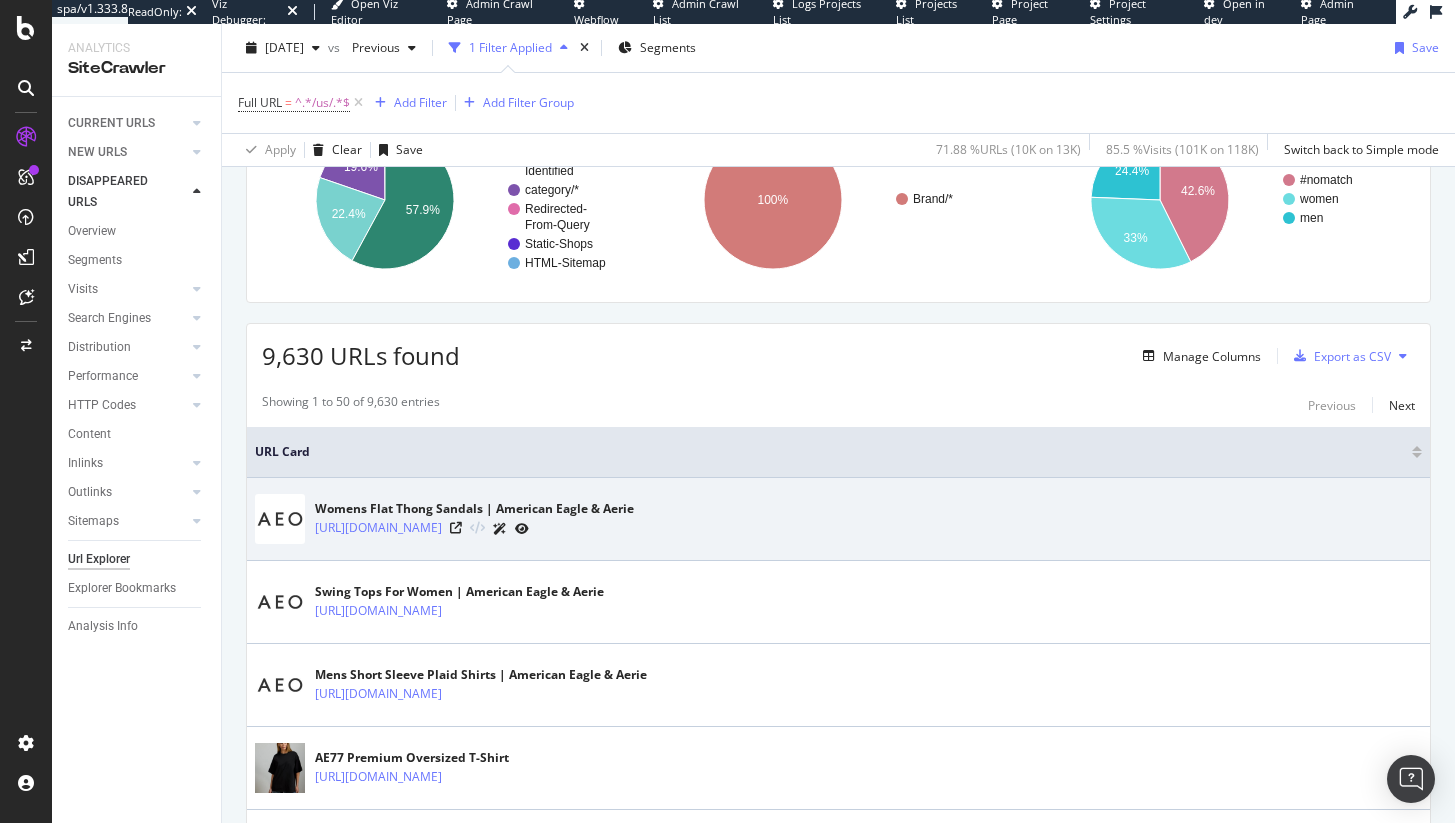 scroll, scrollTop: 200, scrollLeft: 0, axis: vertical 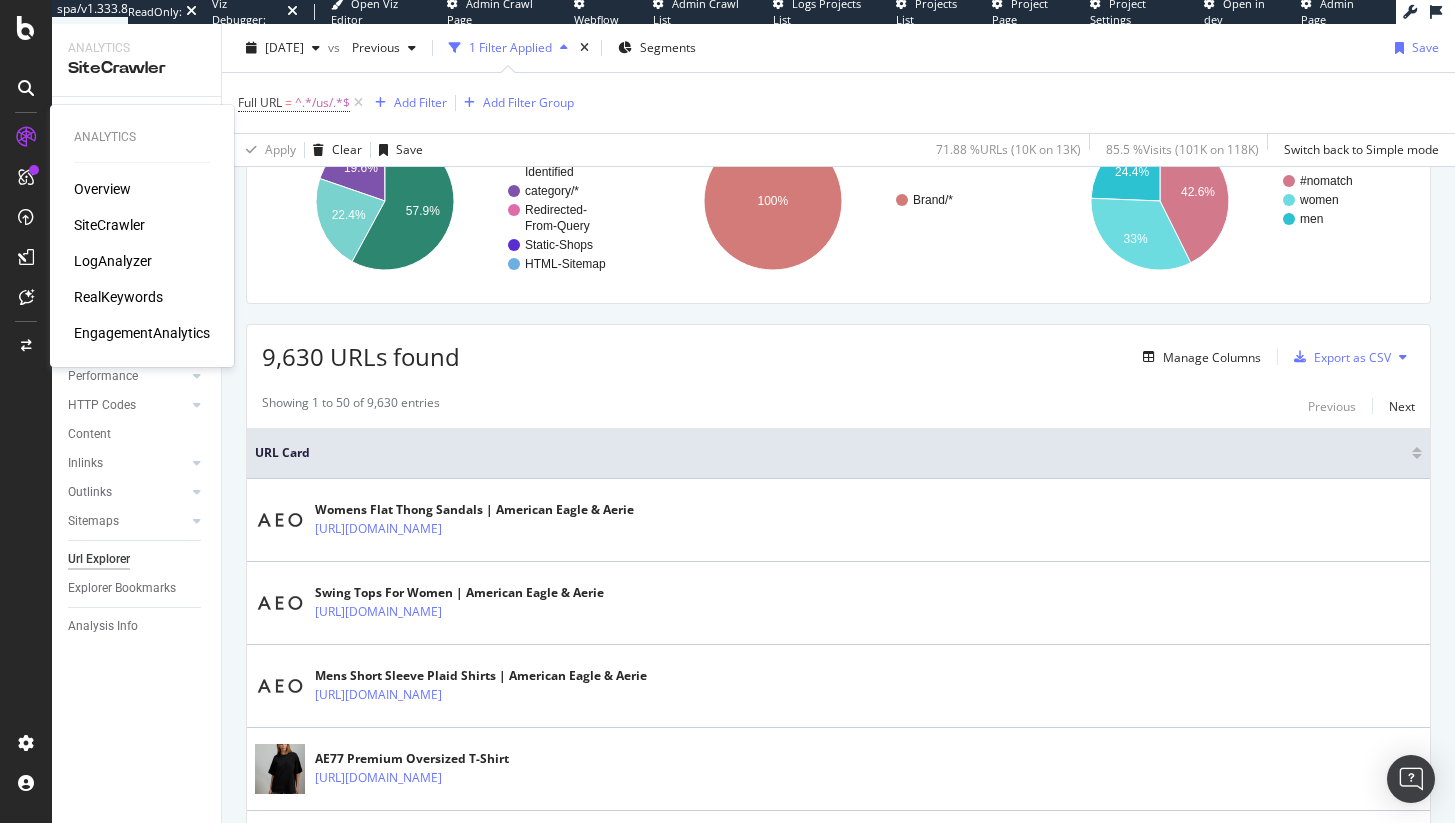 click on "SiteCrawler" at bounding box center [109, 225] 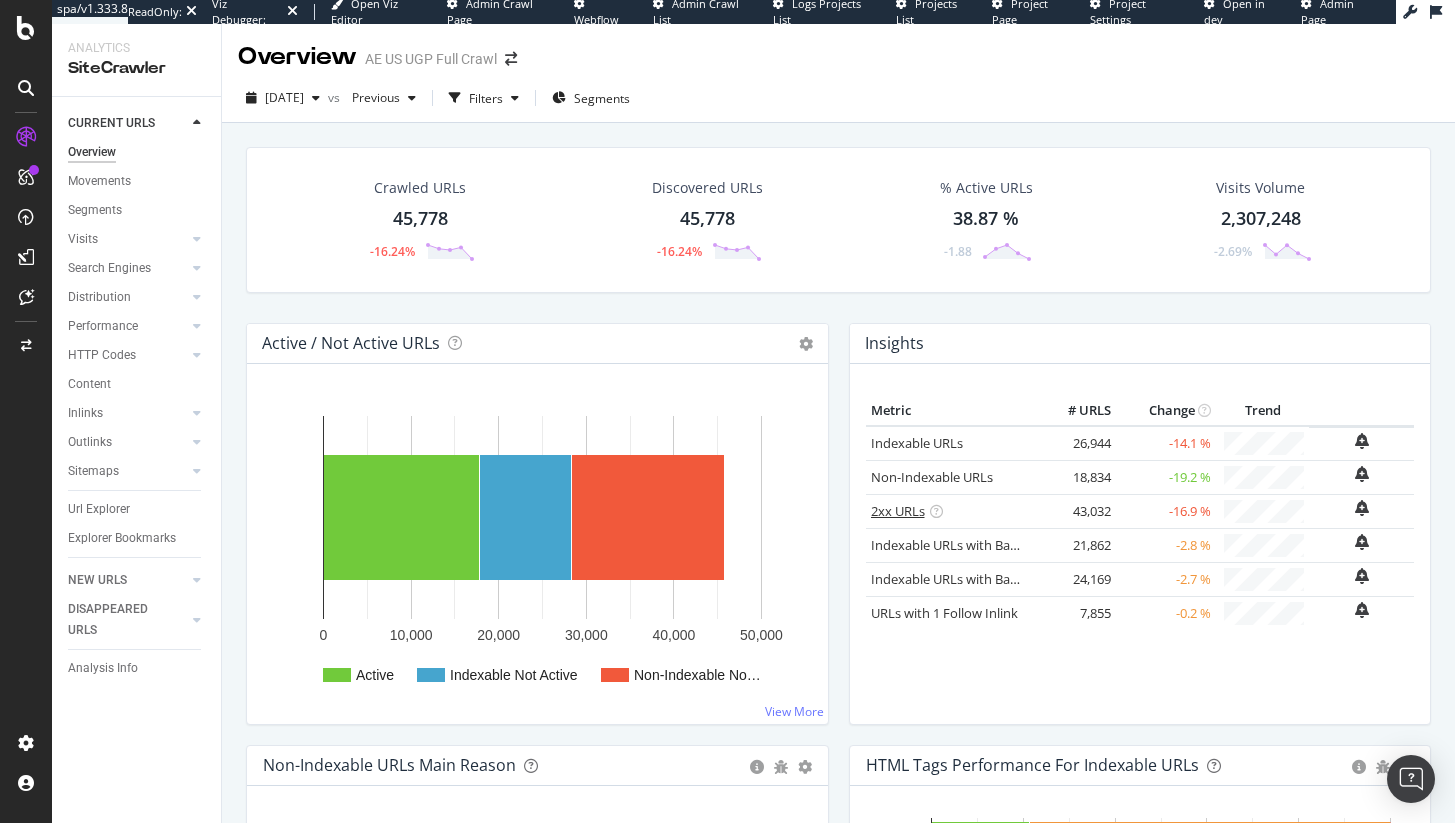 click on "2xx URLs" at bounding box center [898, 511] 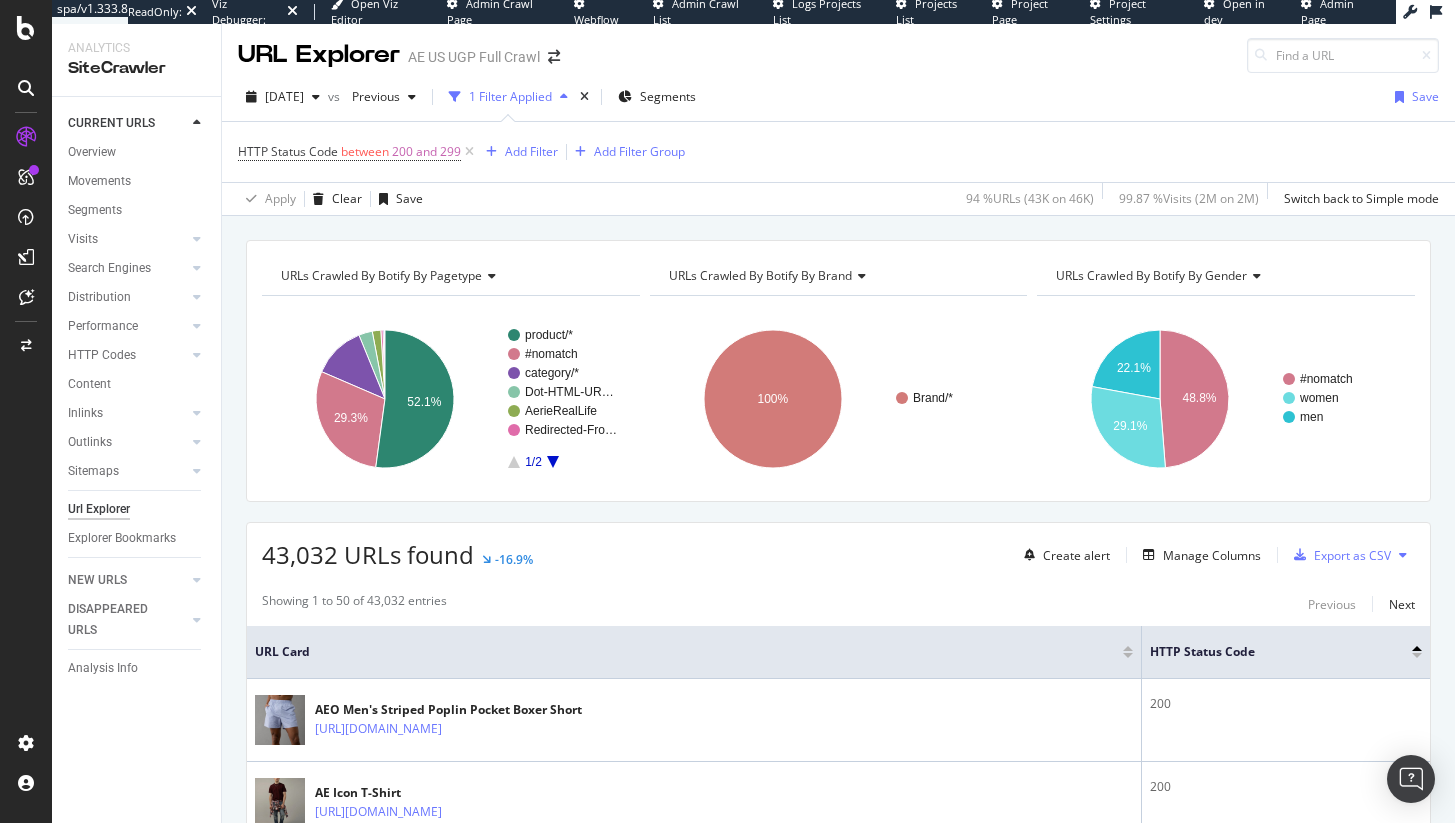 scroll, scrollTop: 0, scrollLeft: 0, axis: both 